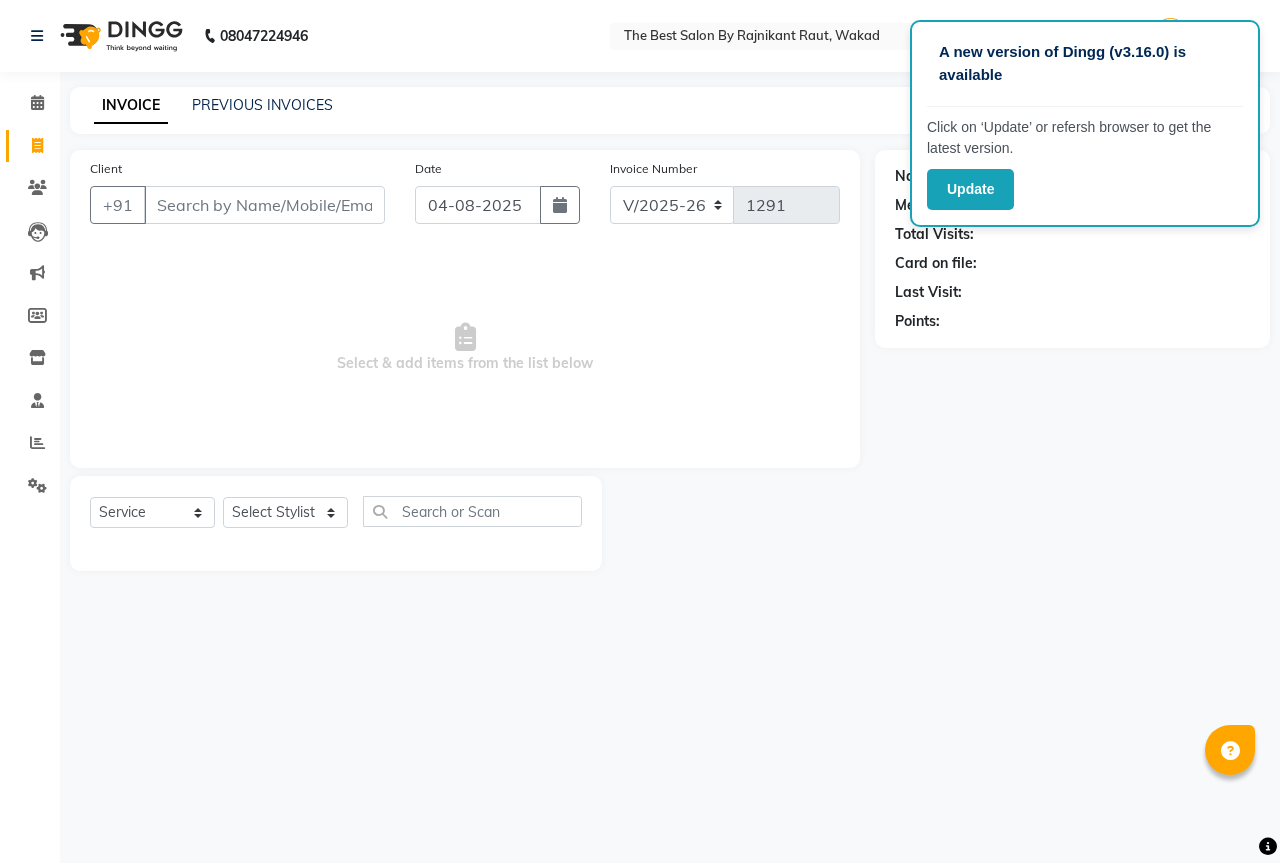 select on "7209" 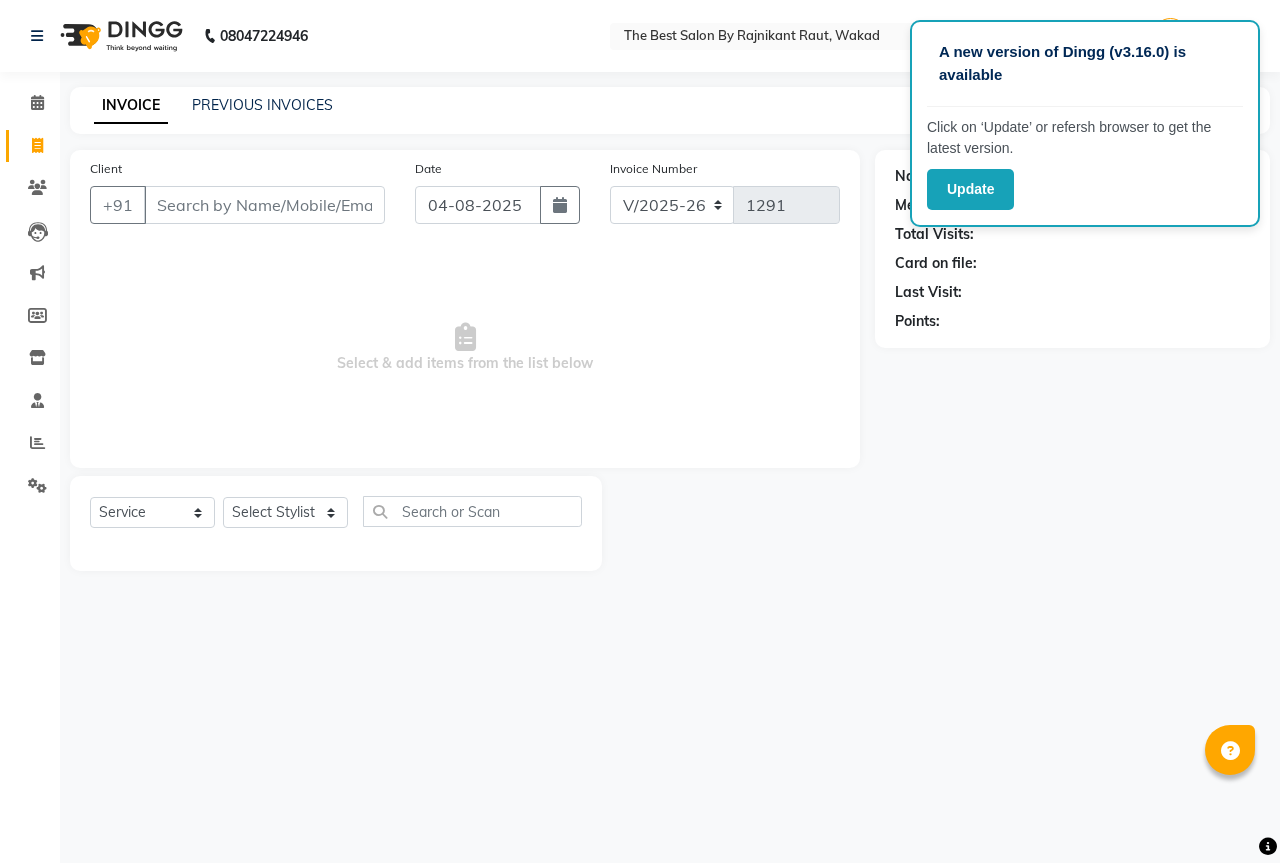 scroll, scrollTop: 0, scrollLeft: 0, axis: both 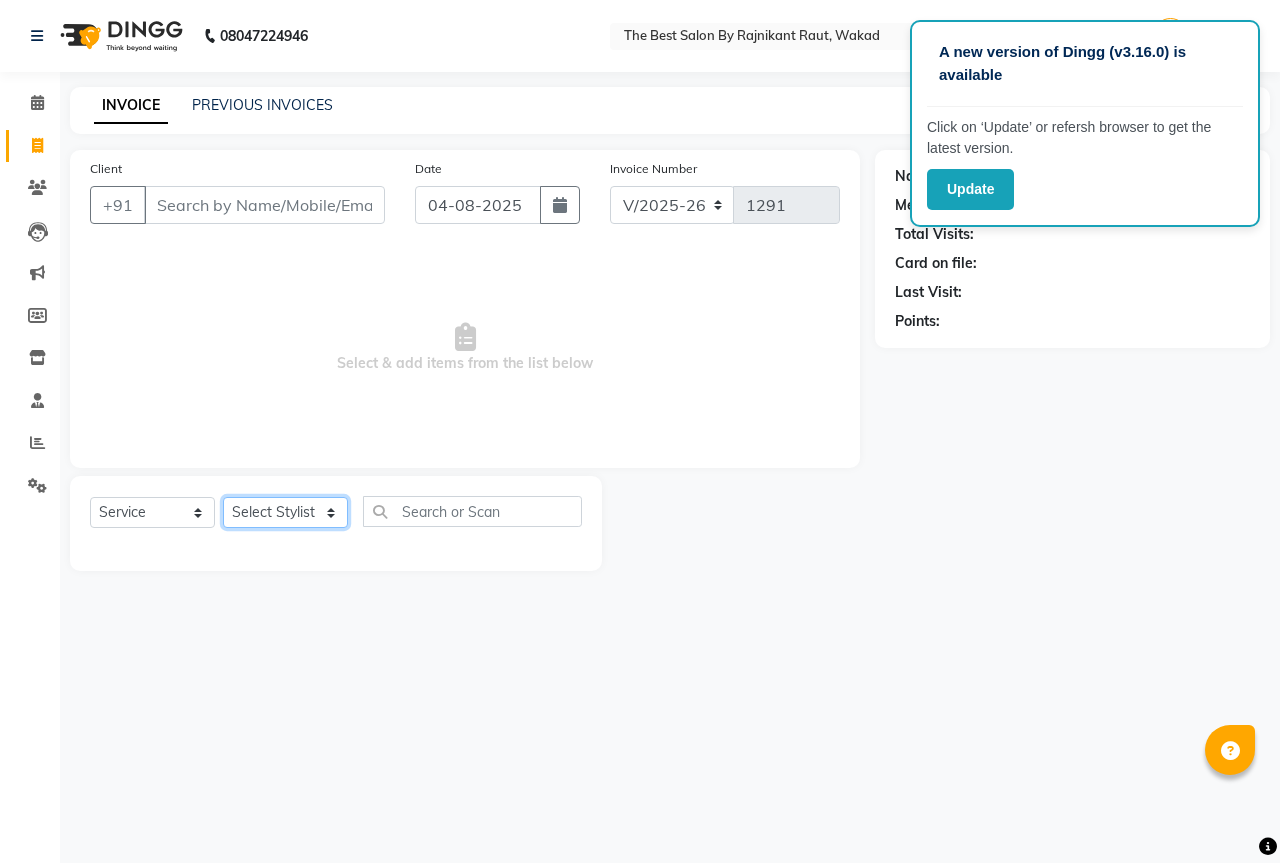 click on "Select Stylist AKASH KAJAL PAYAL RAJ RUTUJA SAHIL" 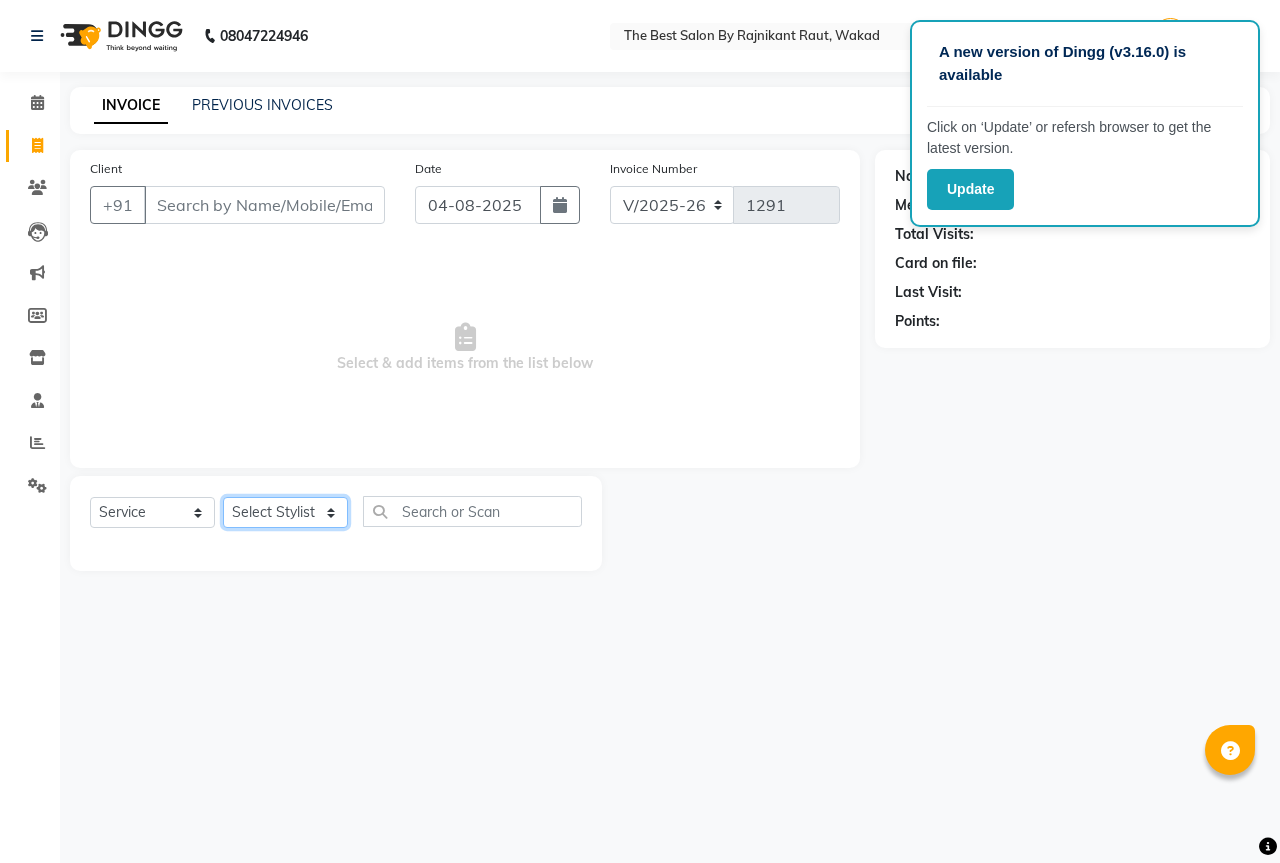 select on "61553" 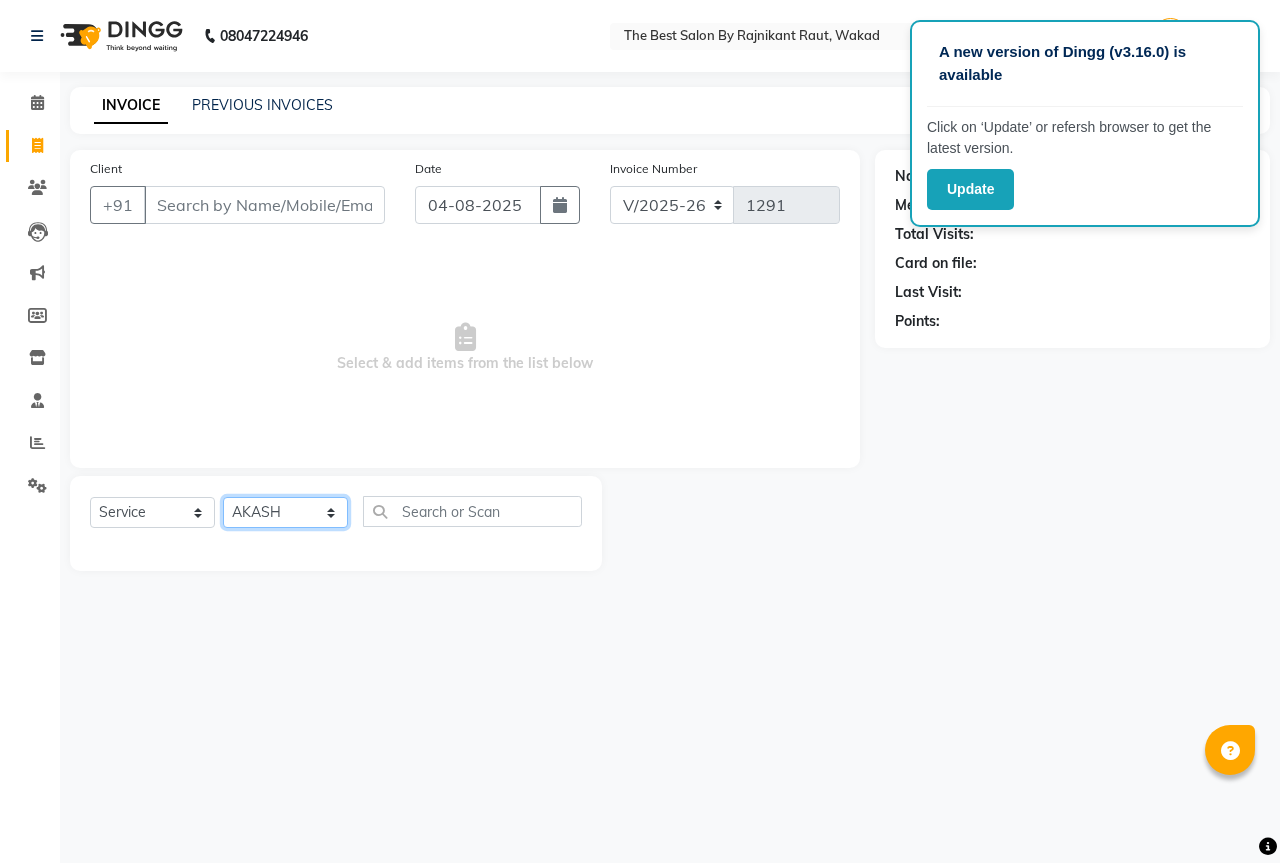 click on "Select Stylist AKASH KAJAL PAYAL RAJ RUTUJA SAHIL" 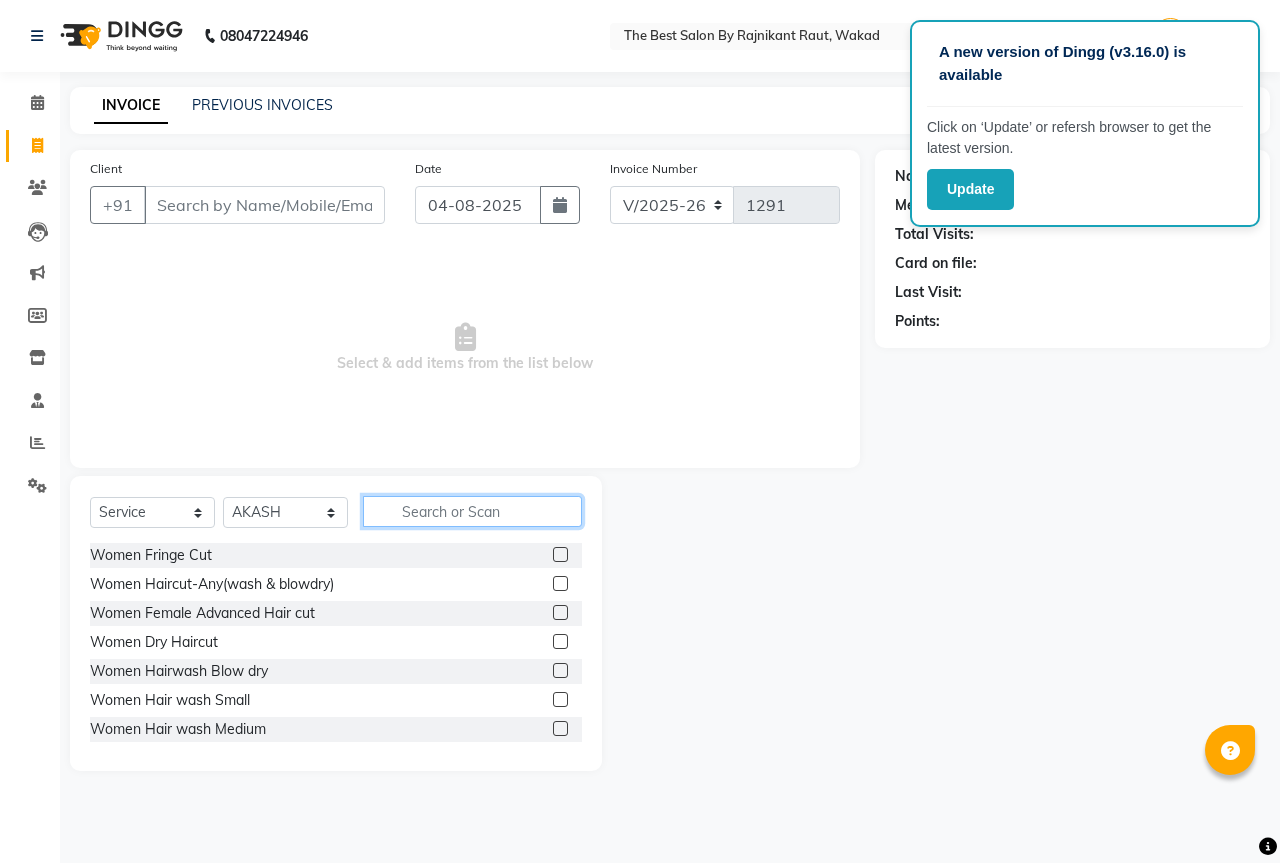 click 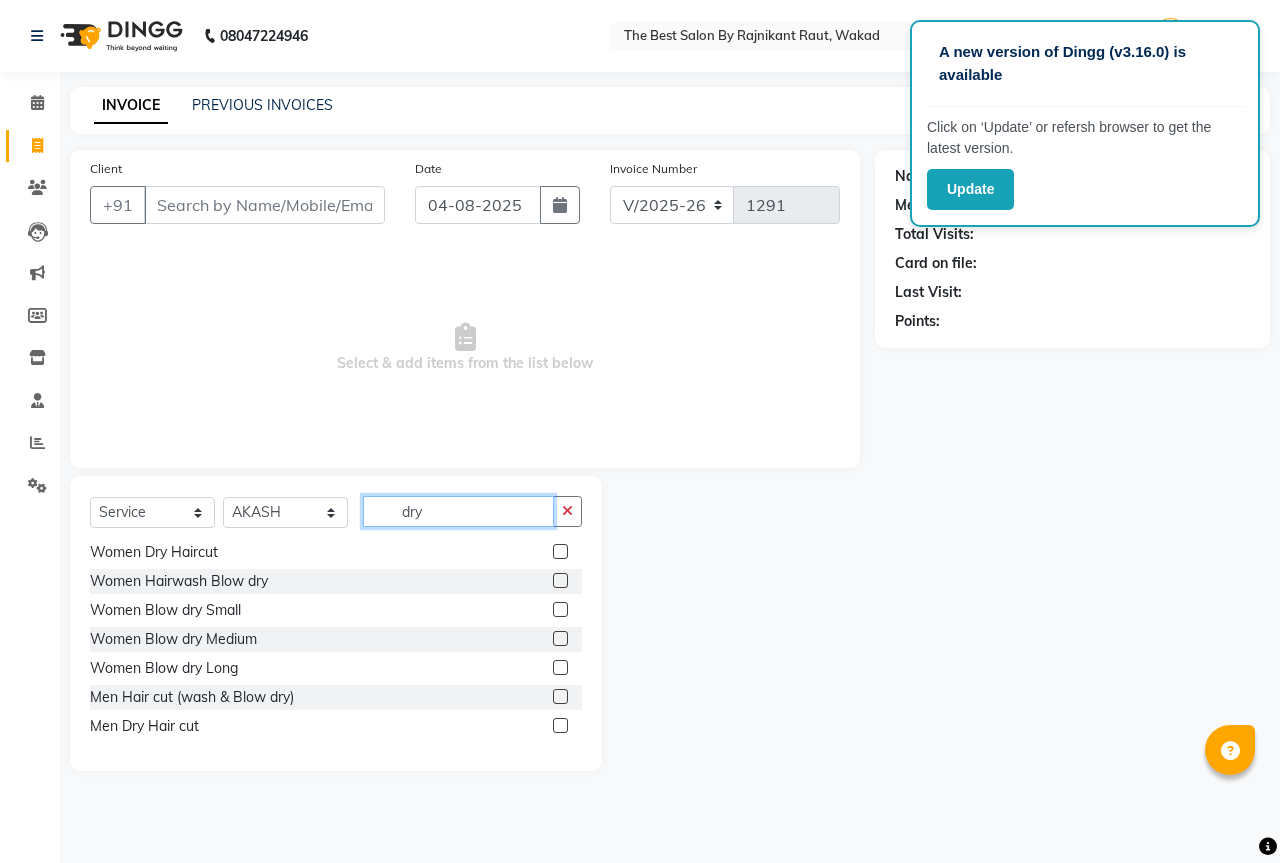 scroll, scrollTop: 61, scrollLeft: 0, axis: vertical 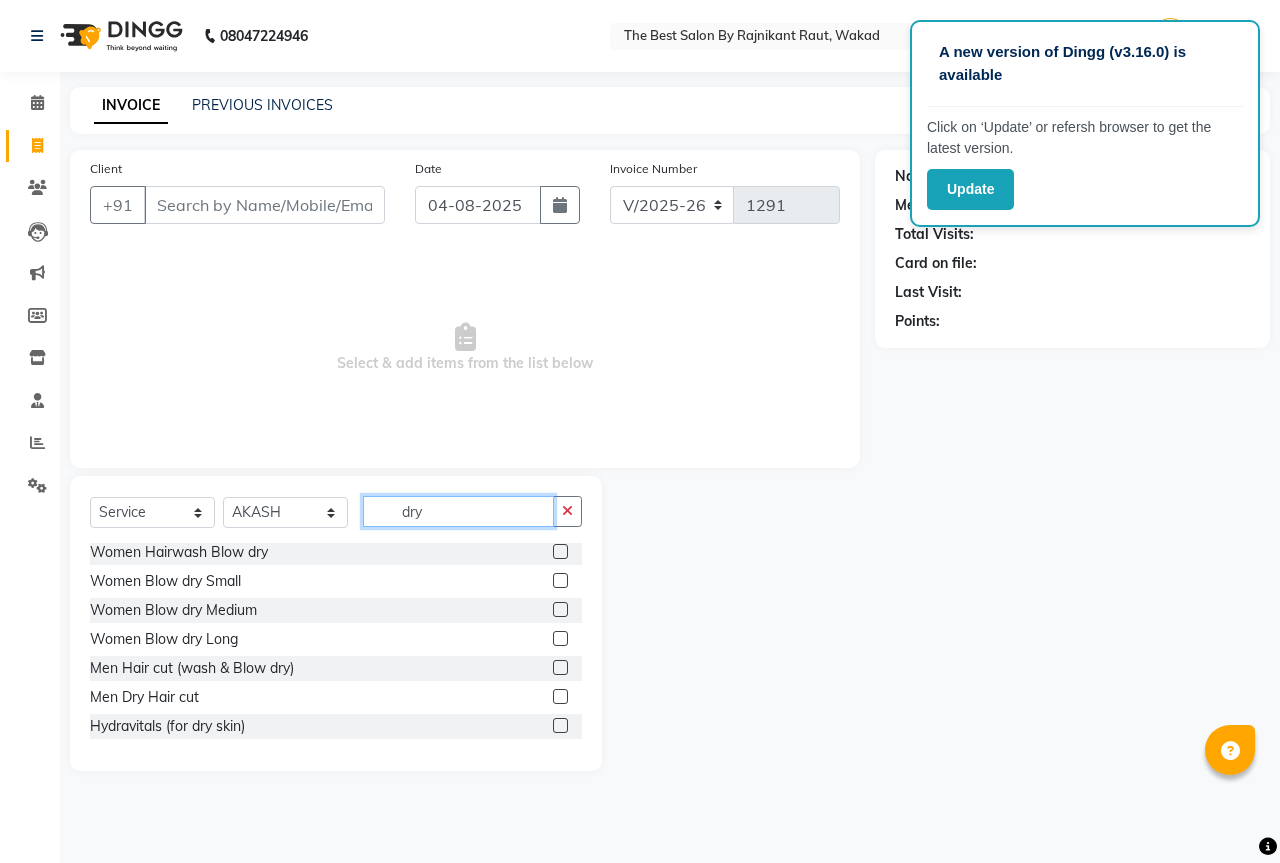 type on "dry" 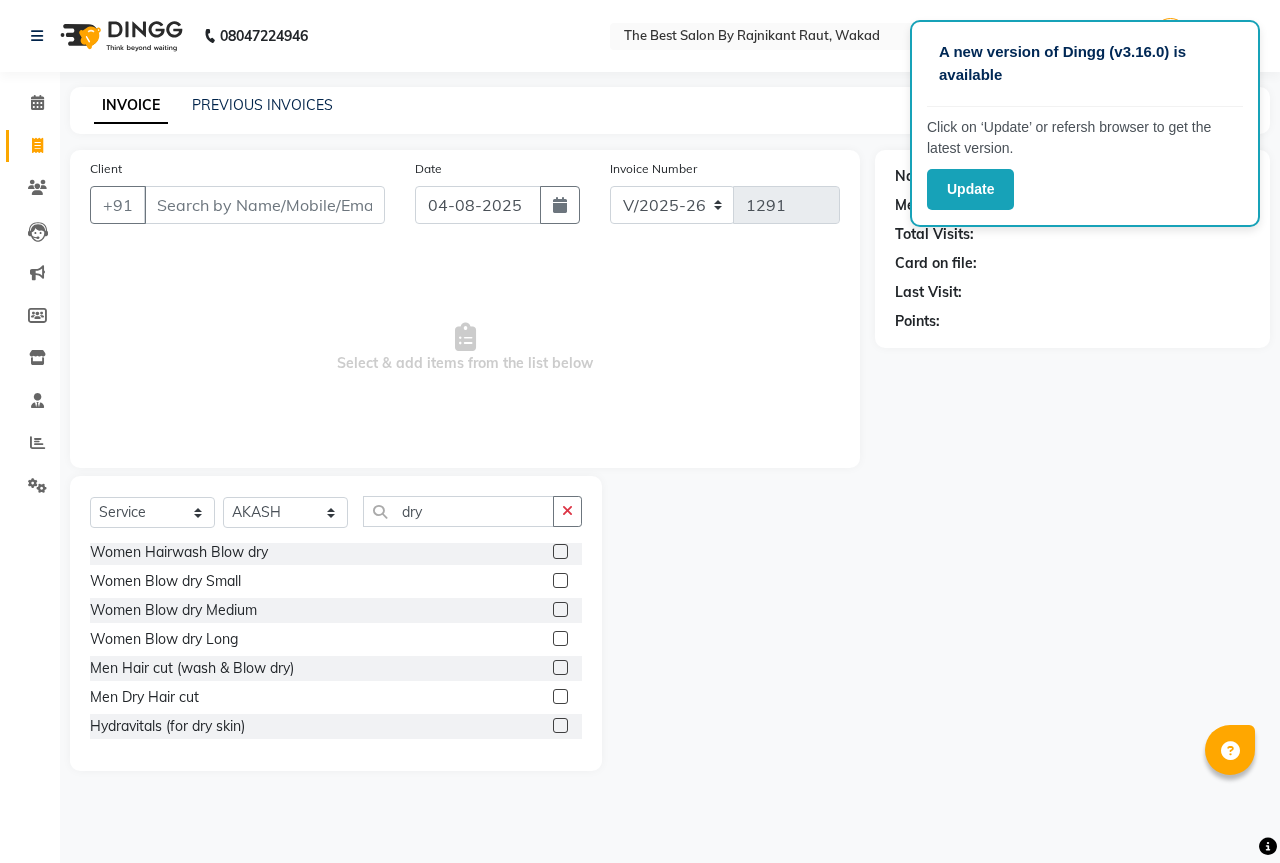 click 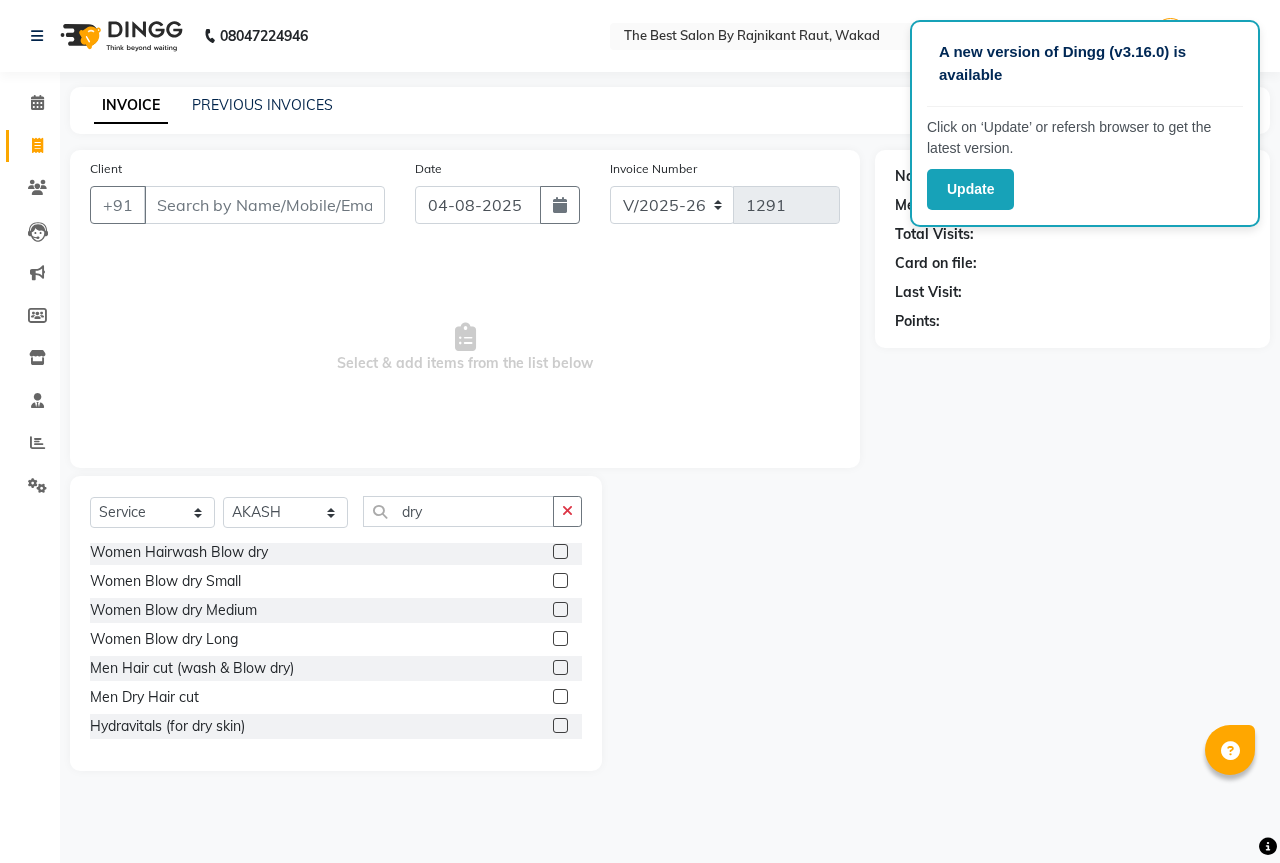 click at bounding box center [559, 697] 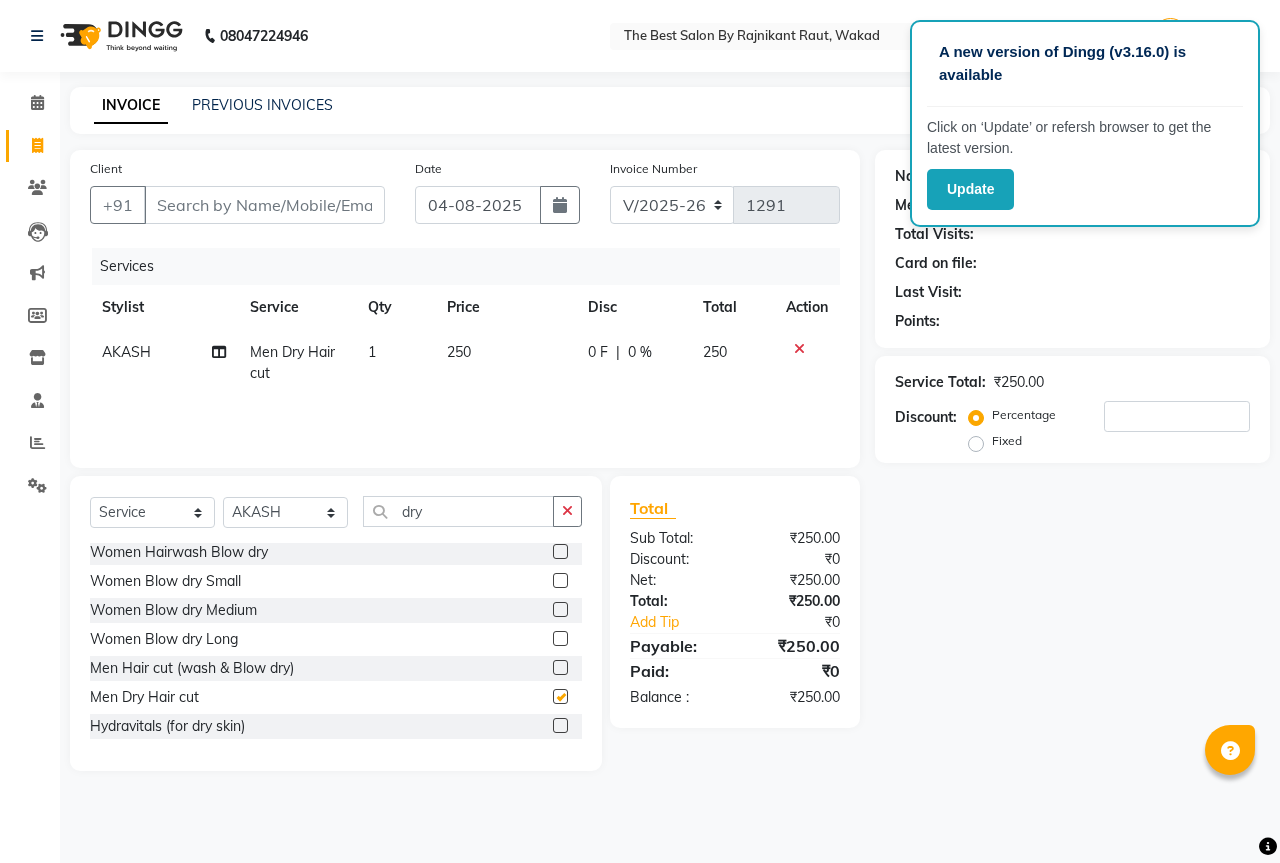 checkbox on "false" 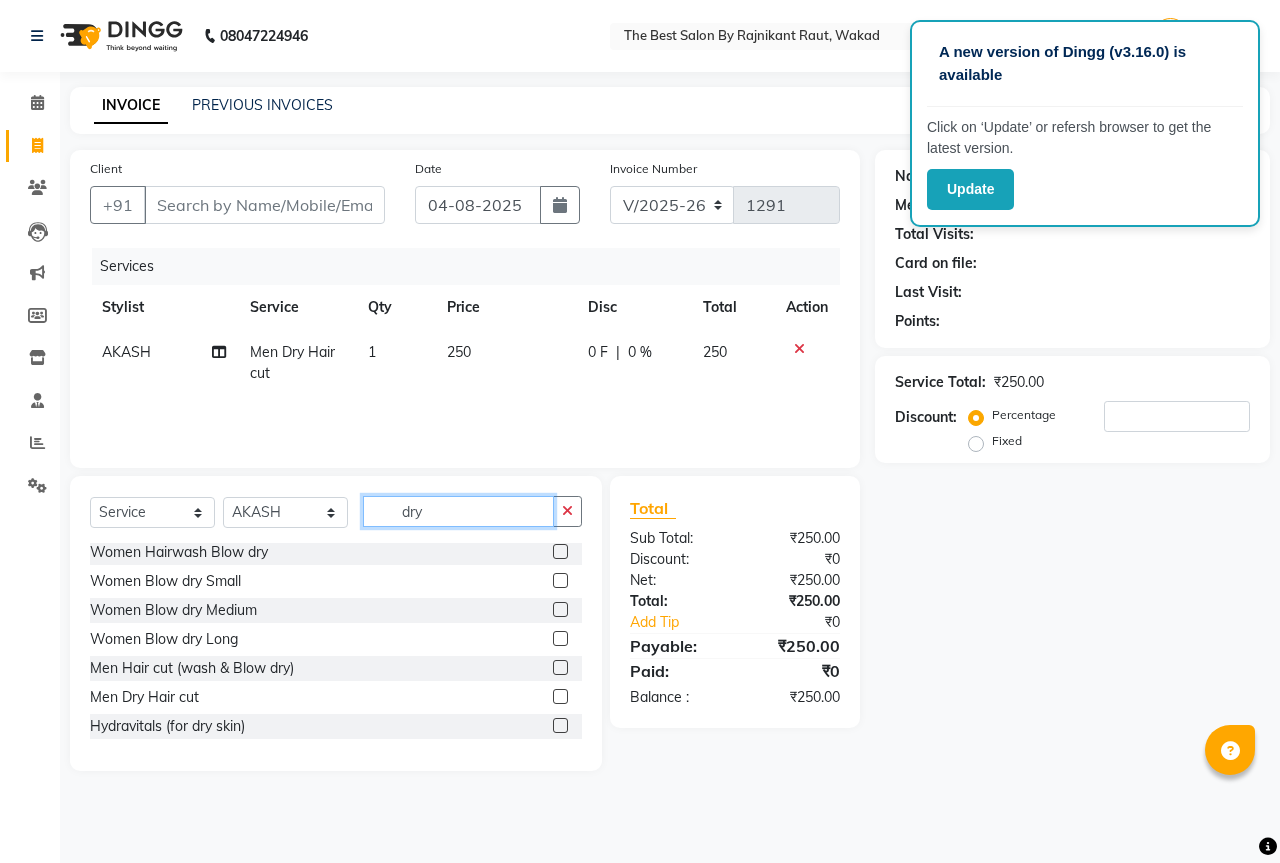 click on "dry" 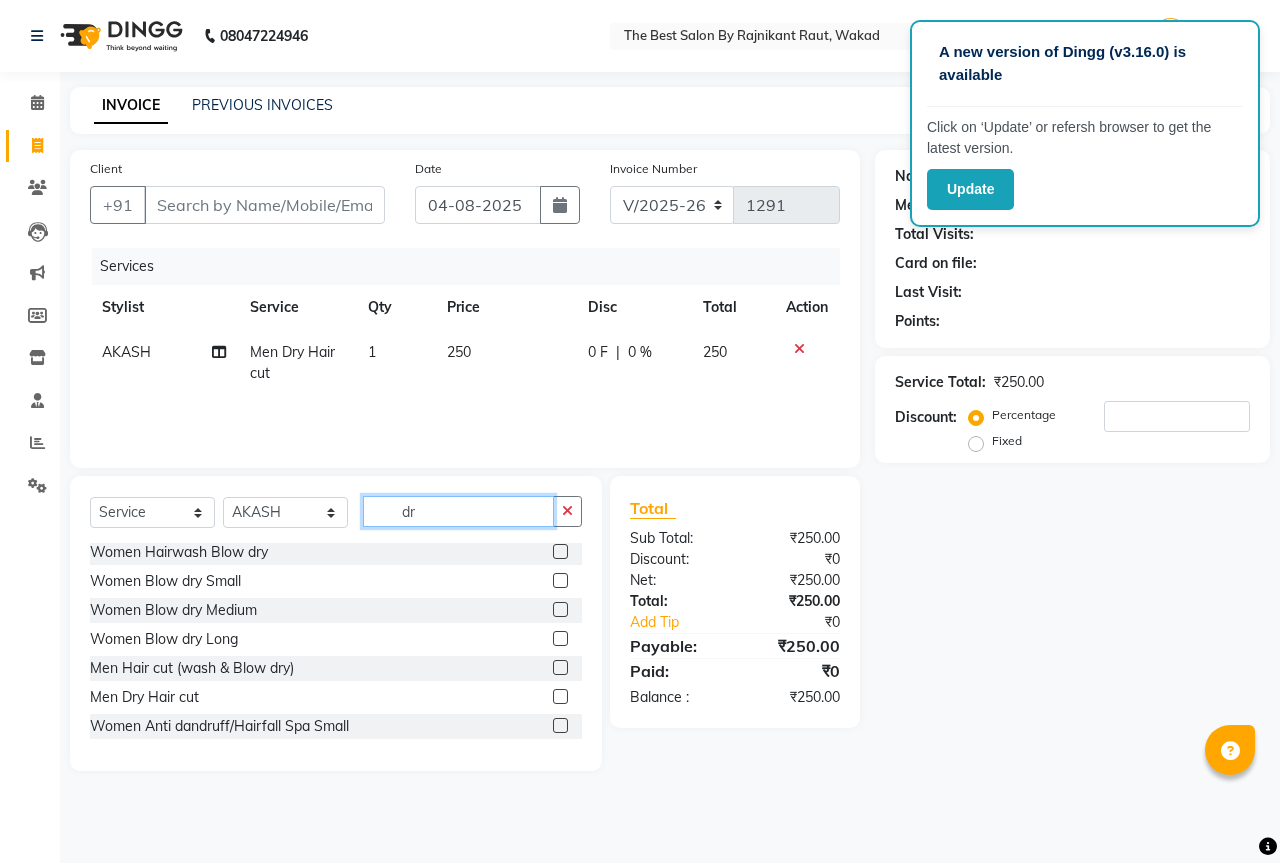 type on "d" 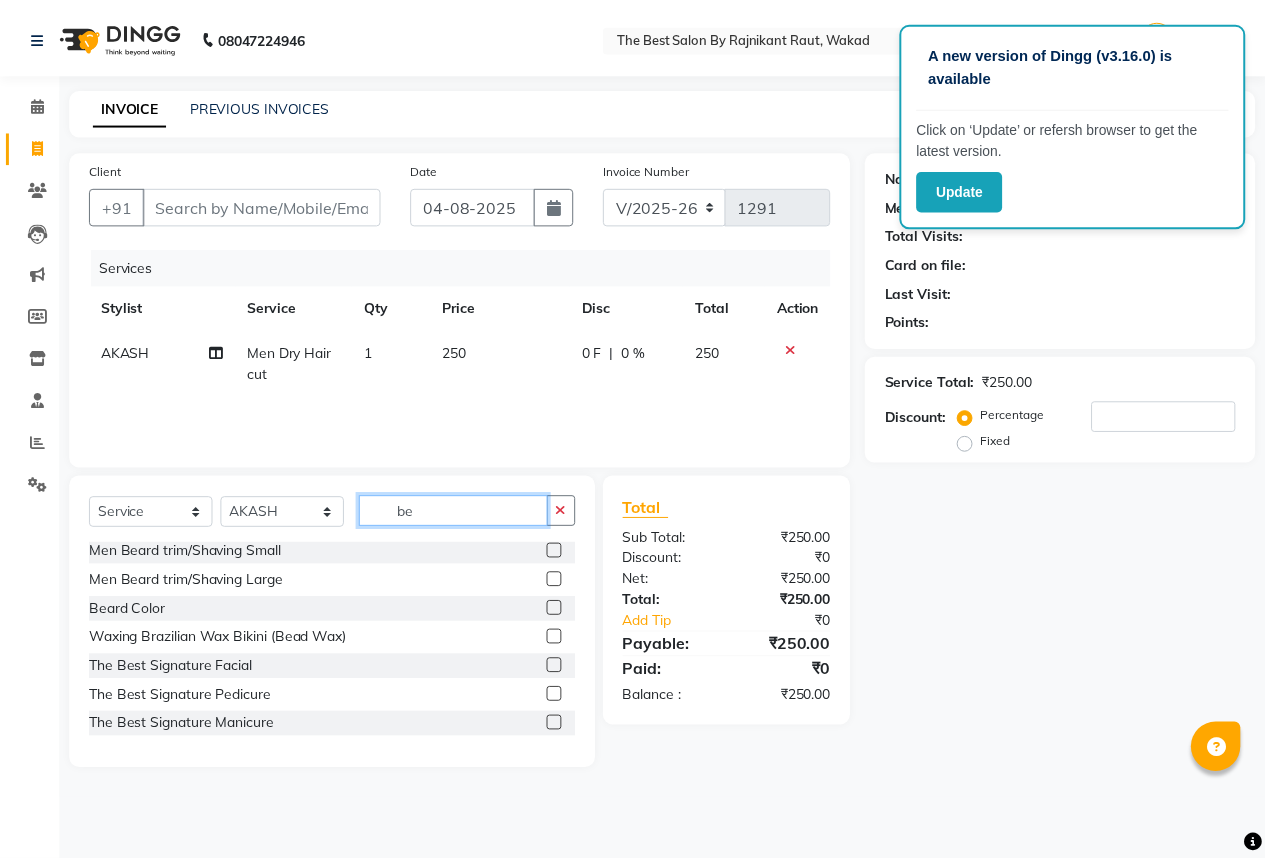 scroll, scrollTop: 0, scrollLeft: 0, axis: both 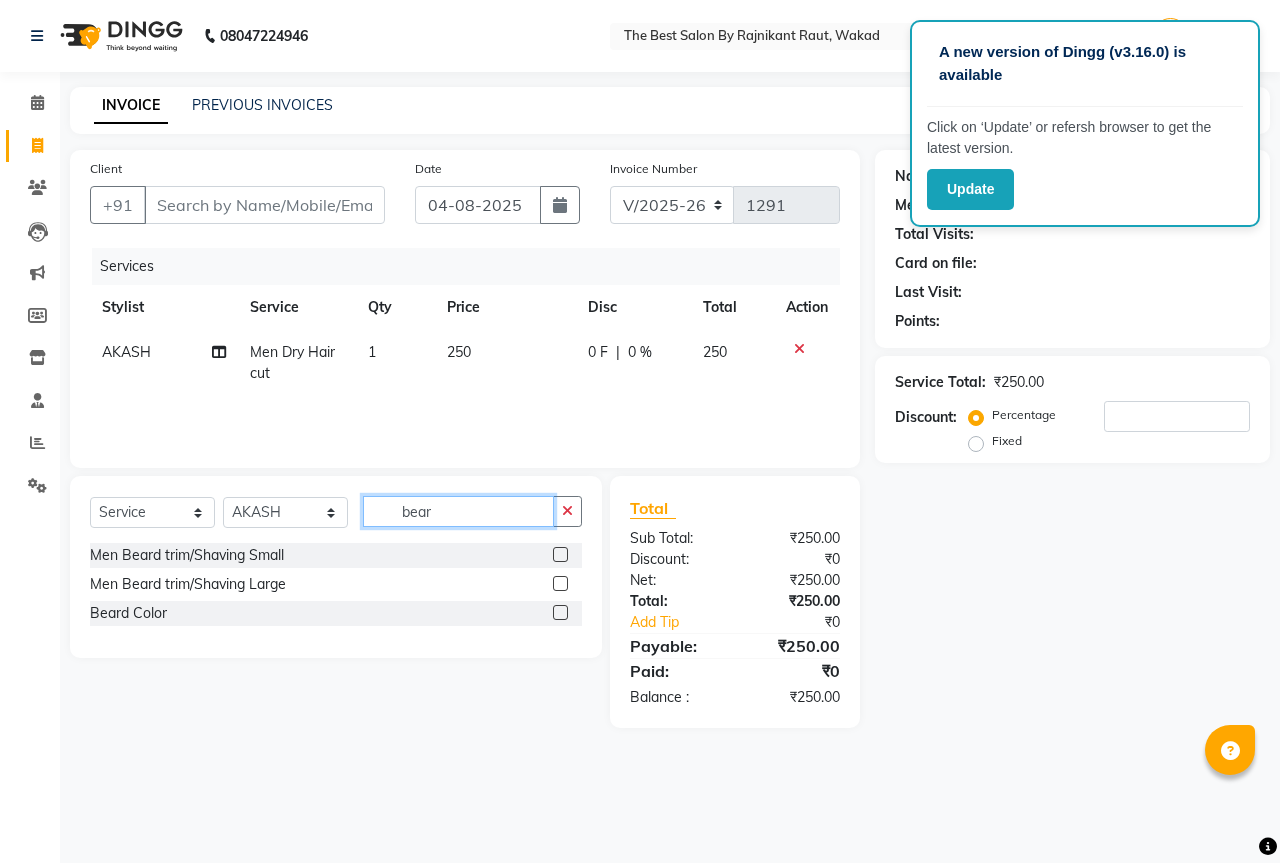 type on "bear" 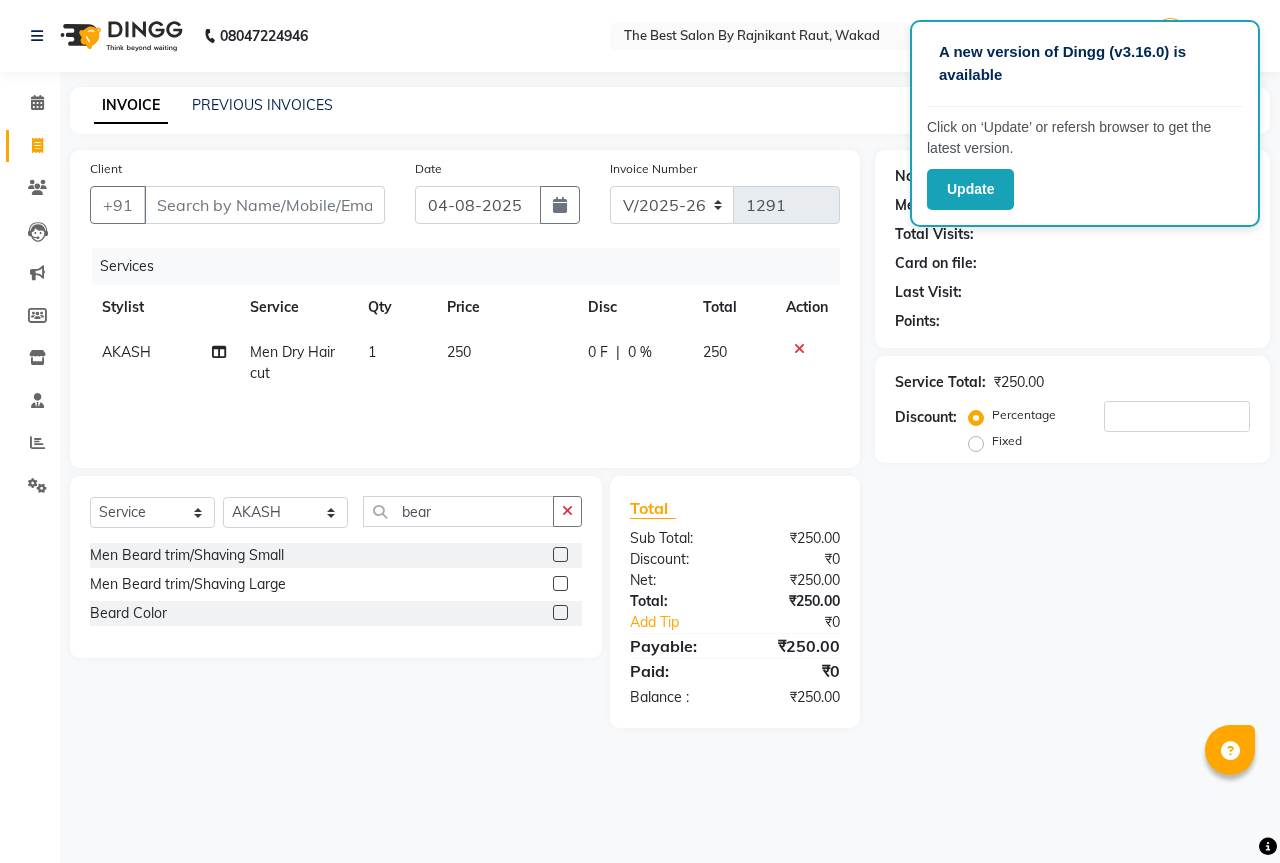 click 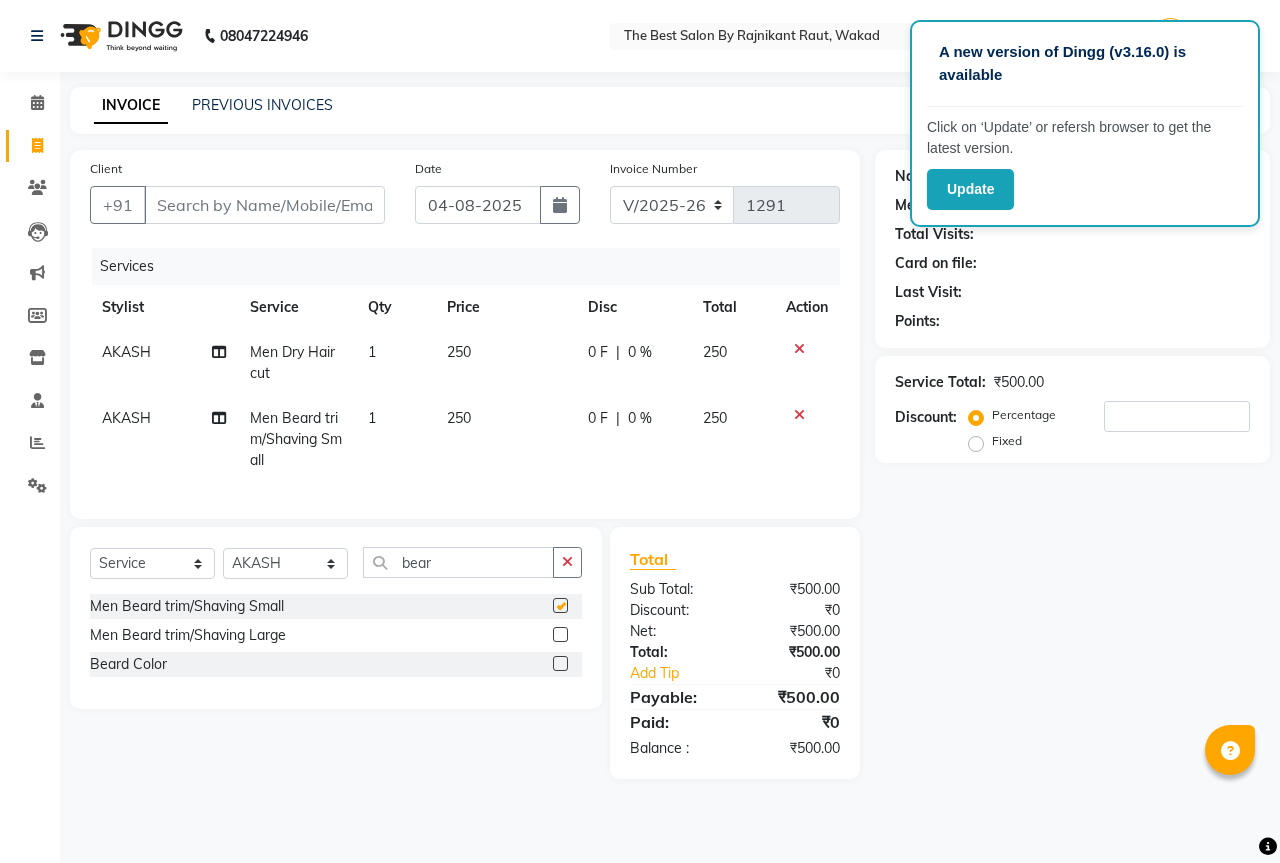 checkbox on "false" 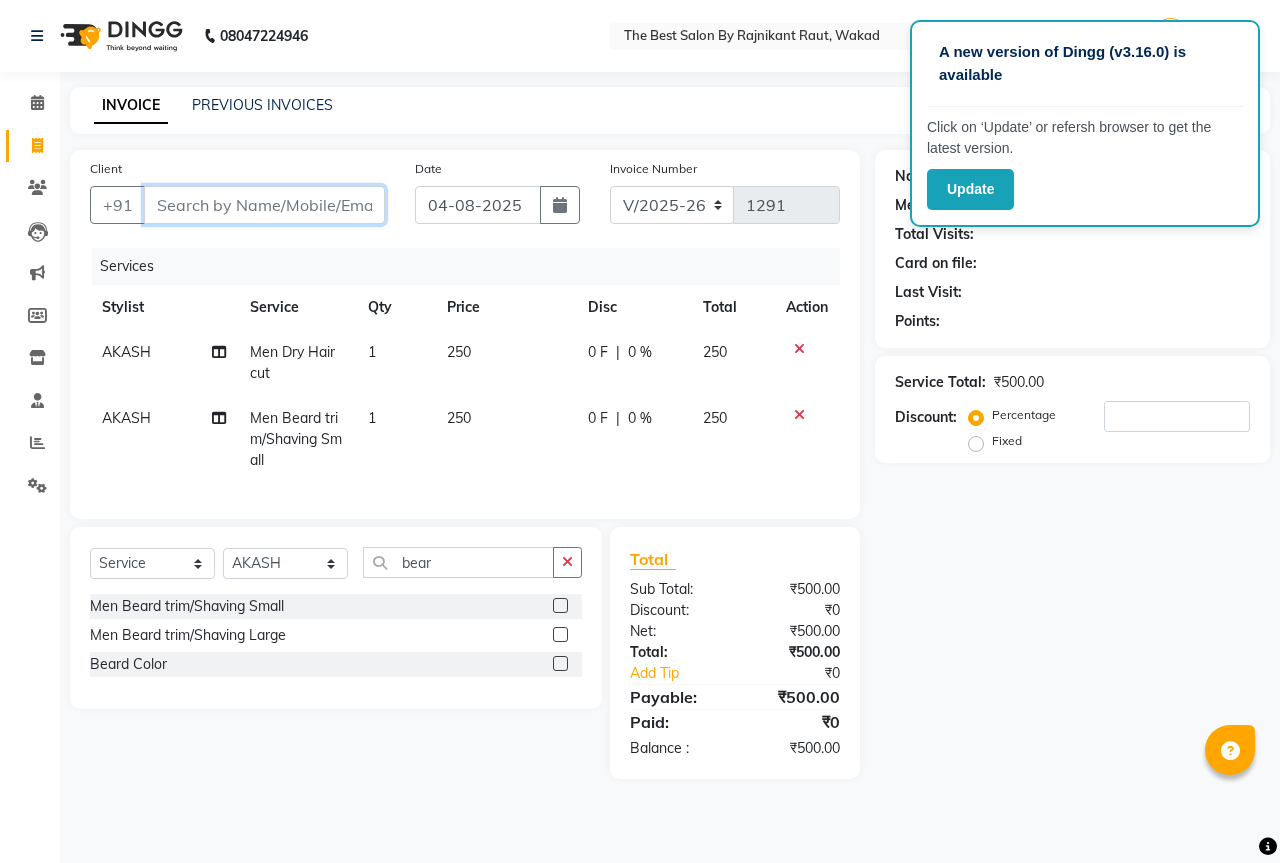 click on "Client" at bounding box center [264, 205] 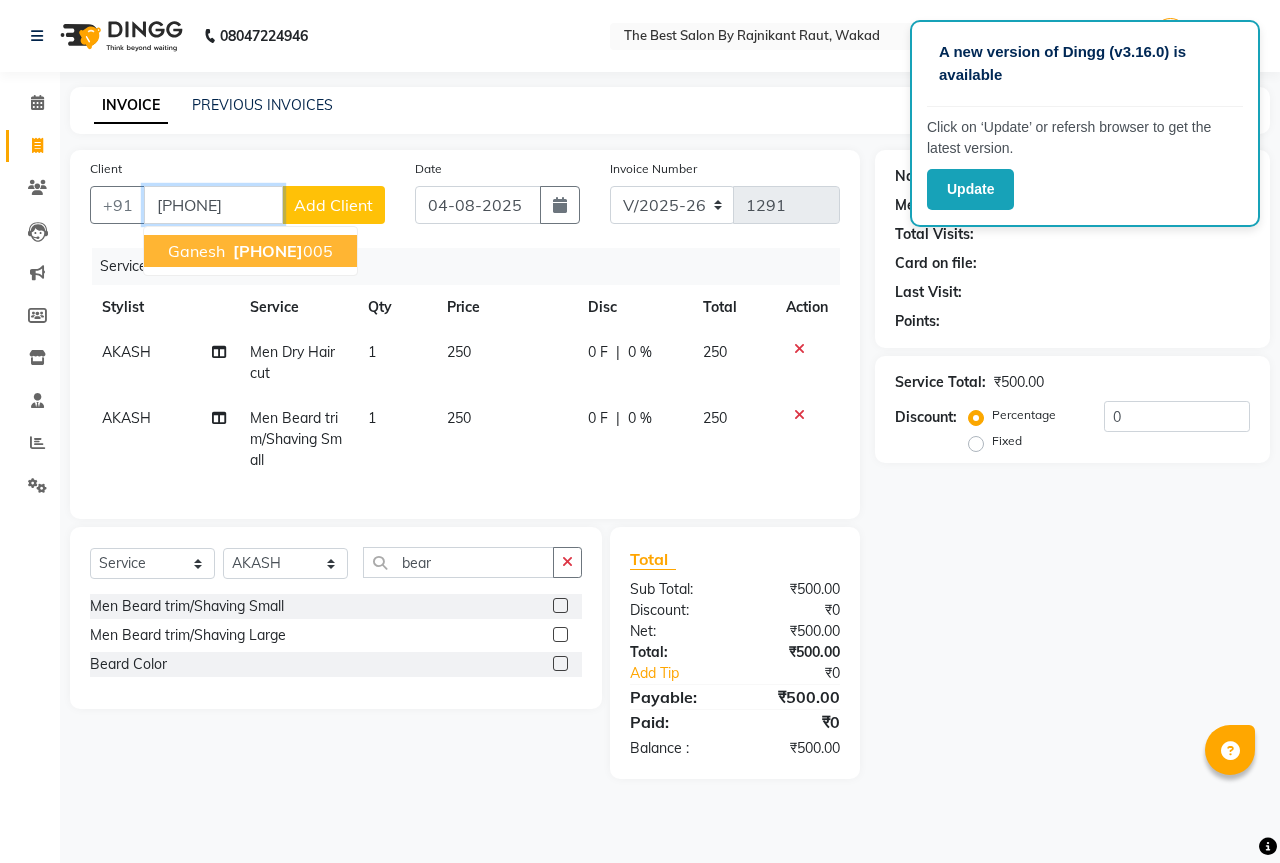 click on "[PHONE]" at bounding box center (281, 251) 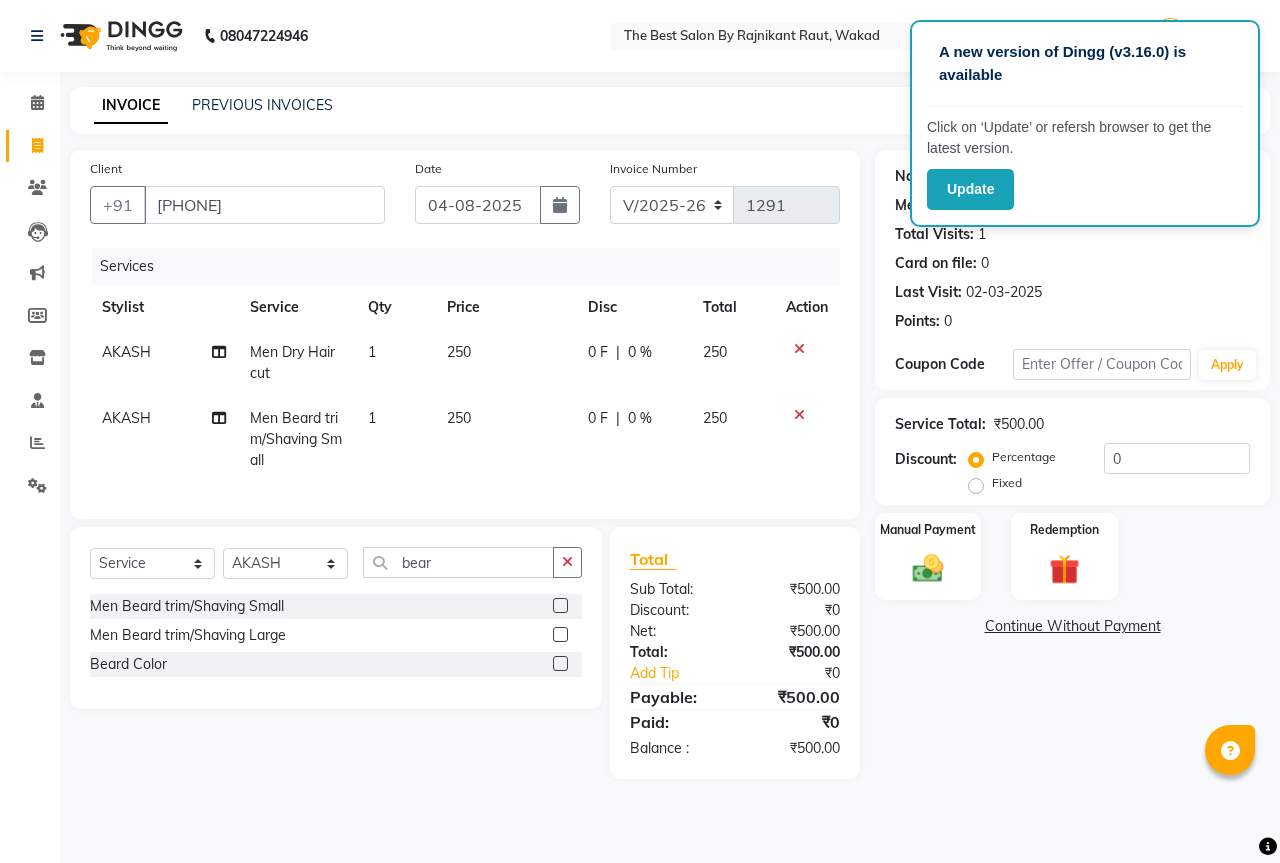 click on "Fixed" 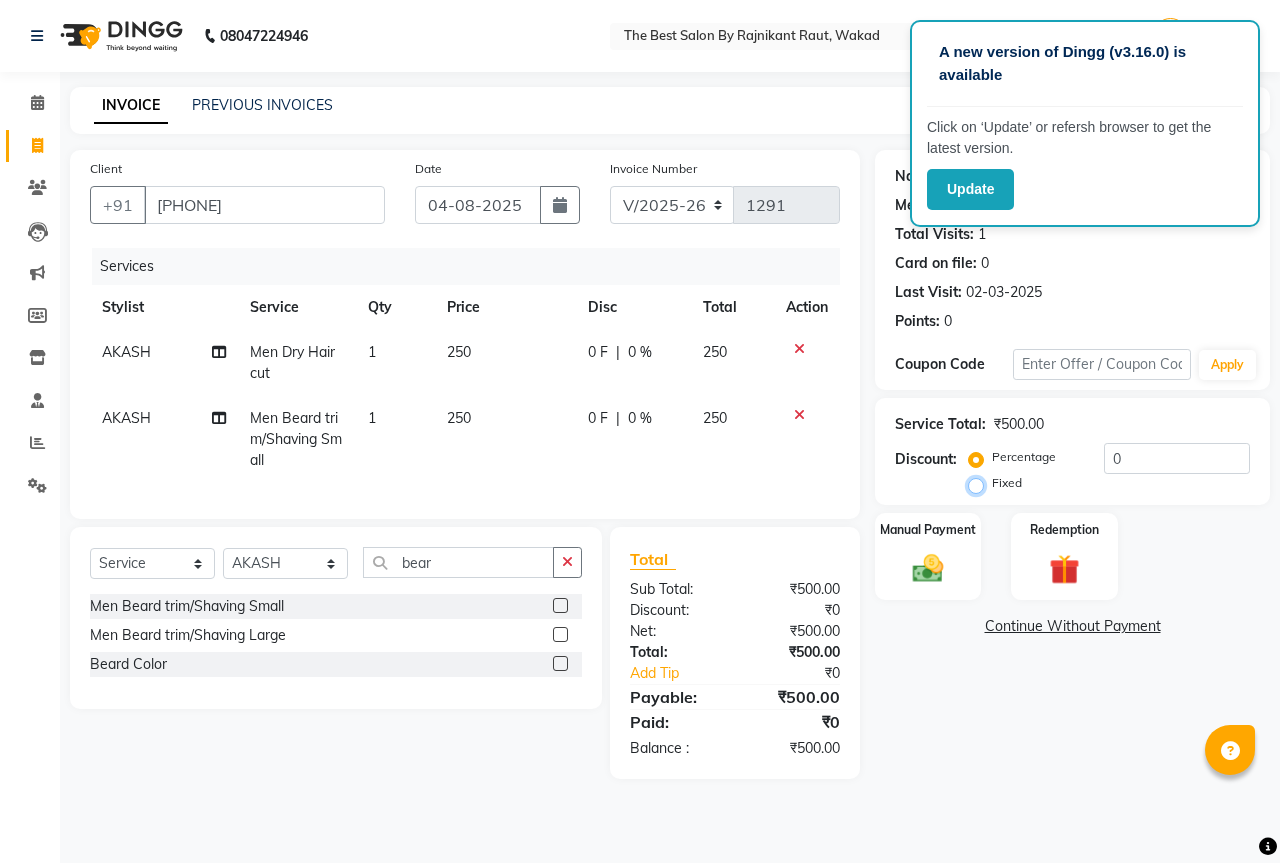 click on "Fixed" at bounding box center [980, 483] 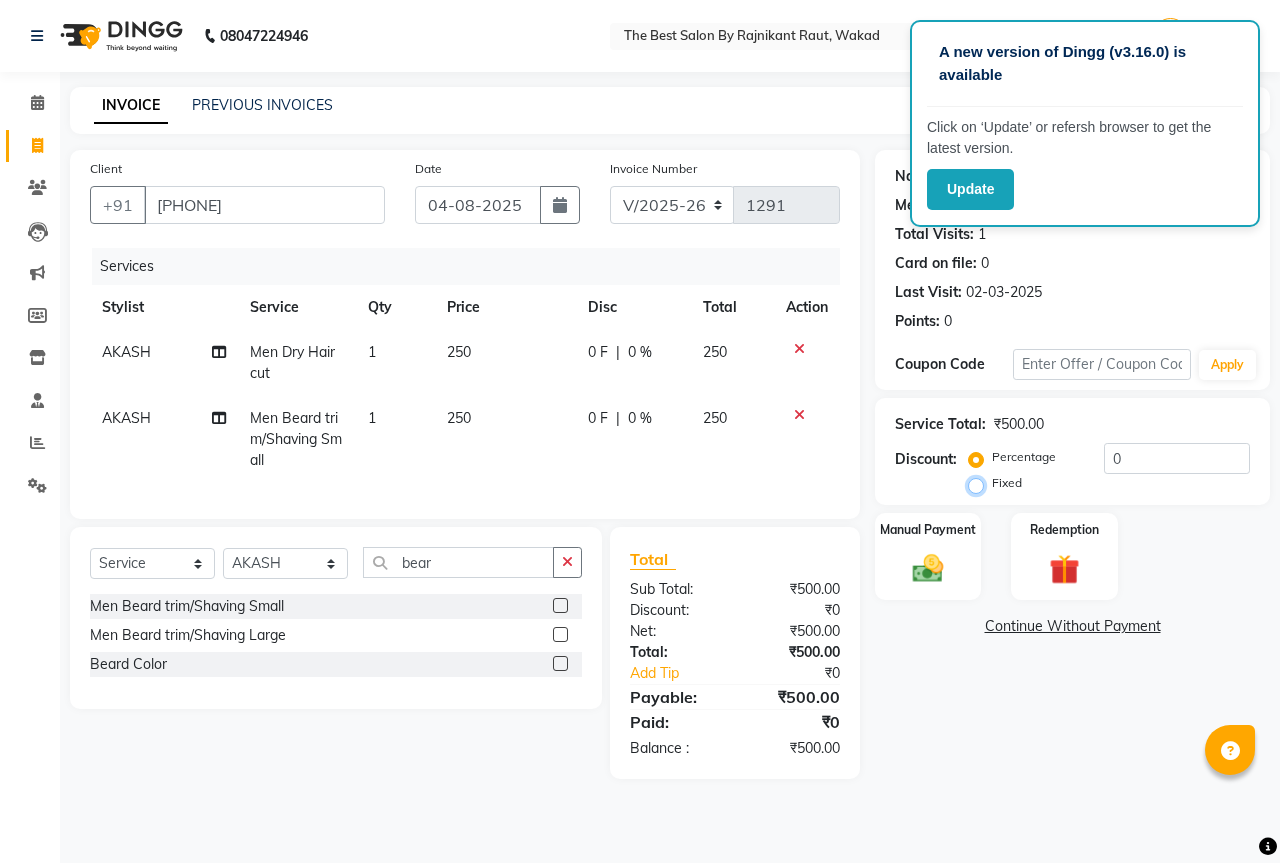 radio on "true" 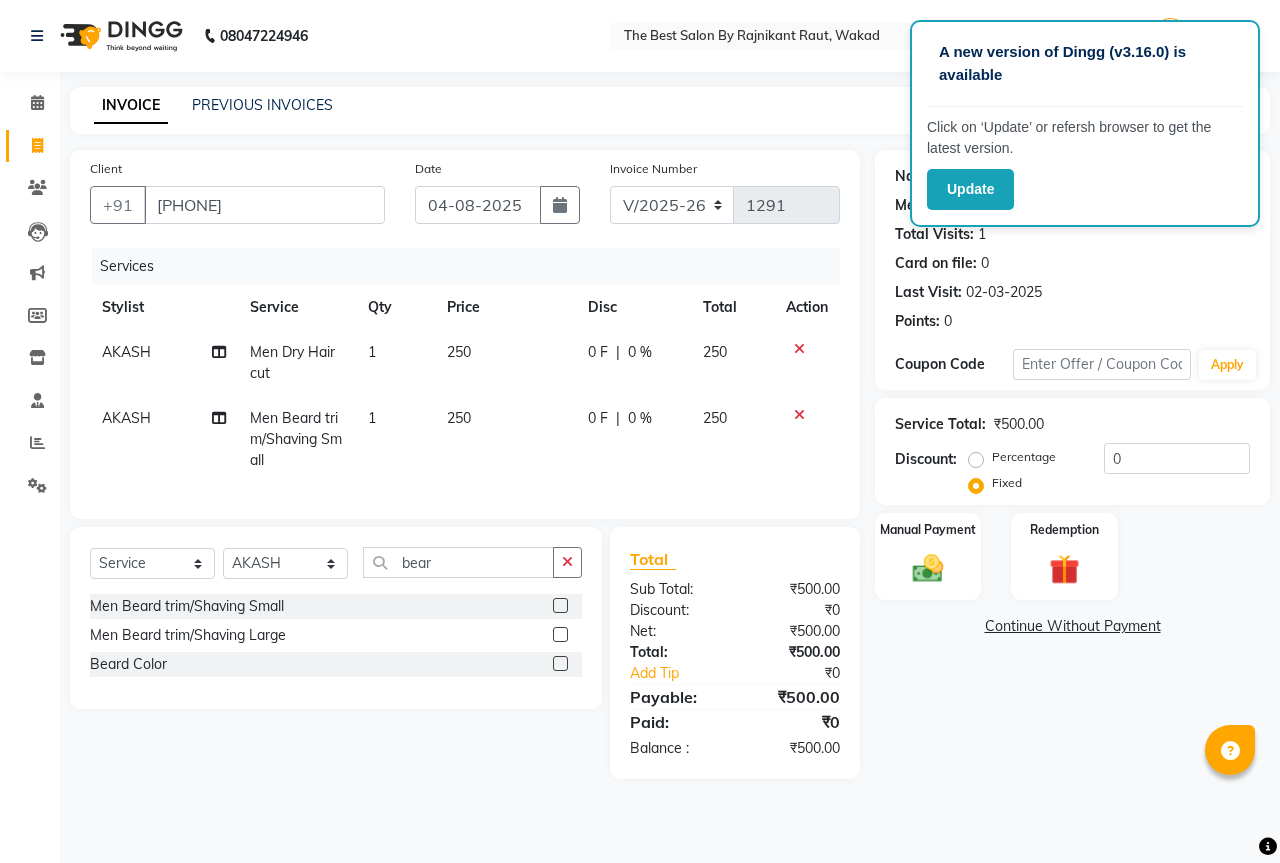 click on "Service Total:  ₹500.00  Discount:  Percentage   Fixed  0" 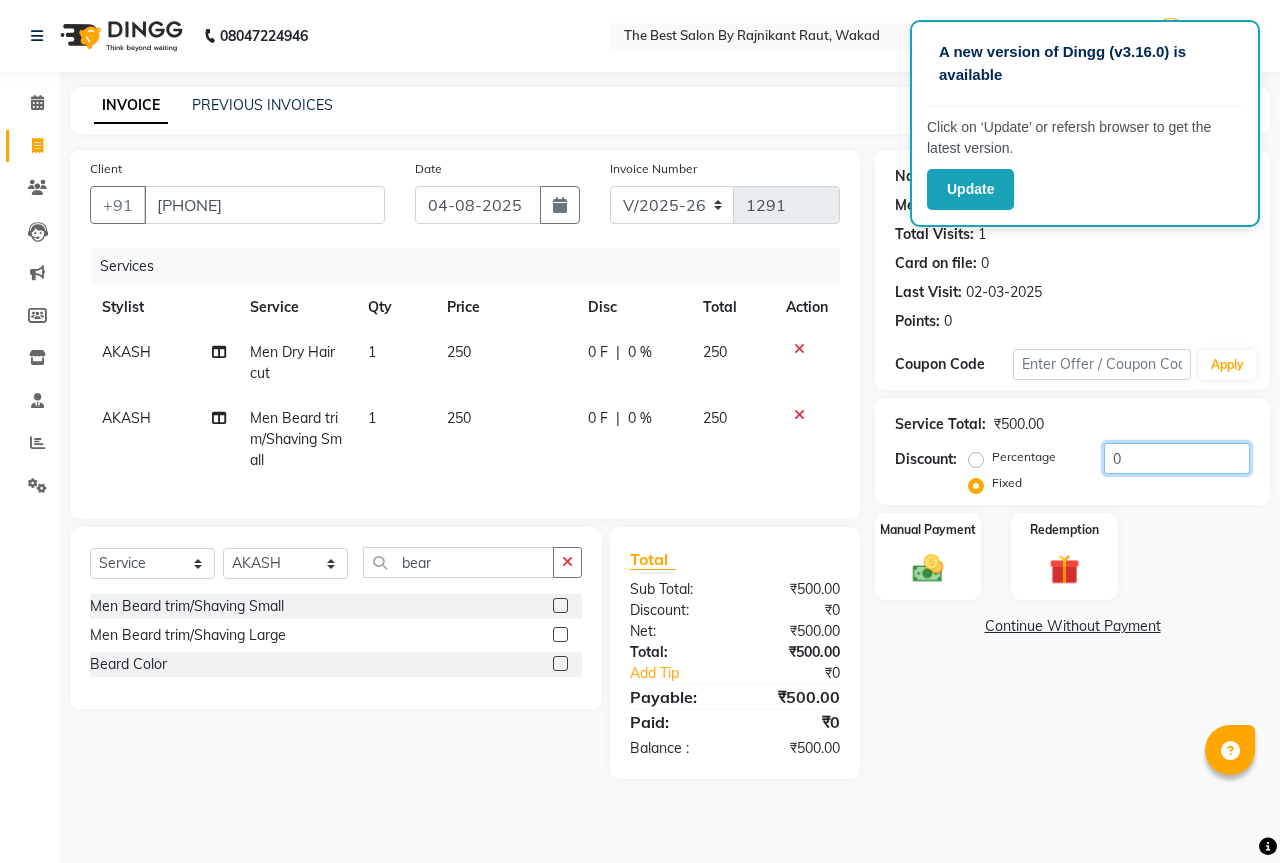 click on "0" 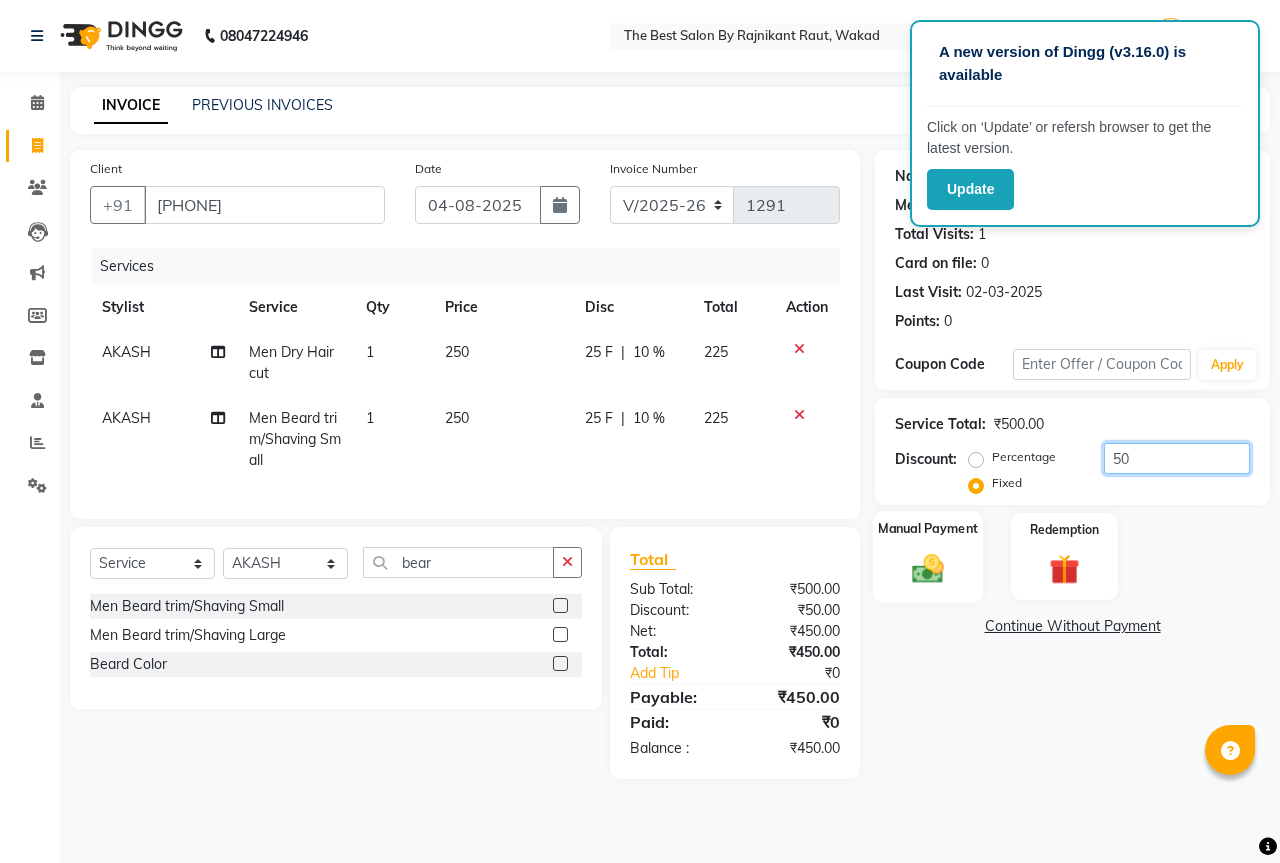 type on "50" 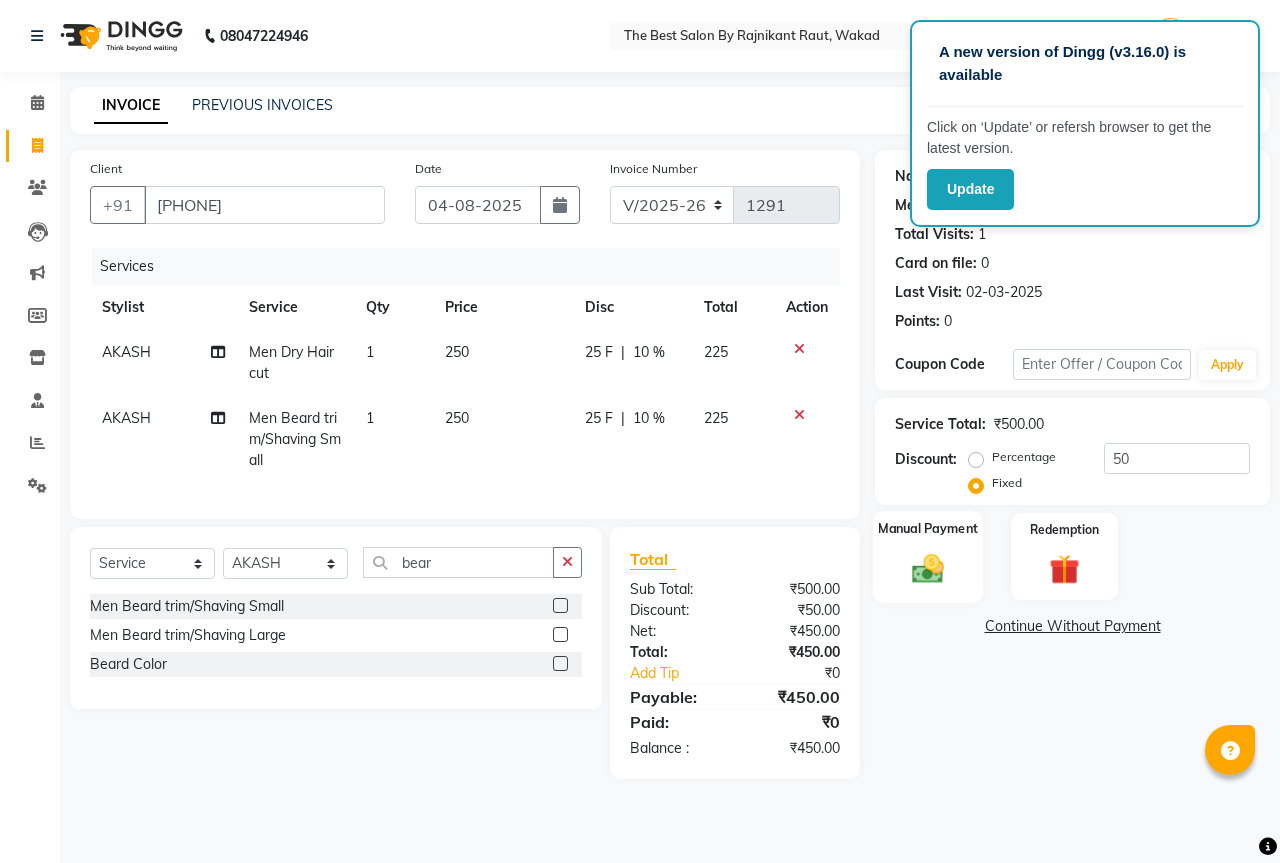 click 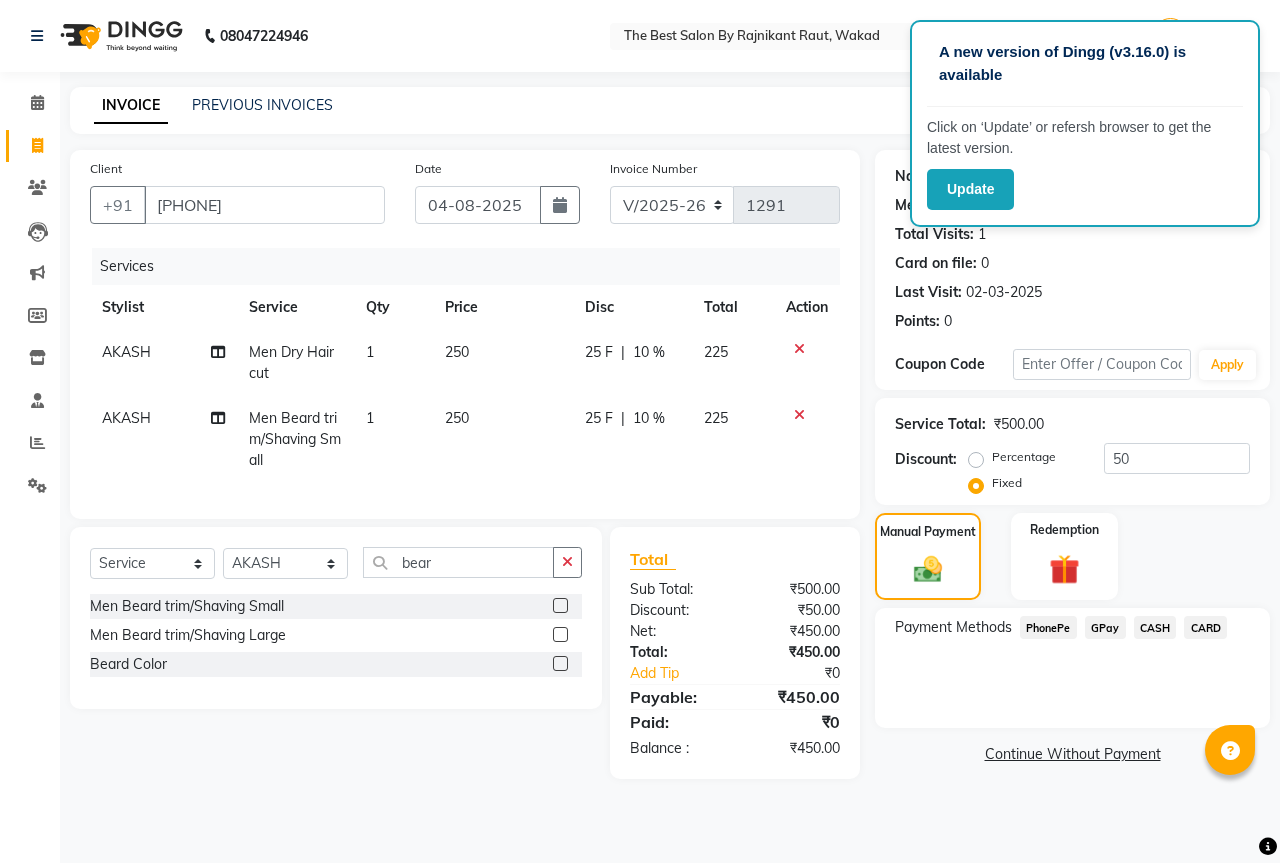 click on "GPay" 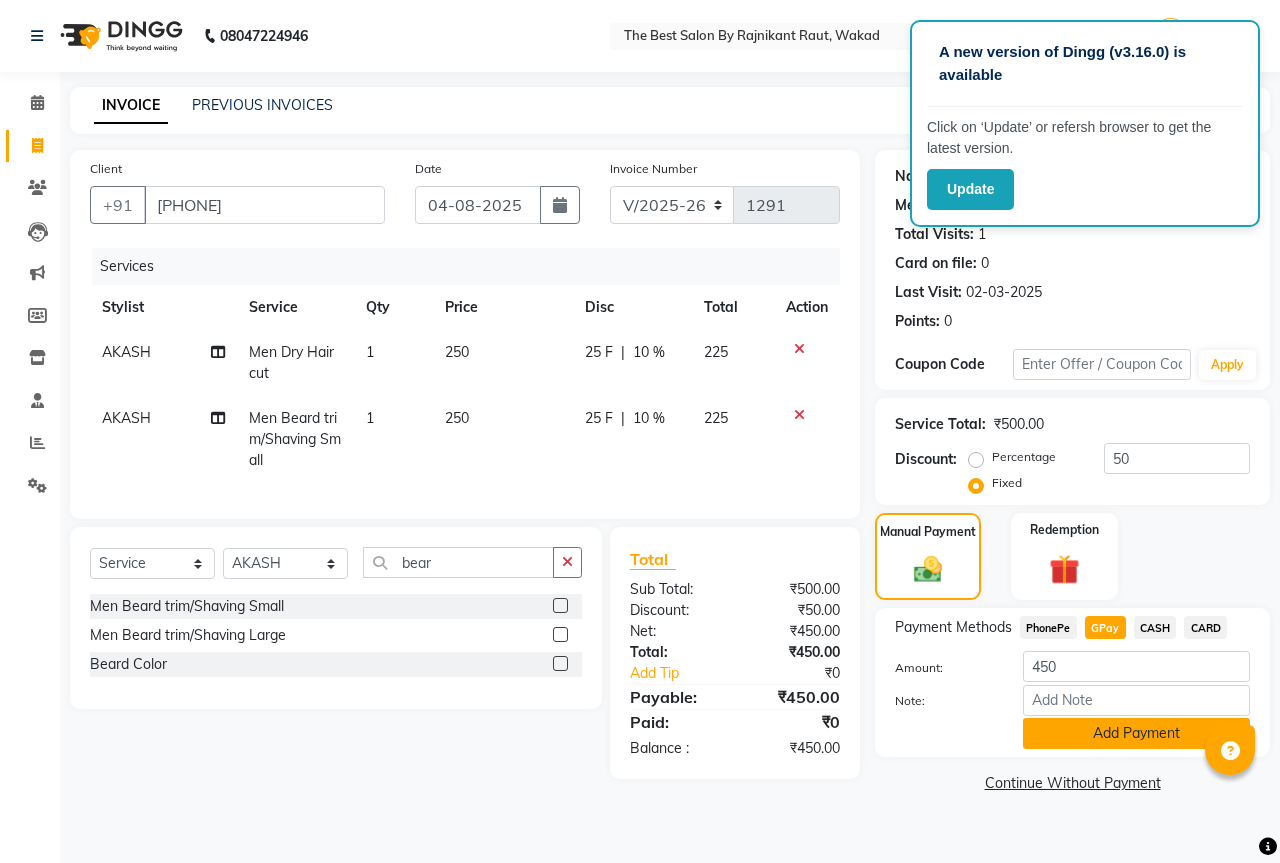 click on "Add Payment" 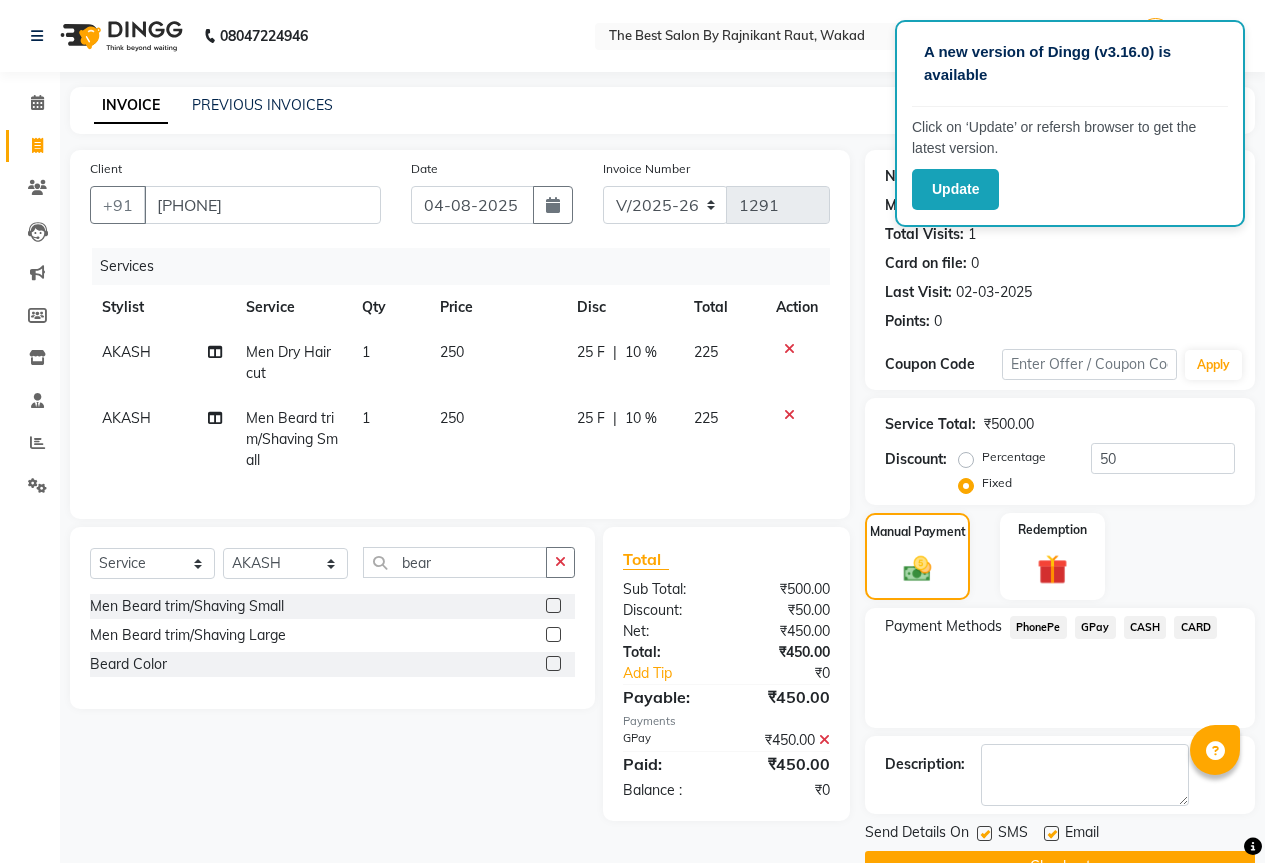scroll, scrollTop: 49, scrollLeft: 0, axis: vertical 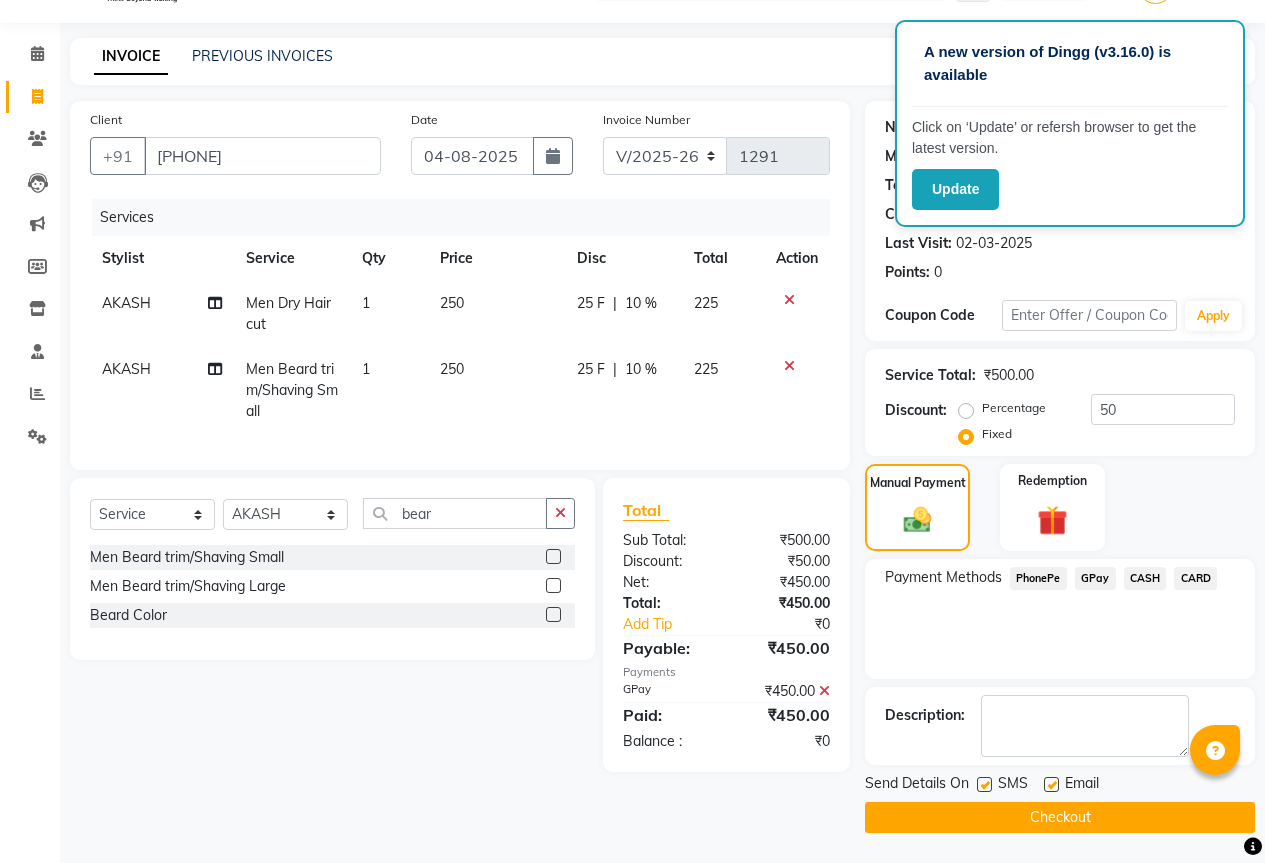 click on "Checkout" 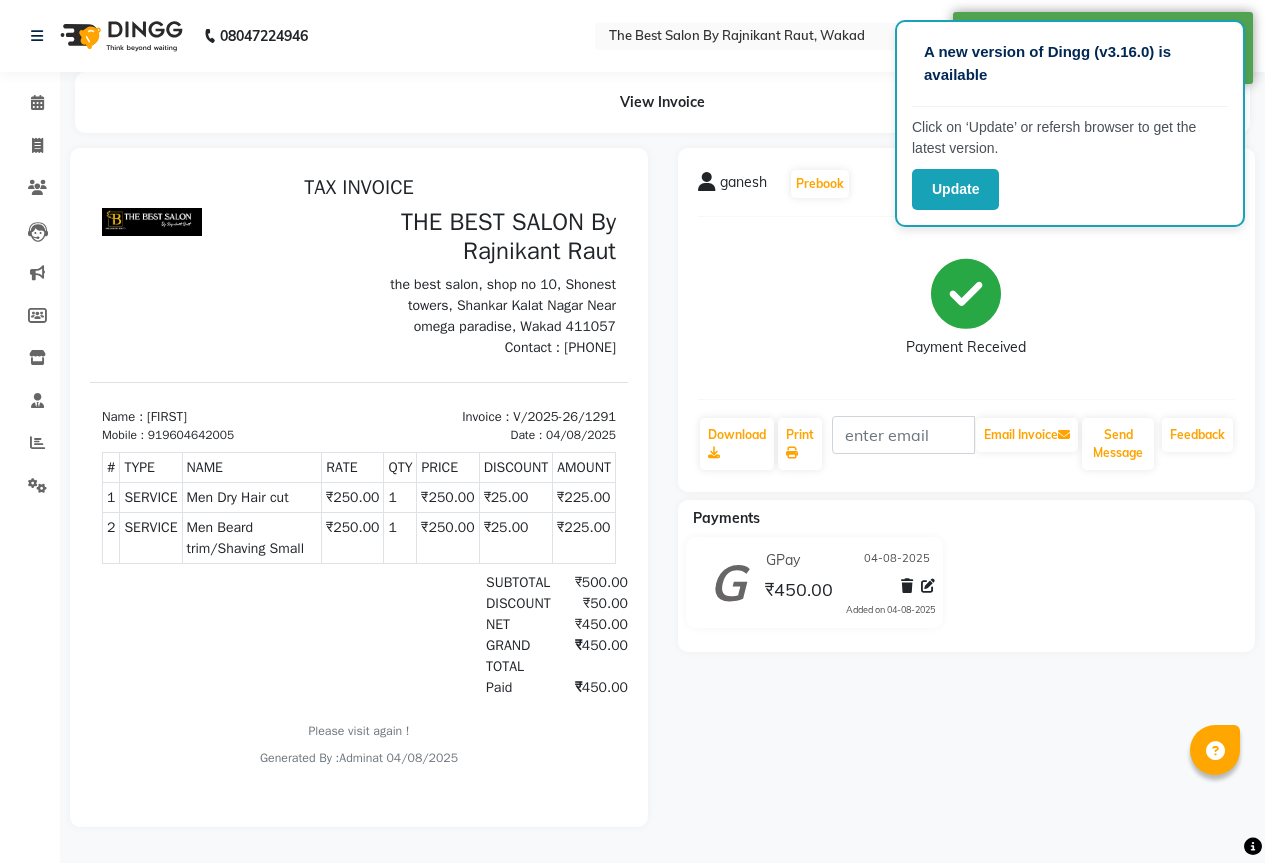 scroll, scrollTop: 0, scrollLeft: 0, axis: both 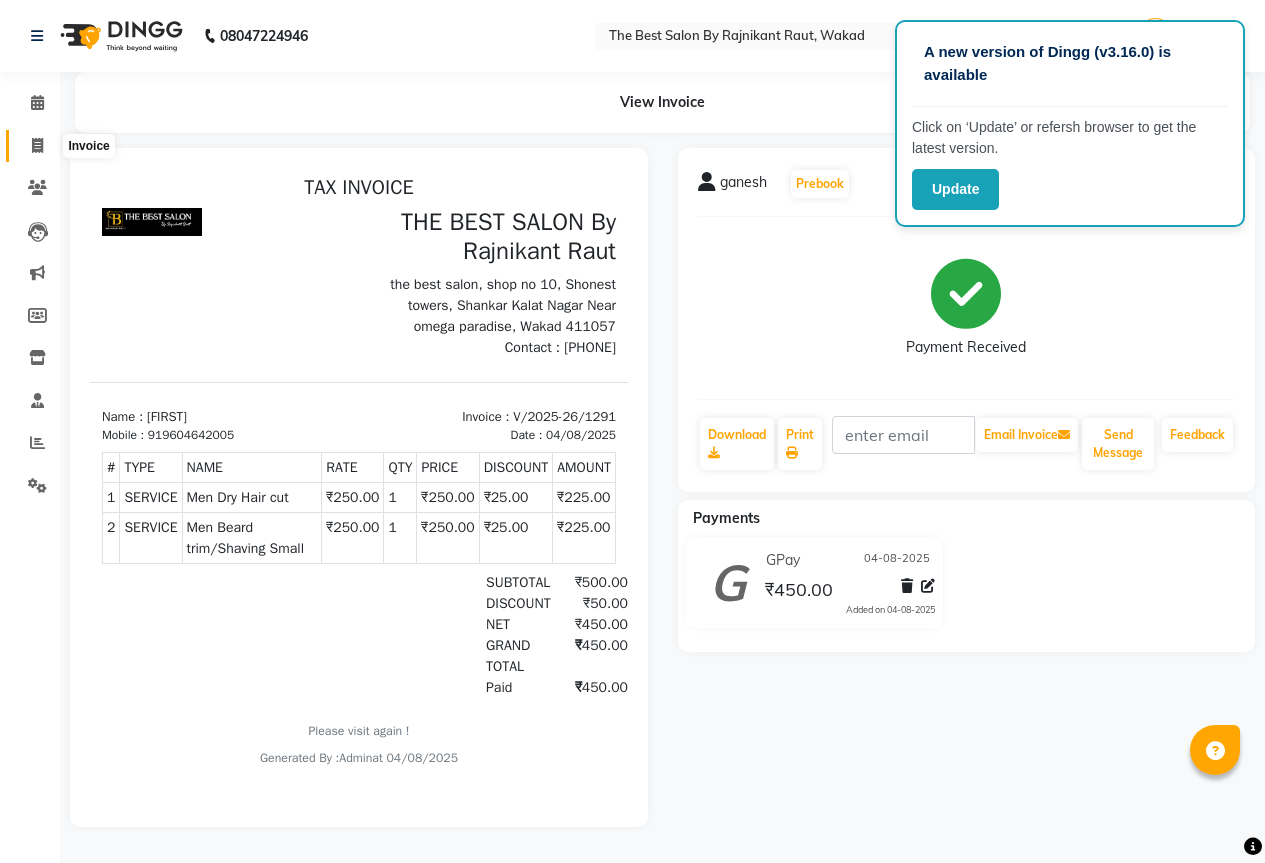 click 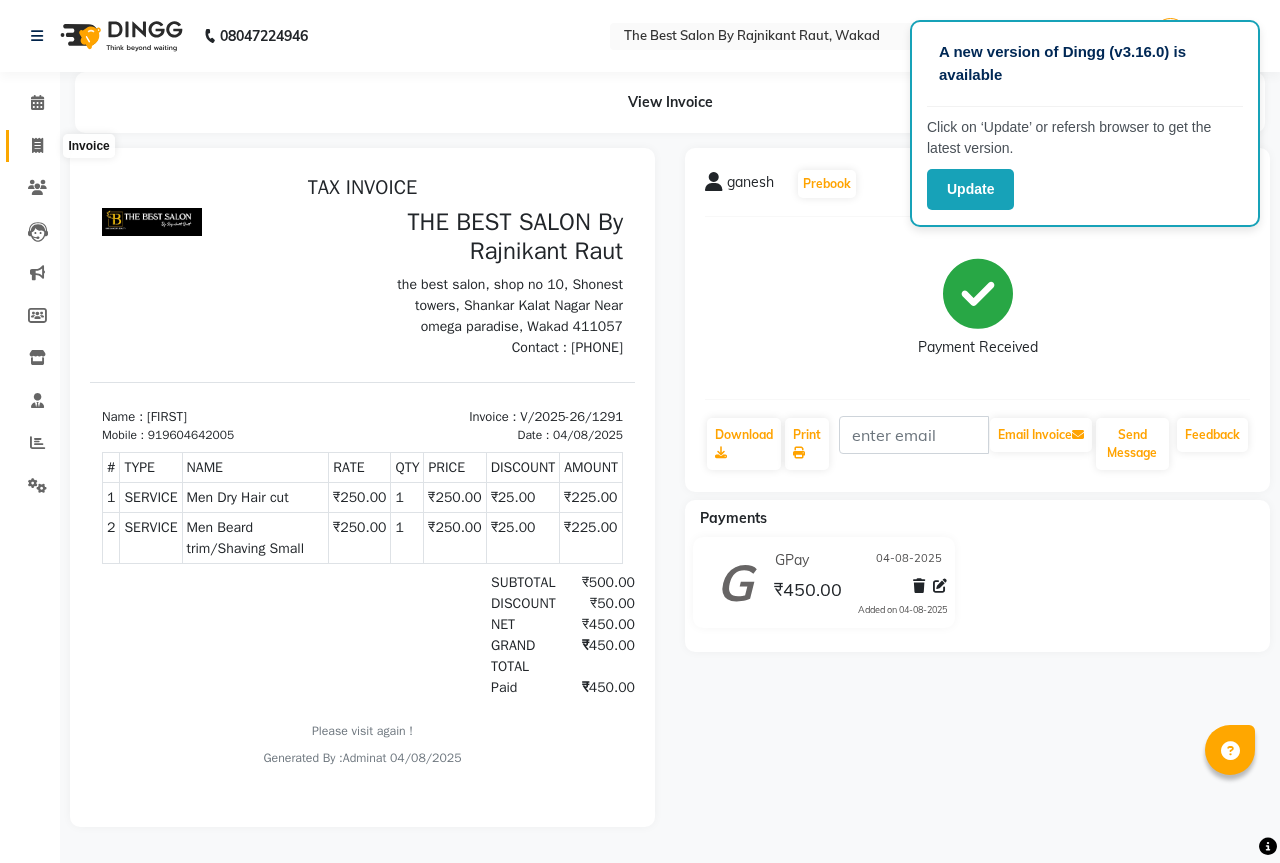 select on "7209" 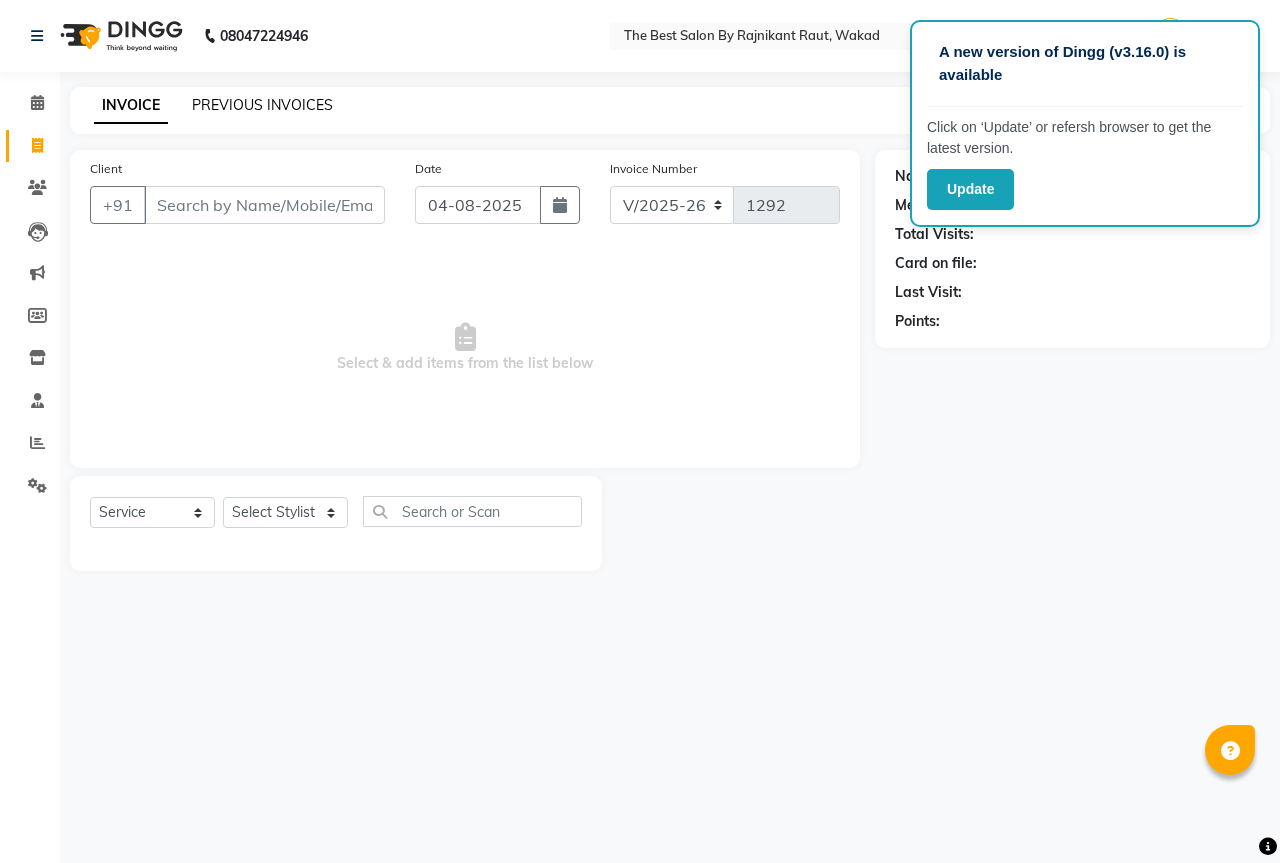 click on "PREVIOUS INVOICES" 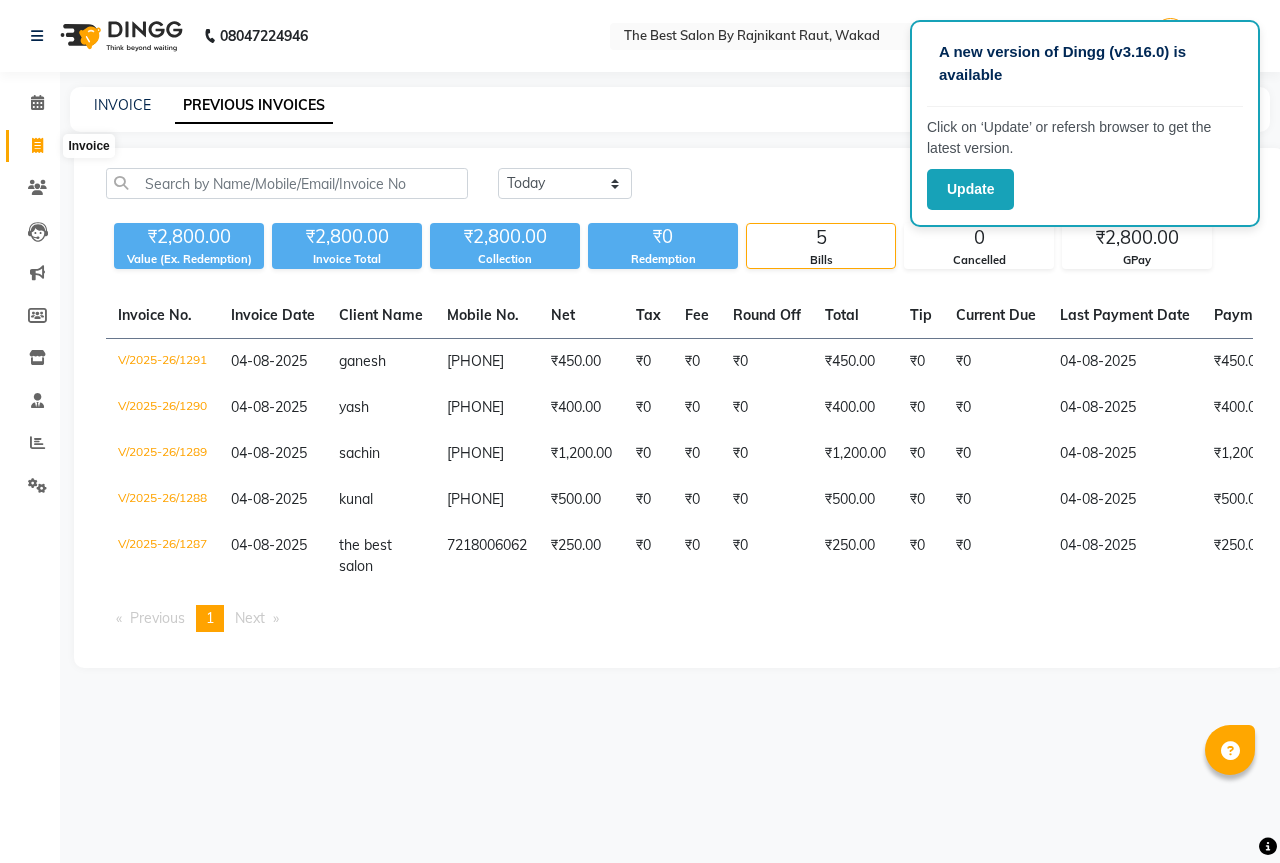 click 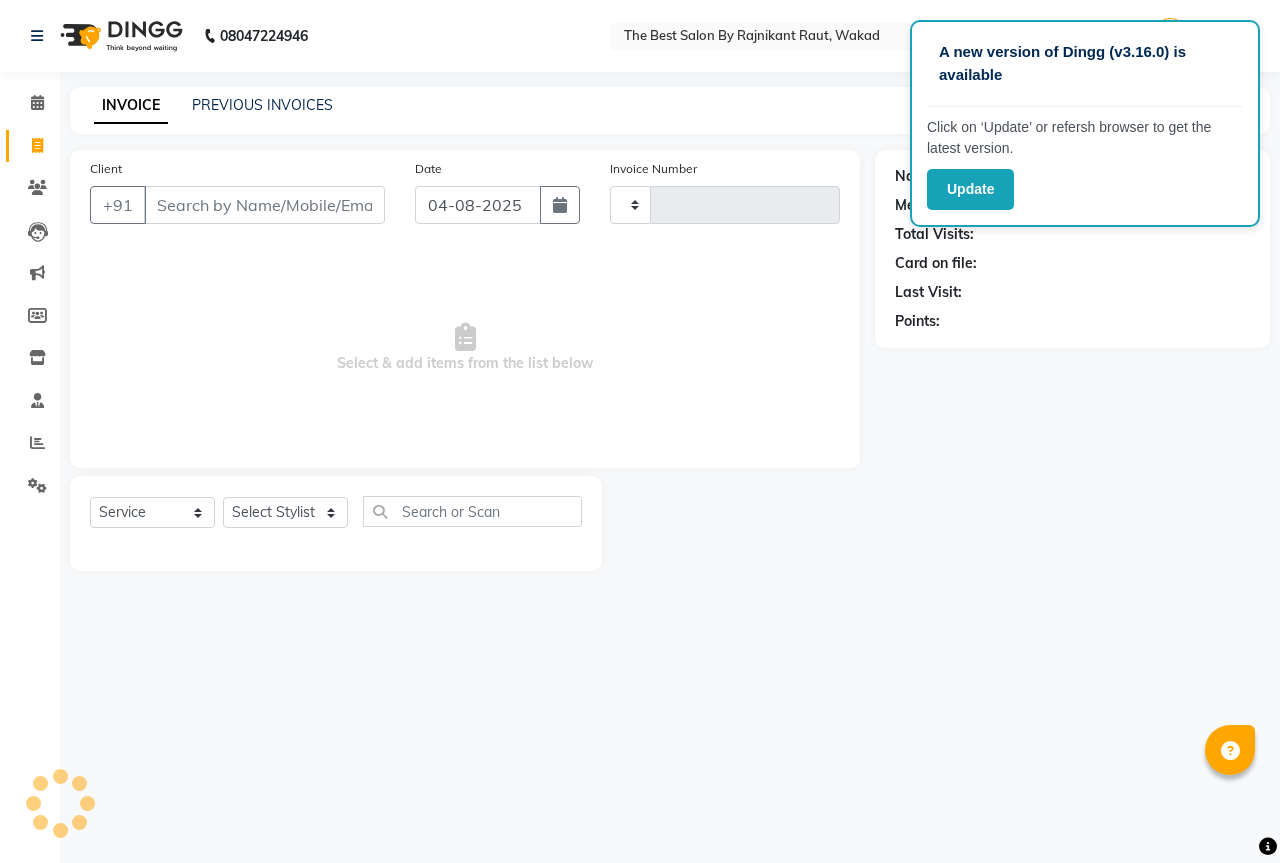 type on "1292" 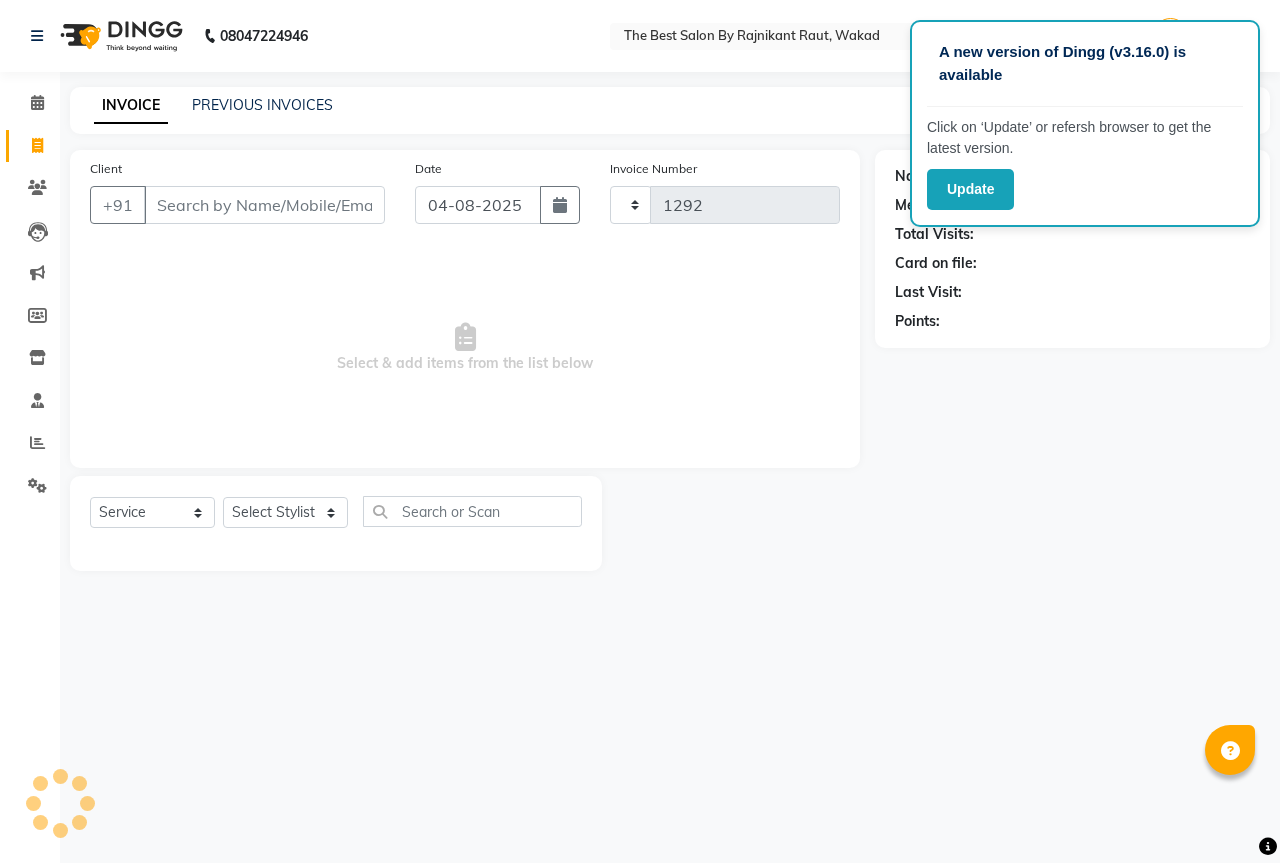 select on "7209" 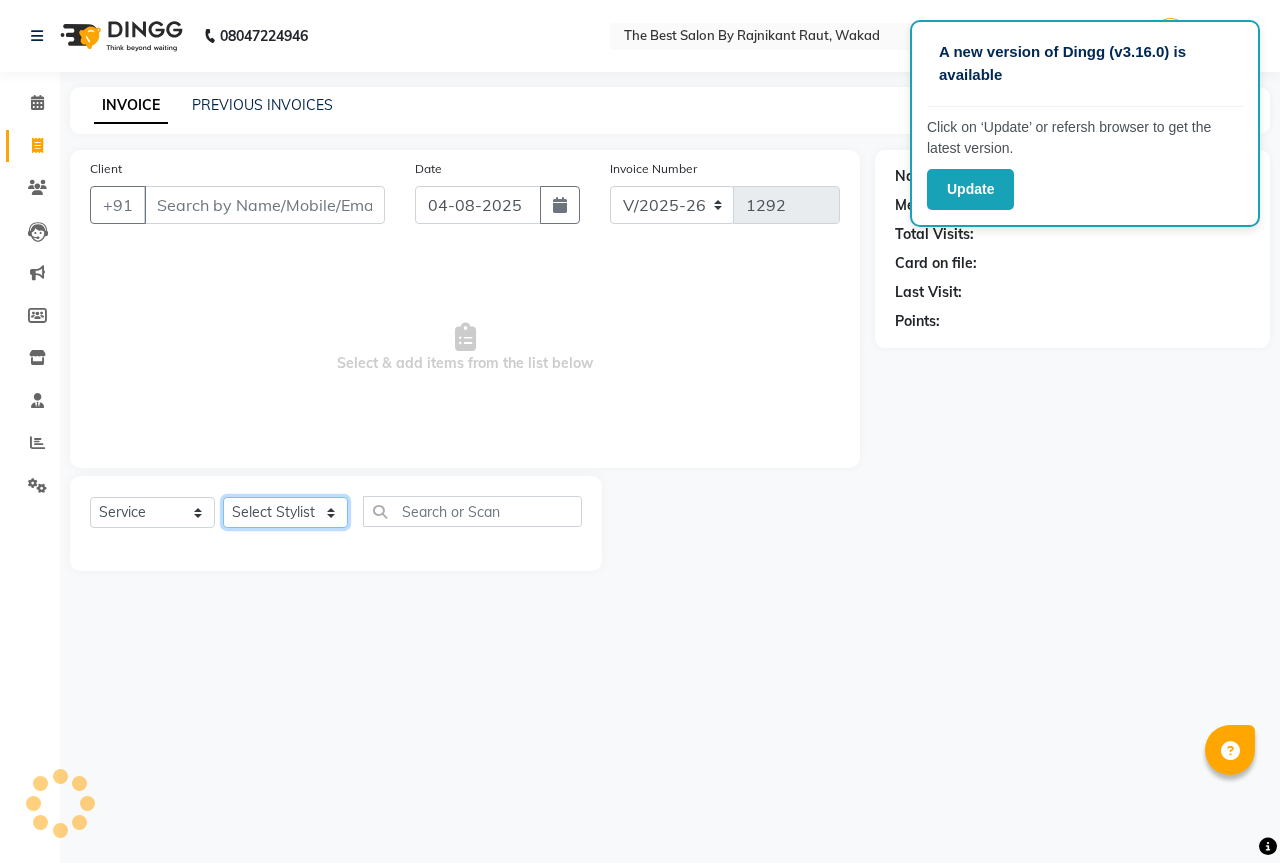 click on "Select Stylist AKASH KAJAL PAYAL RAJ RUTUJA SAHIL" 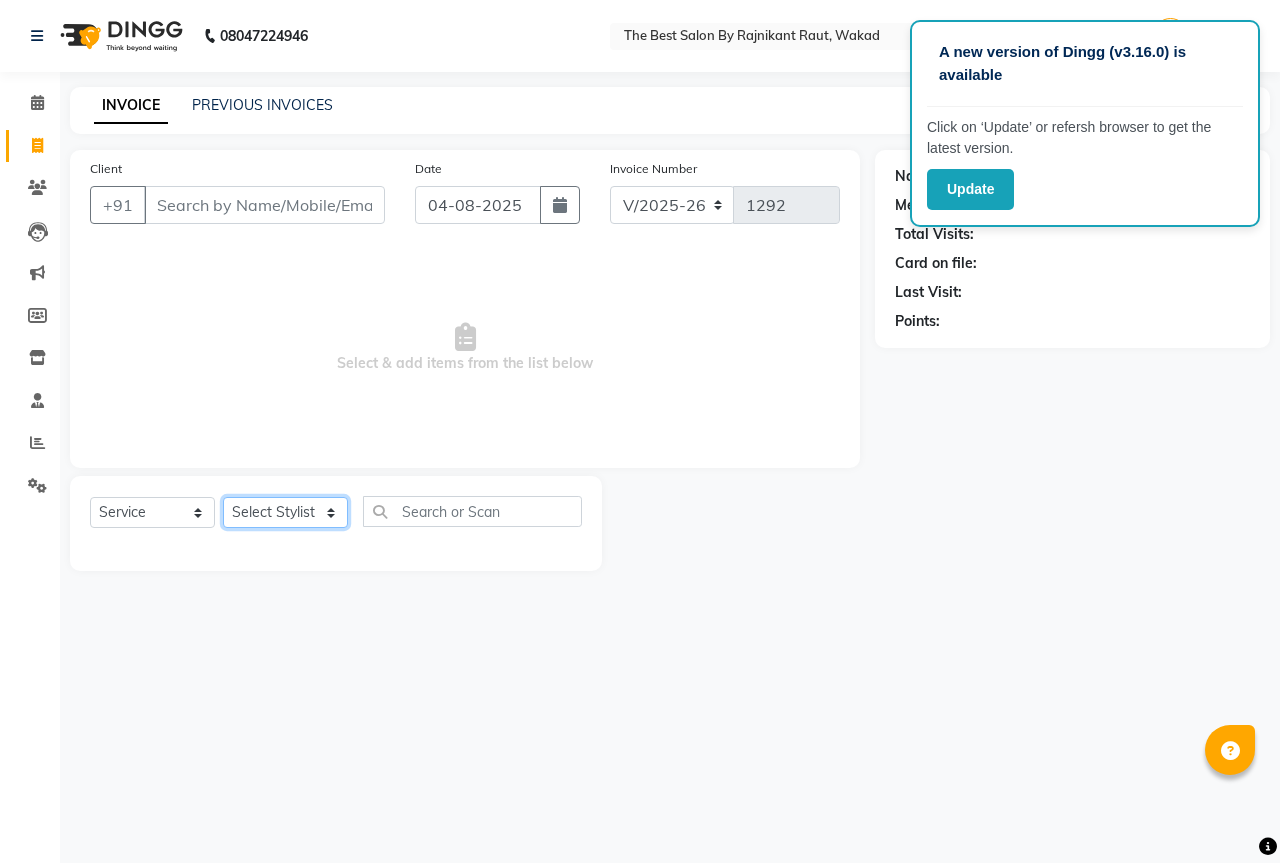 select on "70744" 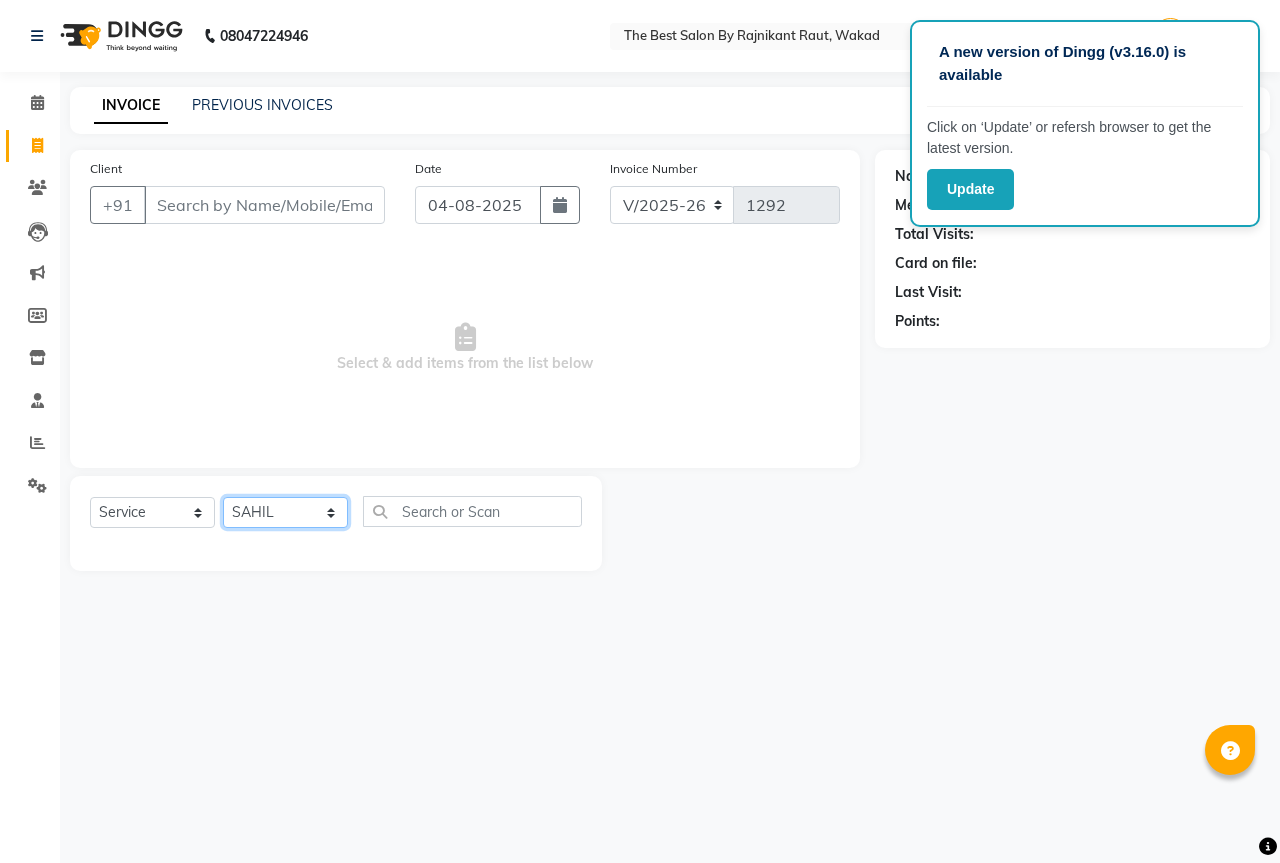 click on "Select Stylist AKASH KAJAL PAYAL RAJ RUTUJA SAHIL" 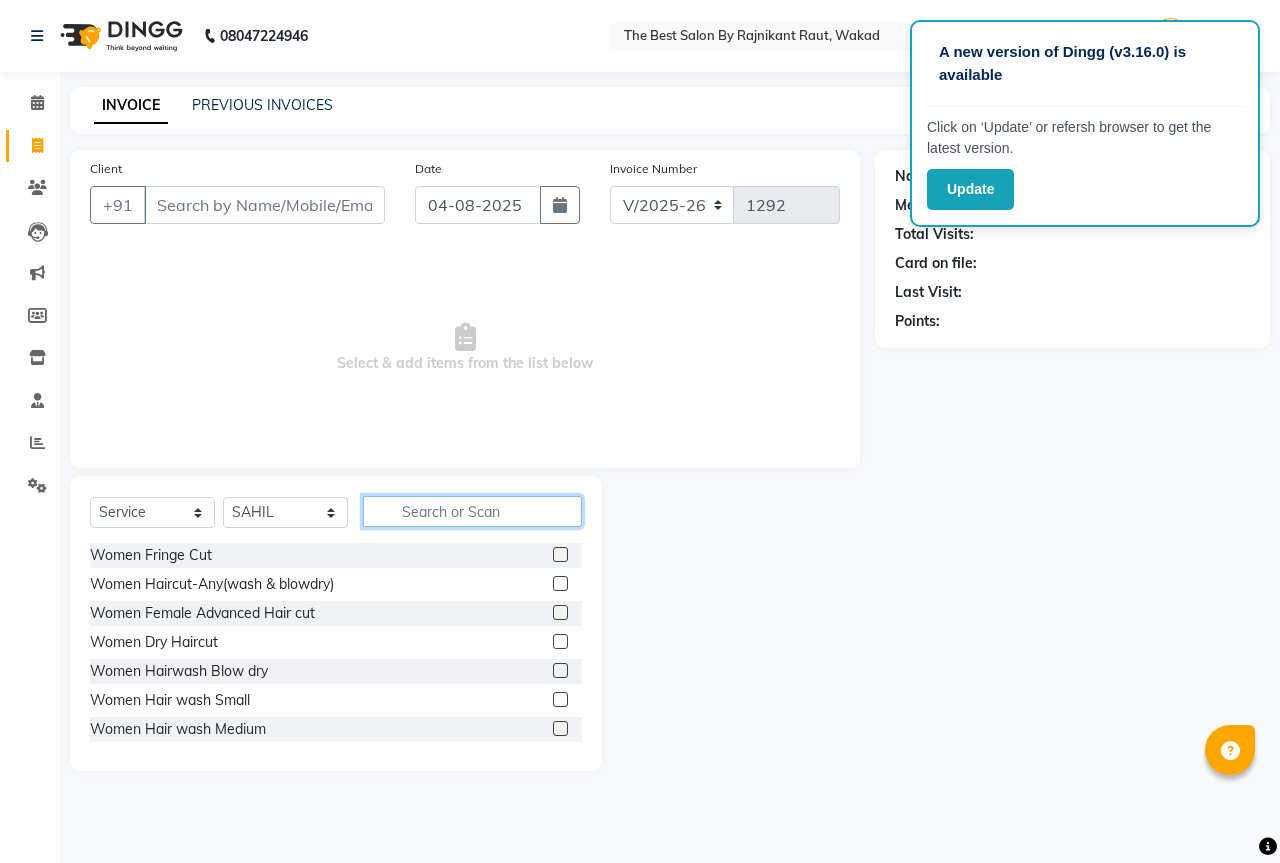 click 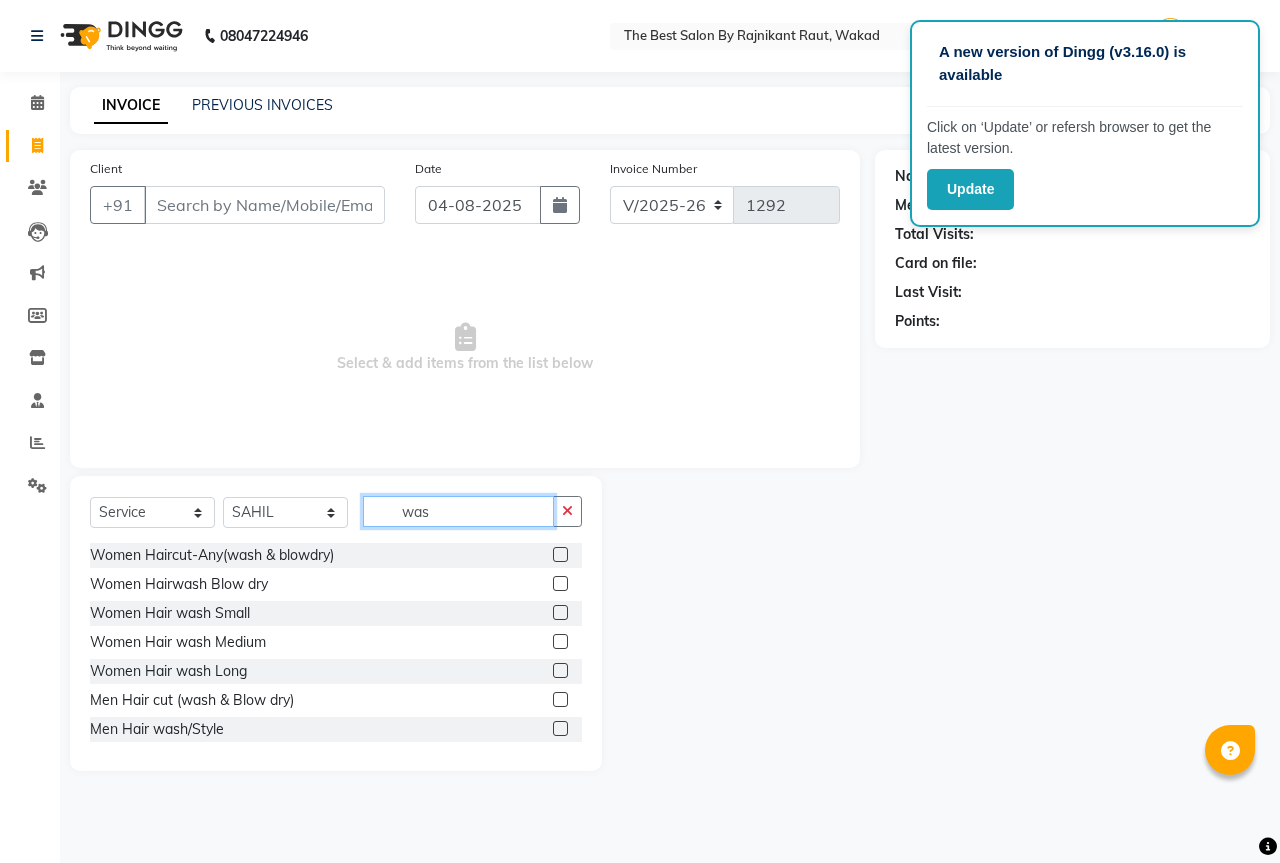 type on "was" 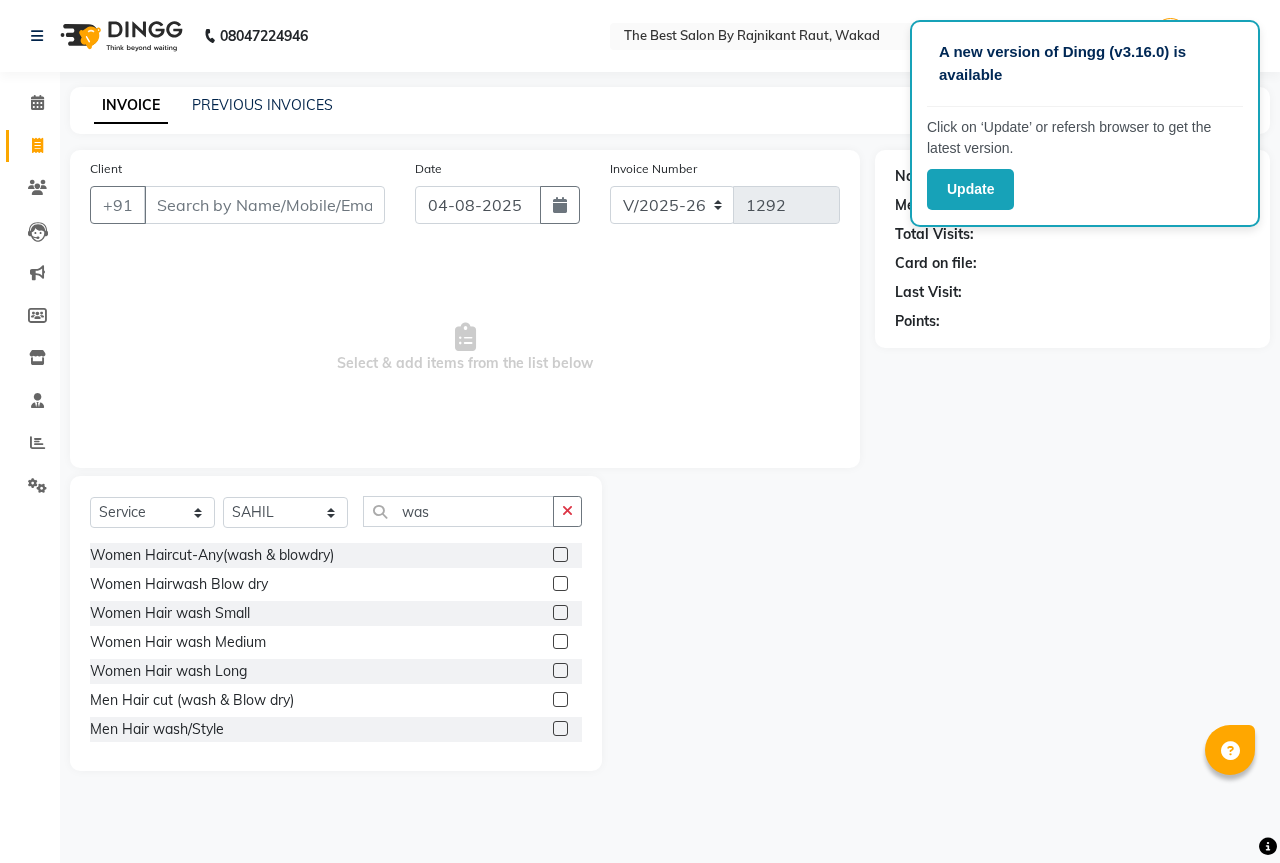 click 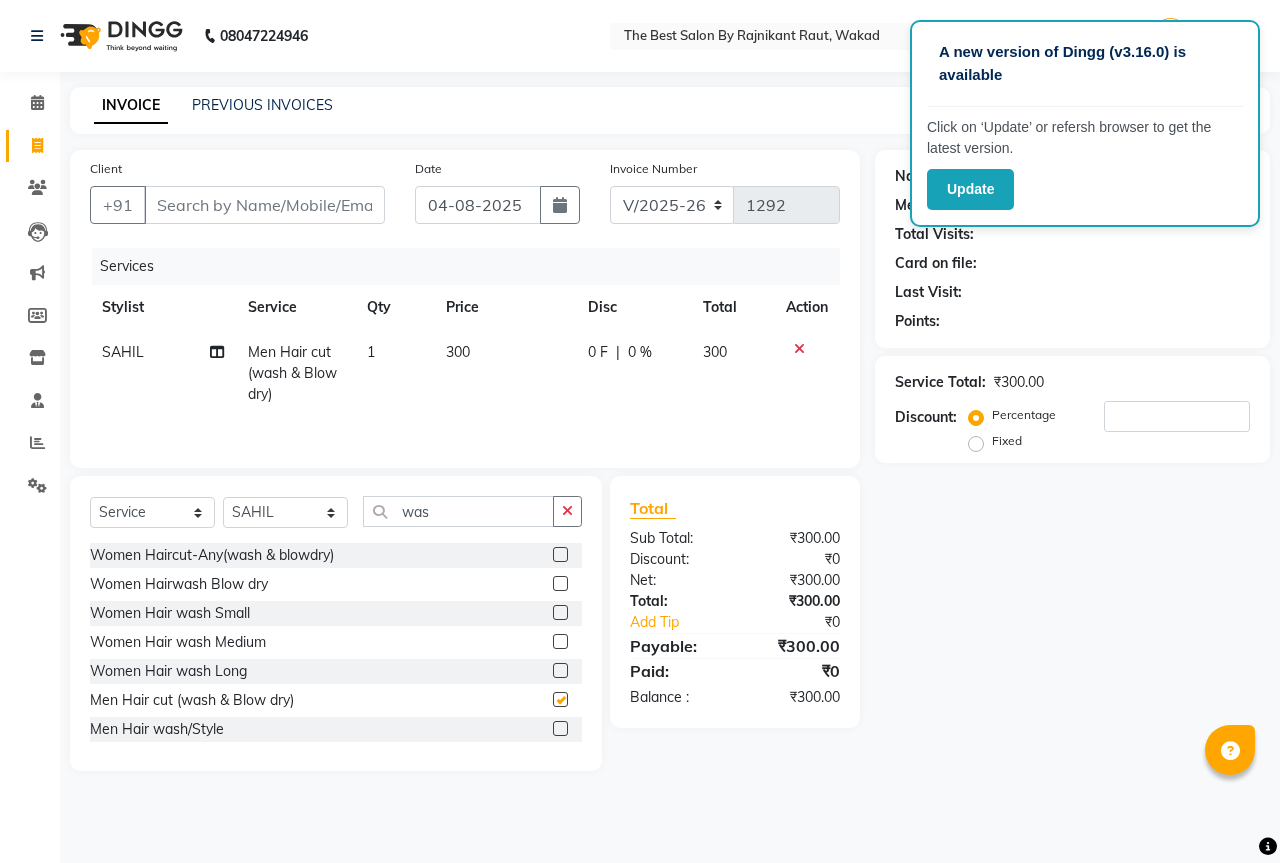 checkbox on "false" 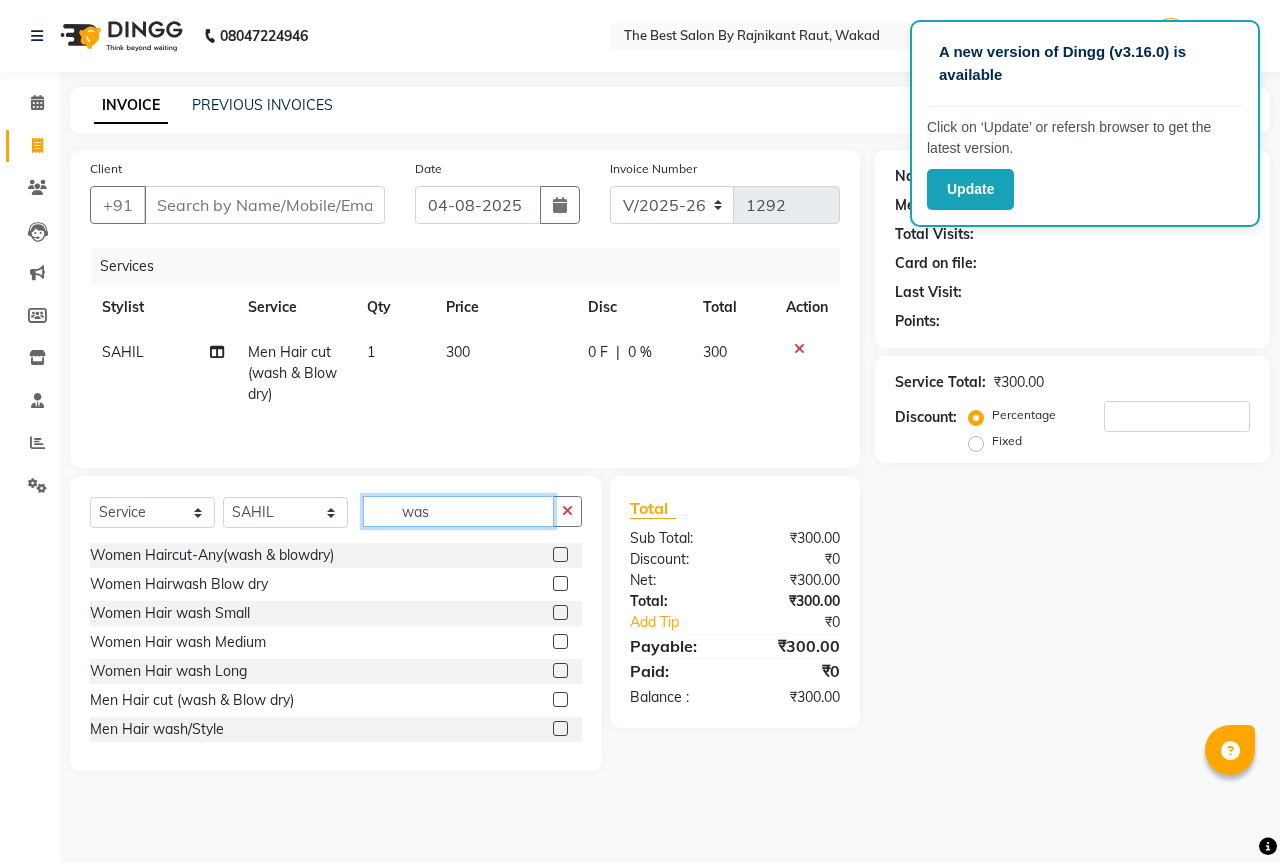 click on "was" 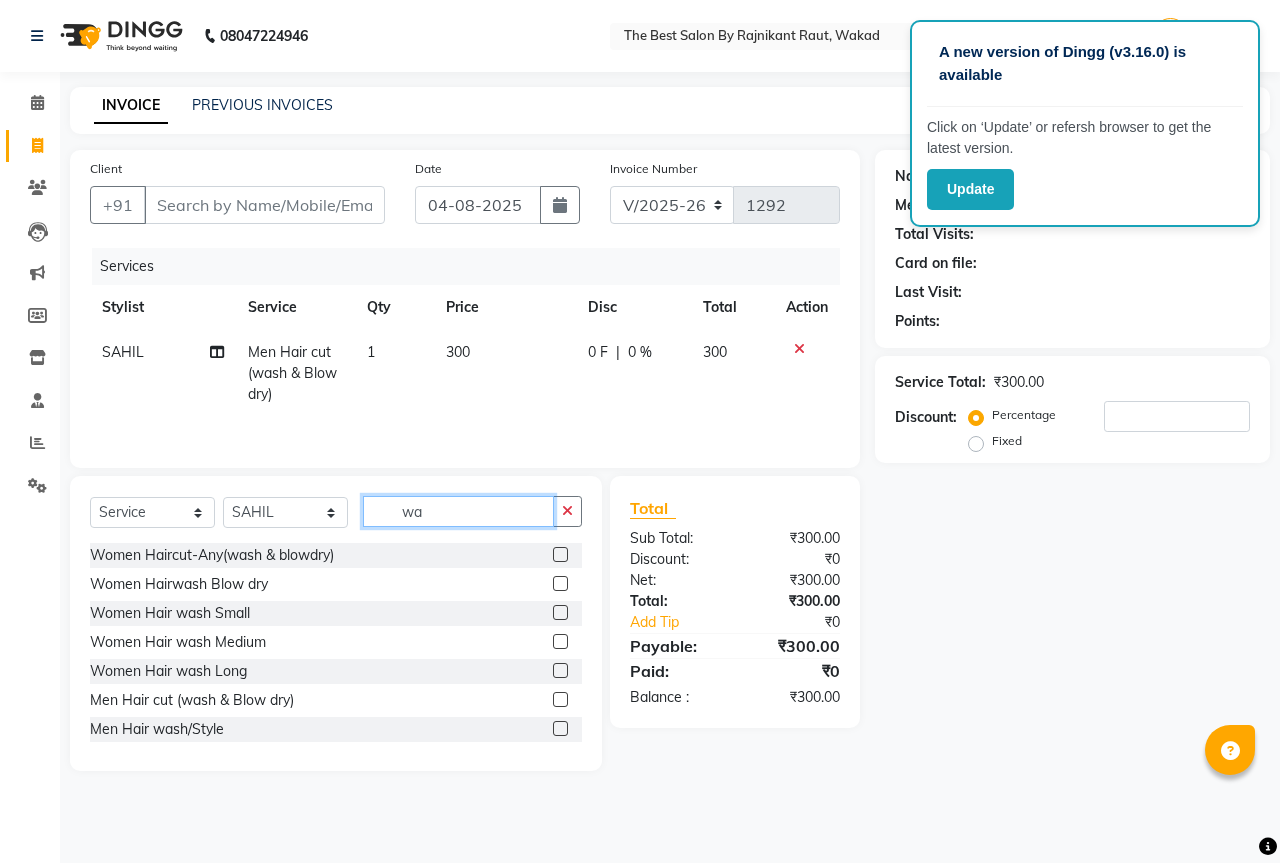 type on "w" 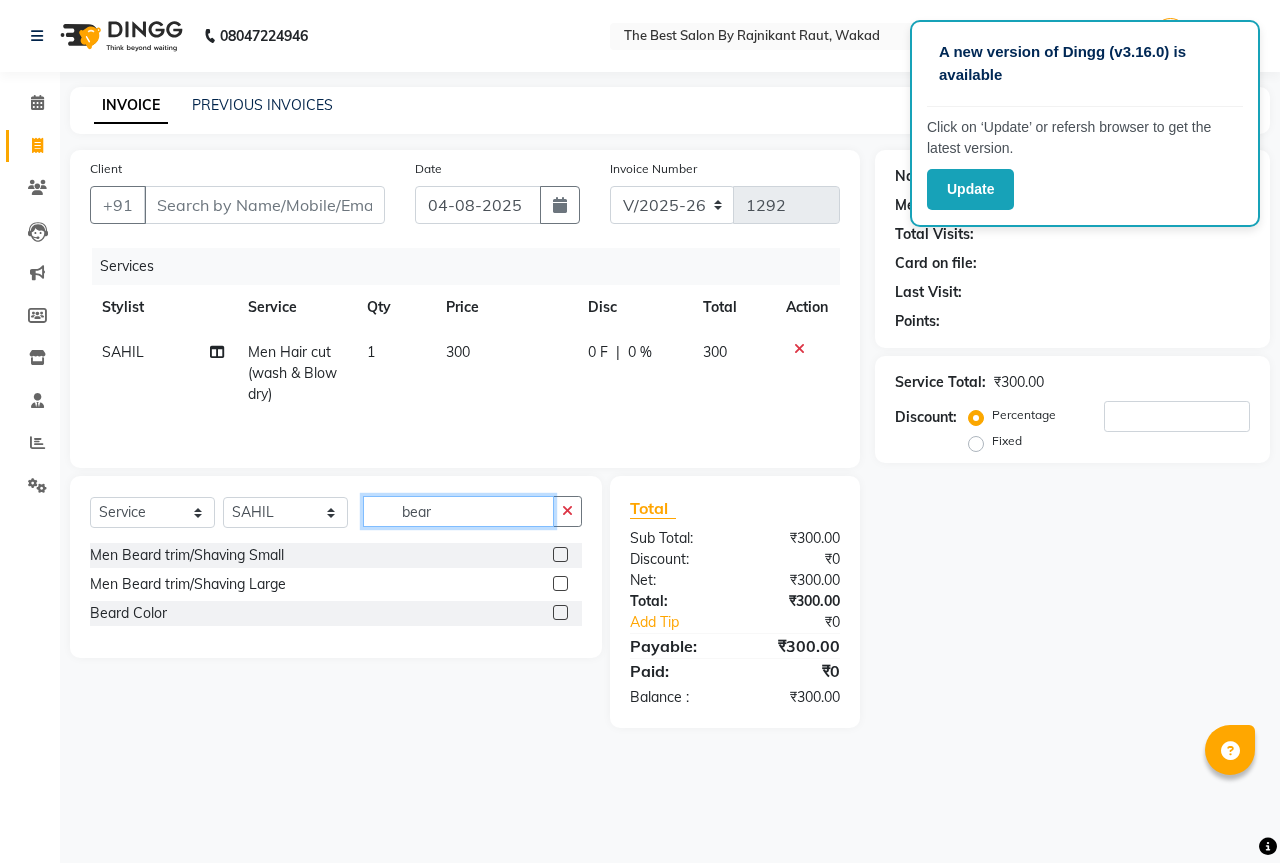 type on "bear" 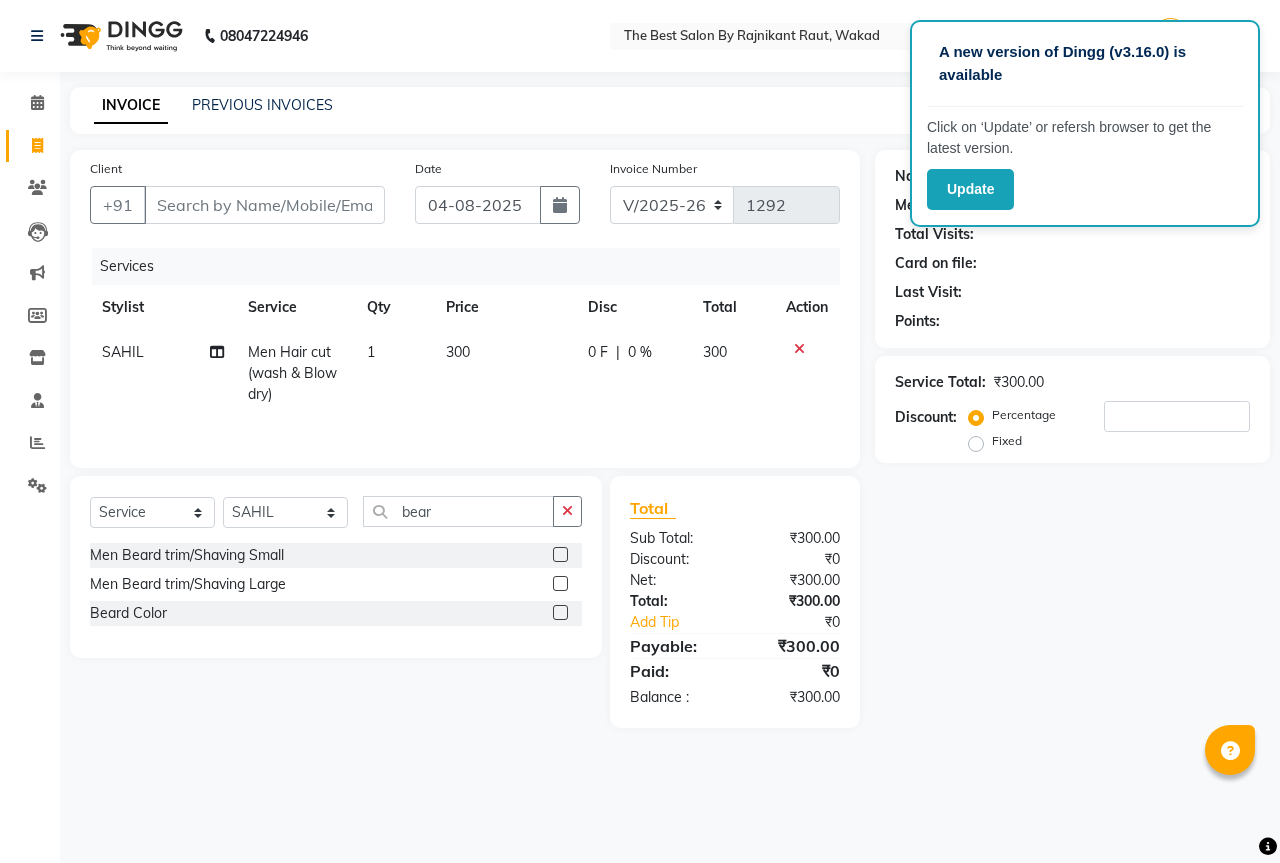 click 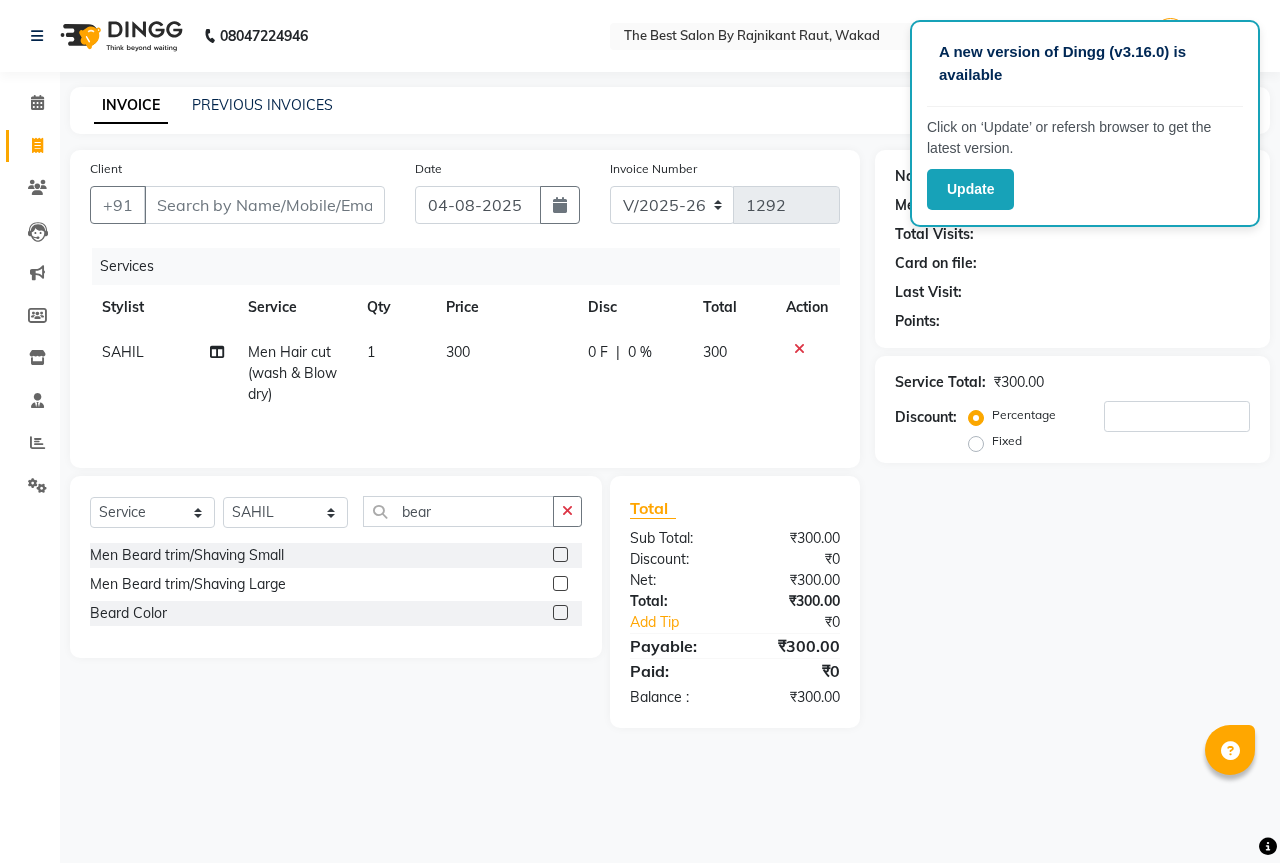 click at bounding box center [559, 555] 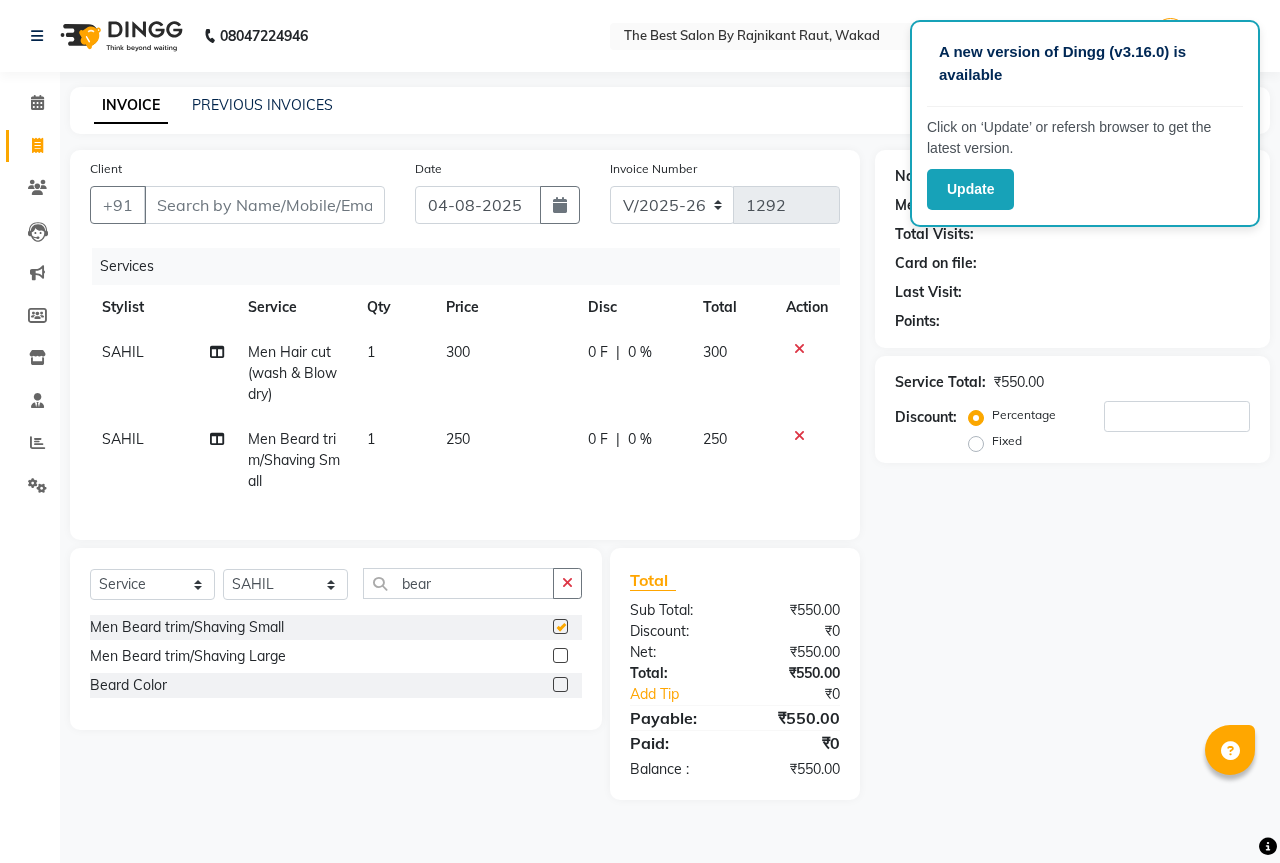 checkbox on "false" 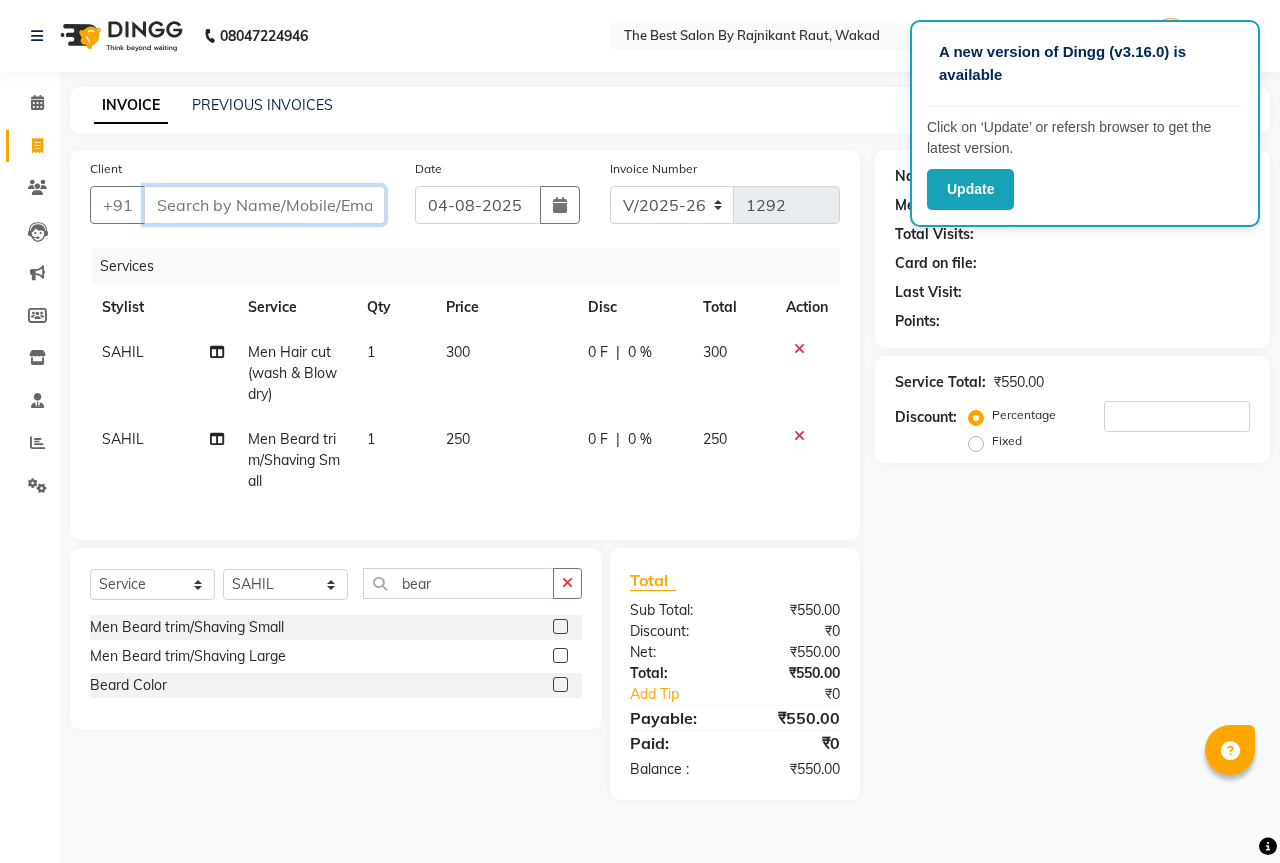click on "Client" at bounding box center [264, 205] 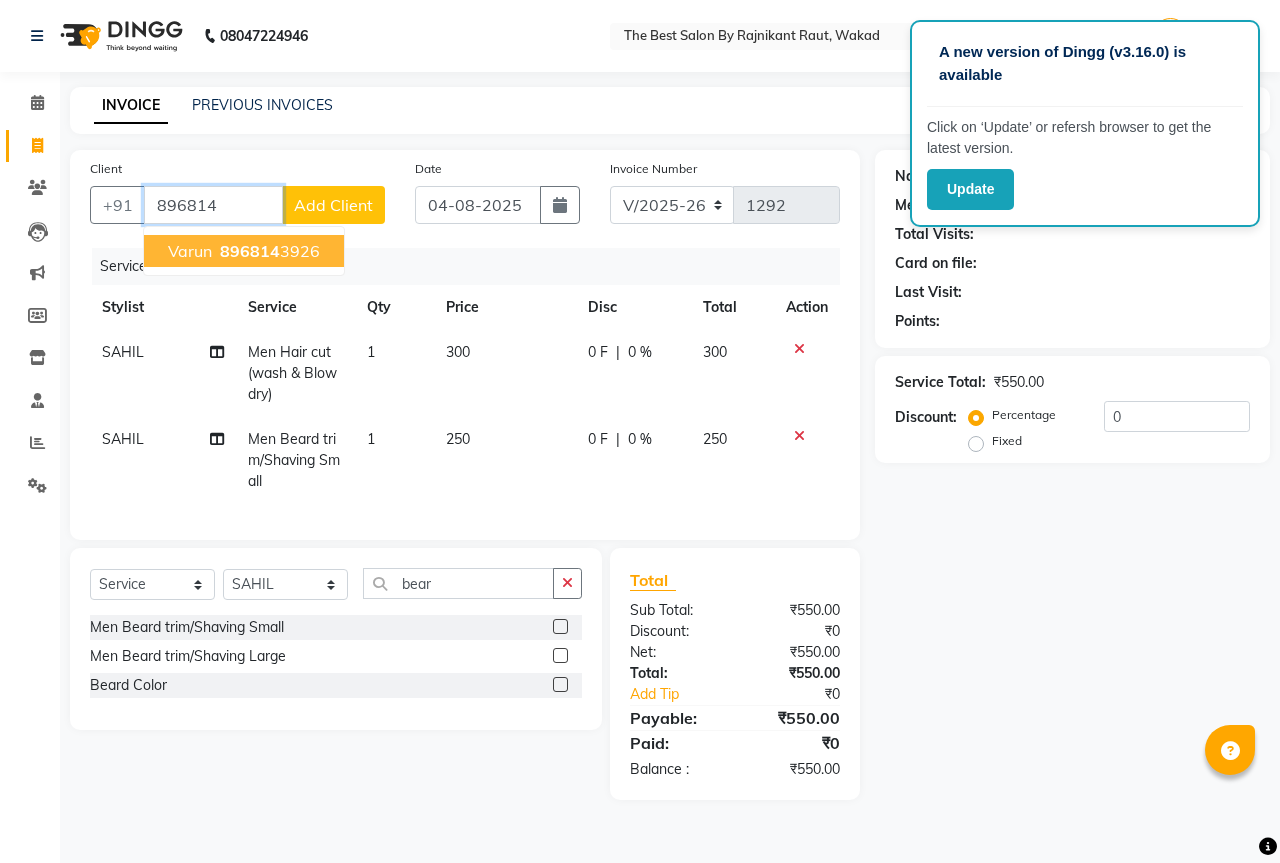 click on "896814" at bounding box center [250, 251] 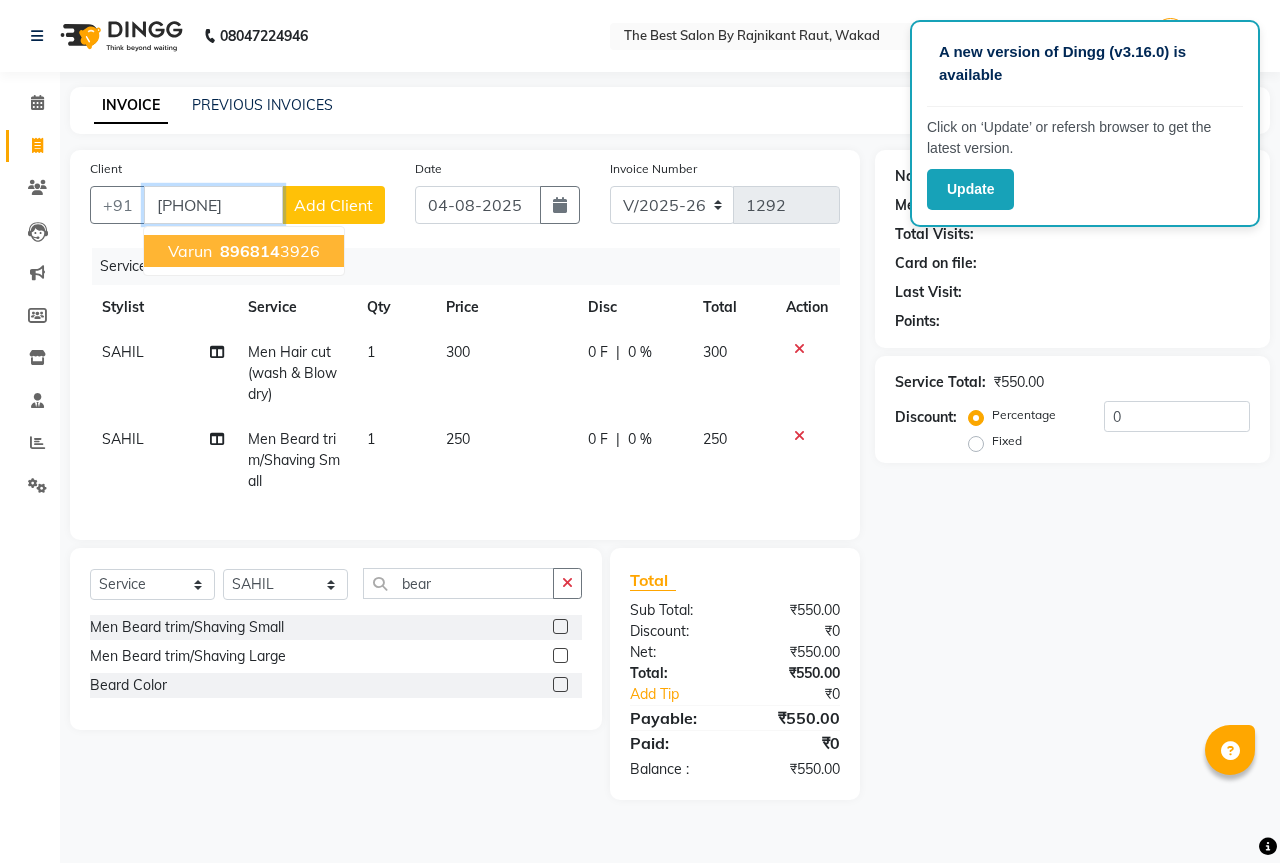 type on "[PHONE]" 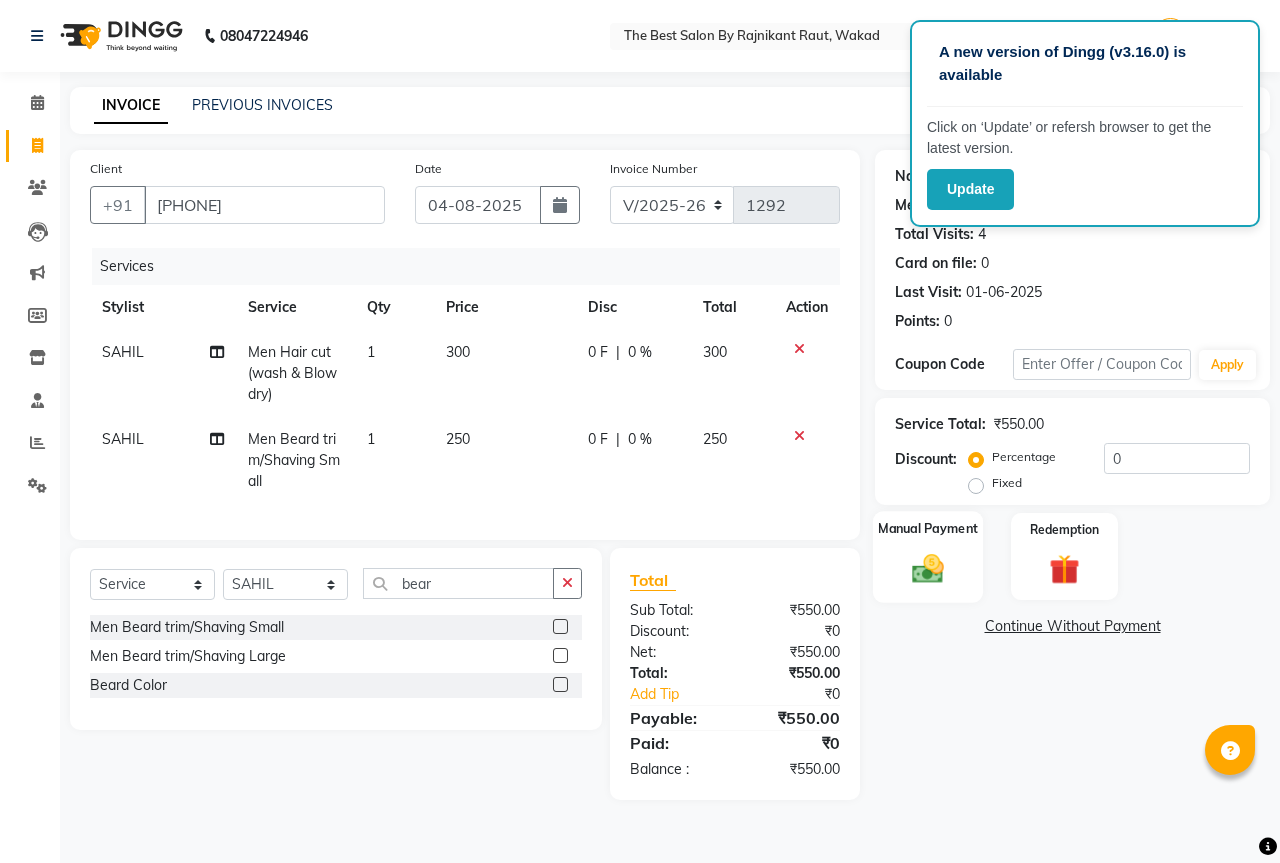 click 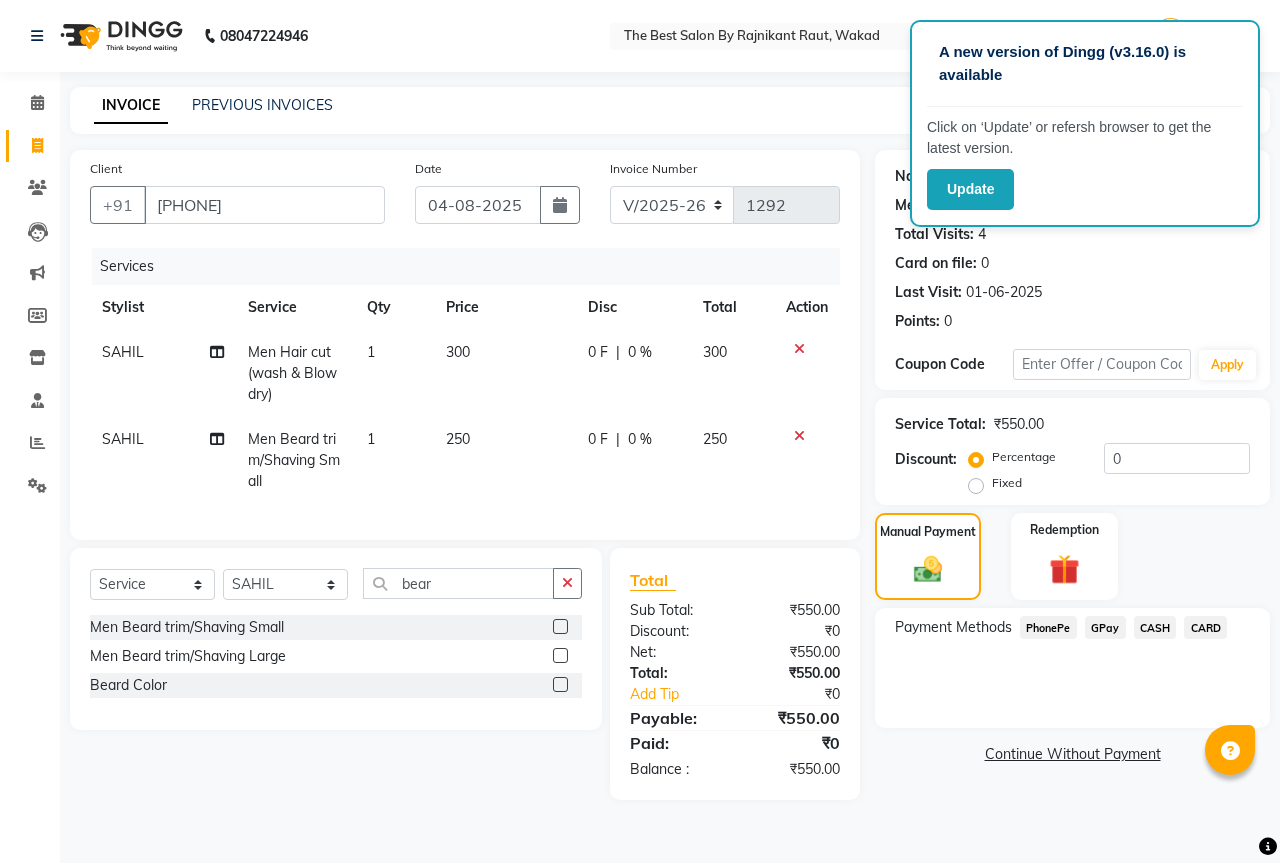 click on "GPay" 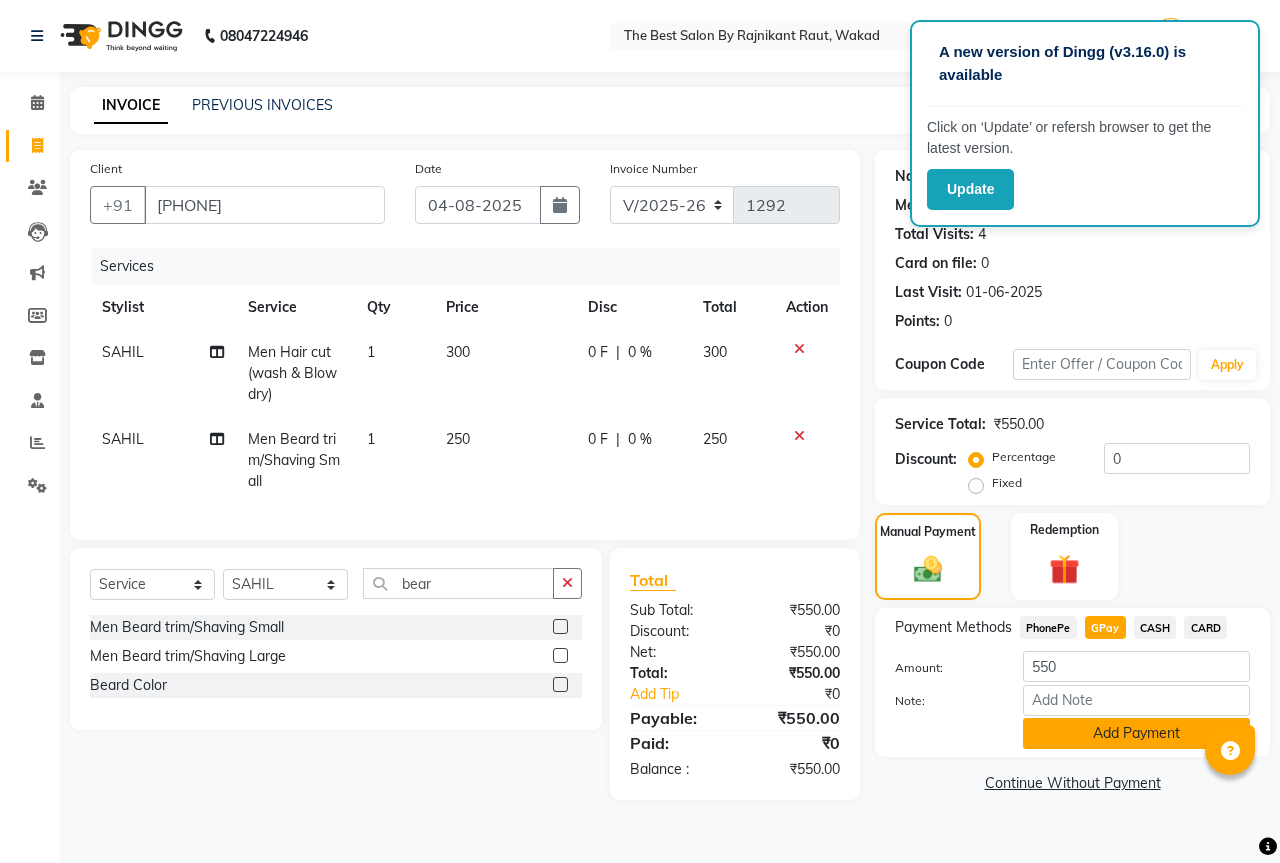 click on "Add Payment" 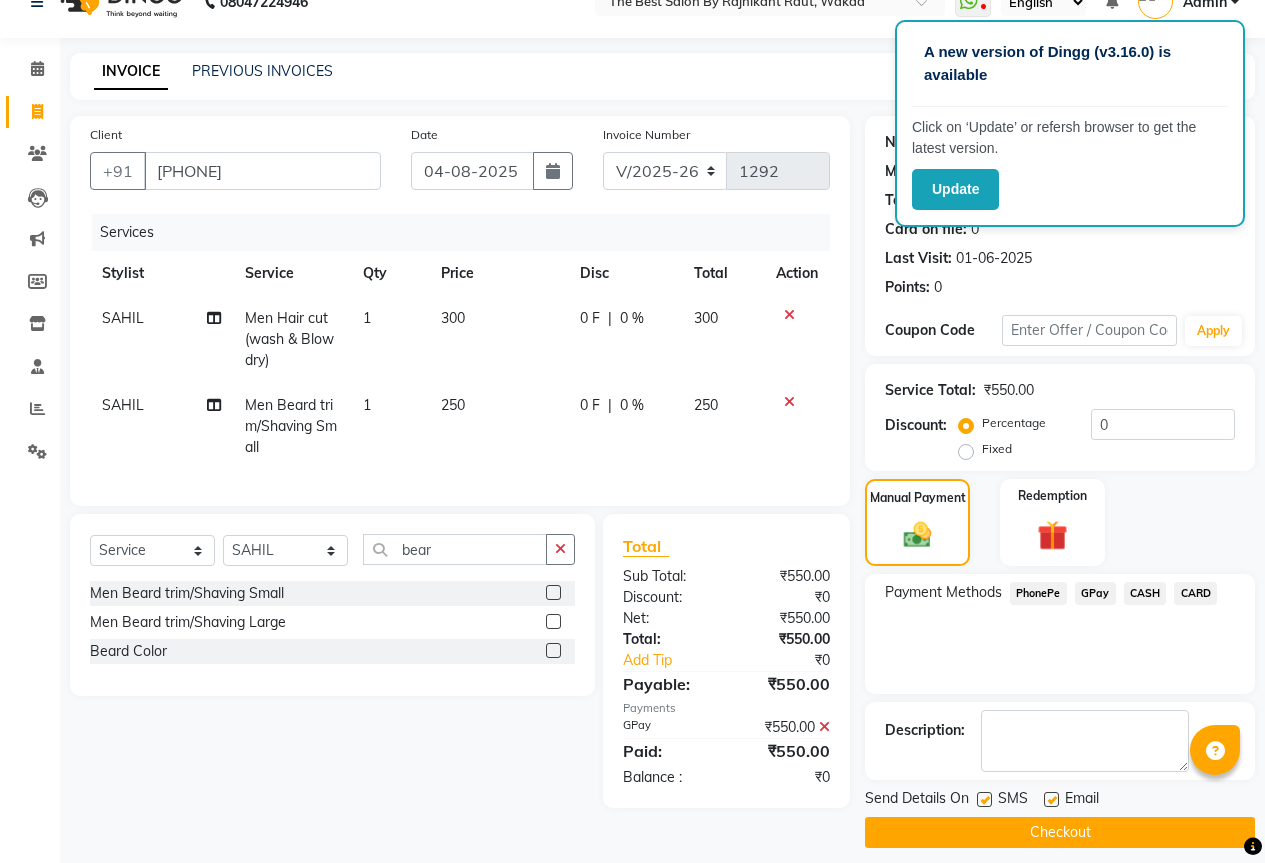scroll, scrollTop: 49, scrollLeft: 0, axis: vertical 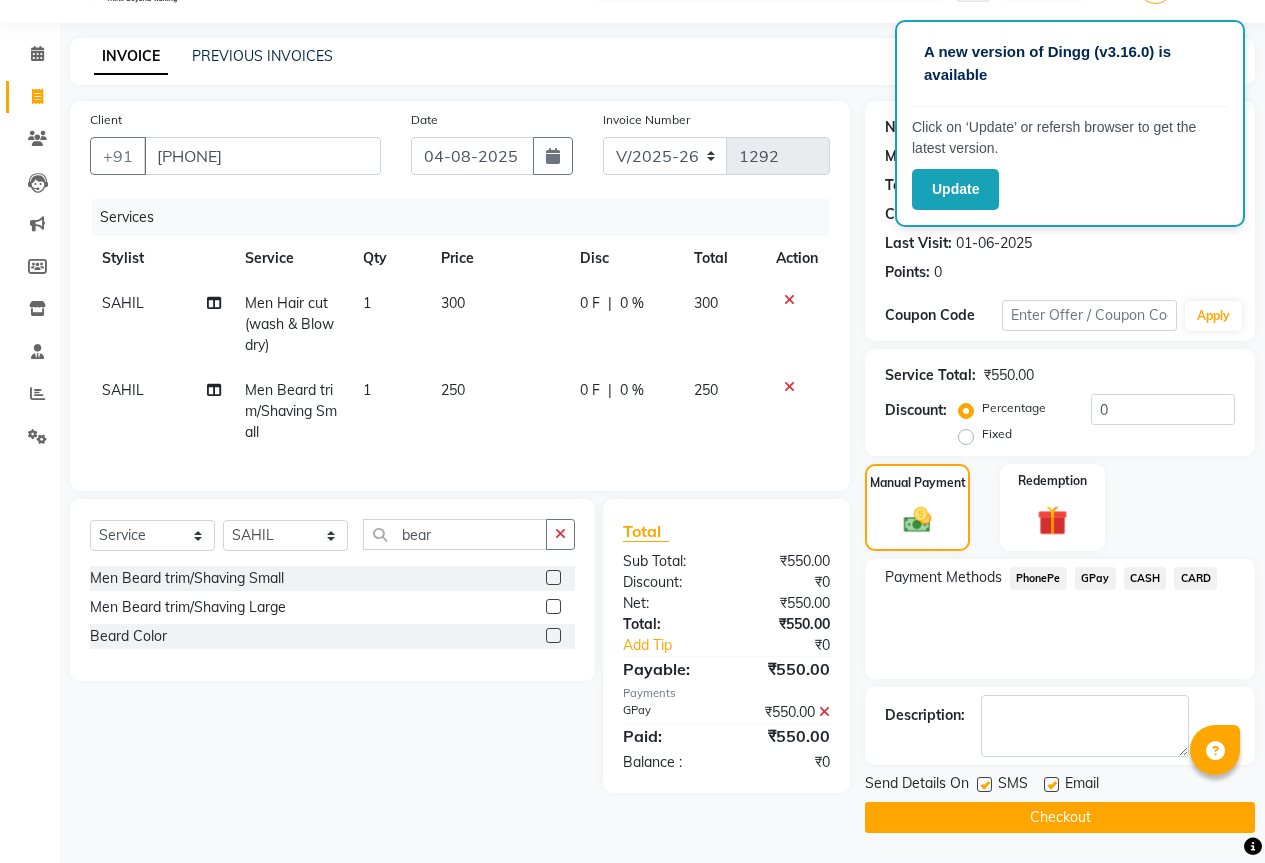 click on "Checkout" 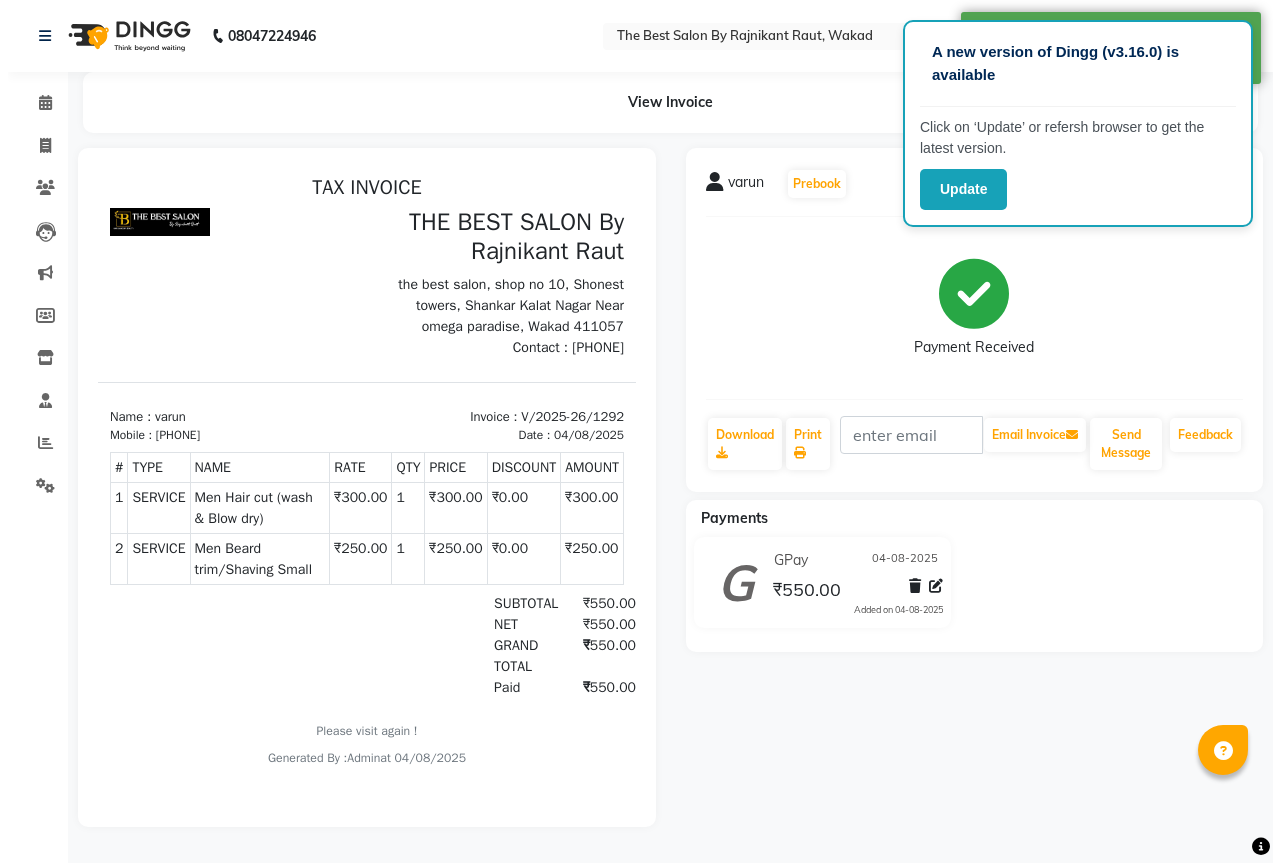 scroll, scrollTop: 0, scrollLeft: 0, axis: both 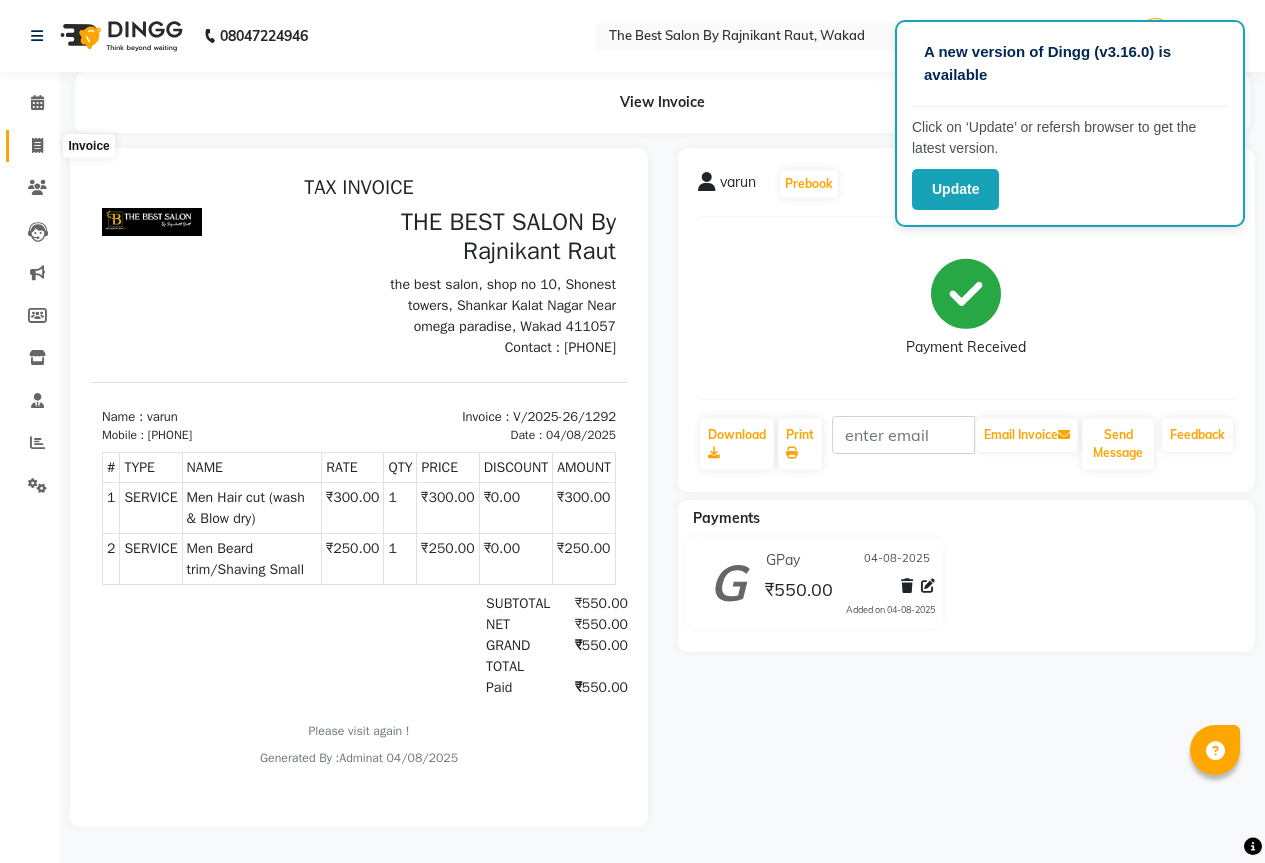 click 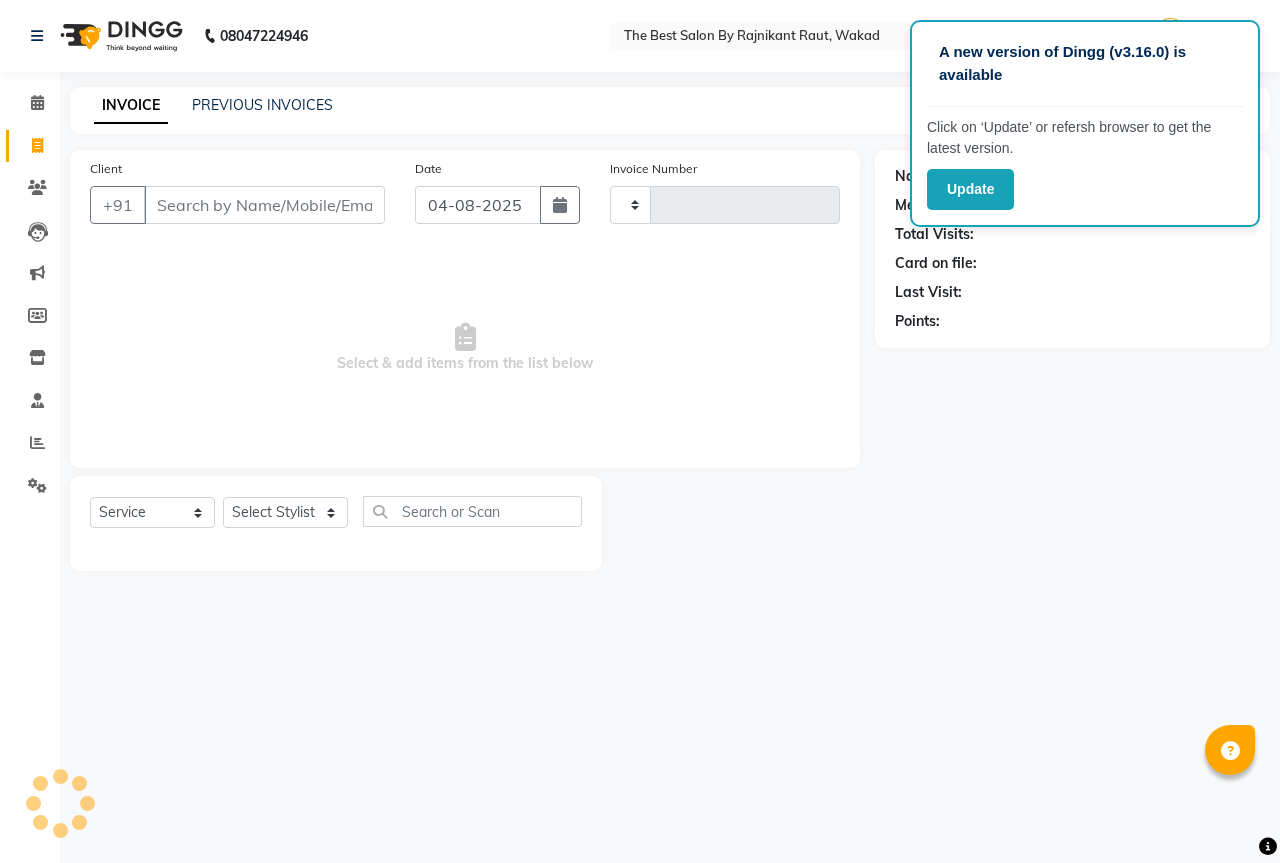 type on "1293" 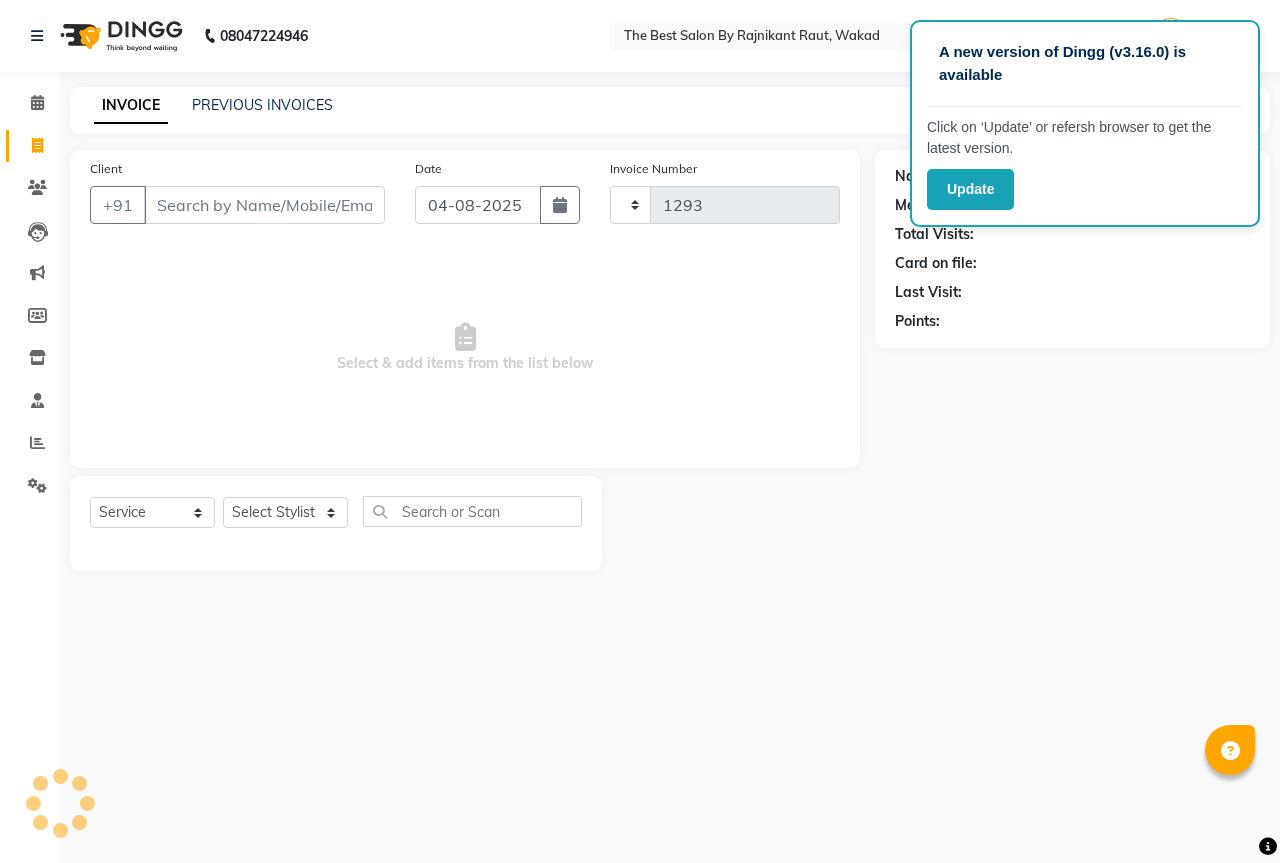 select on "7209" 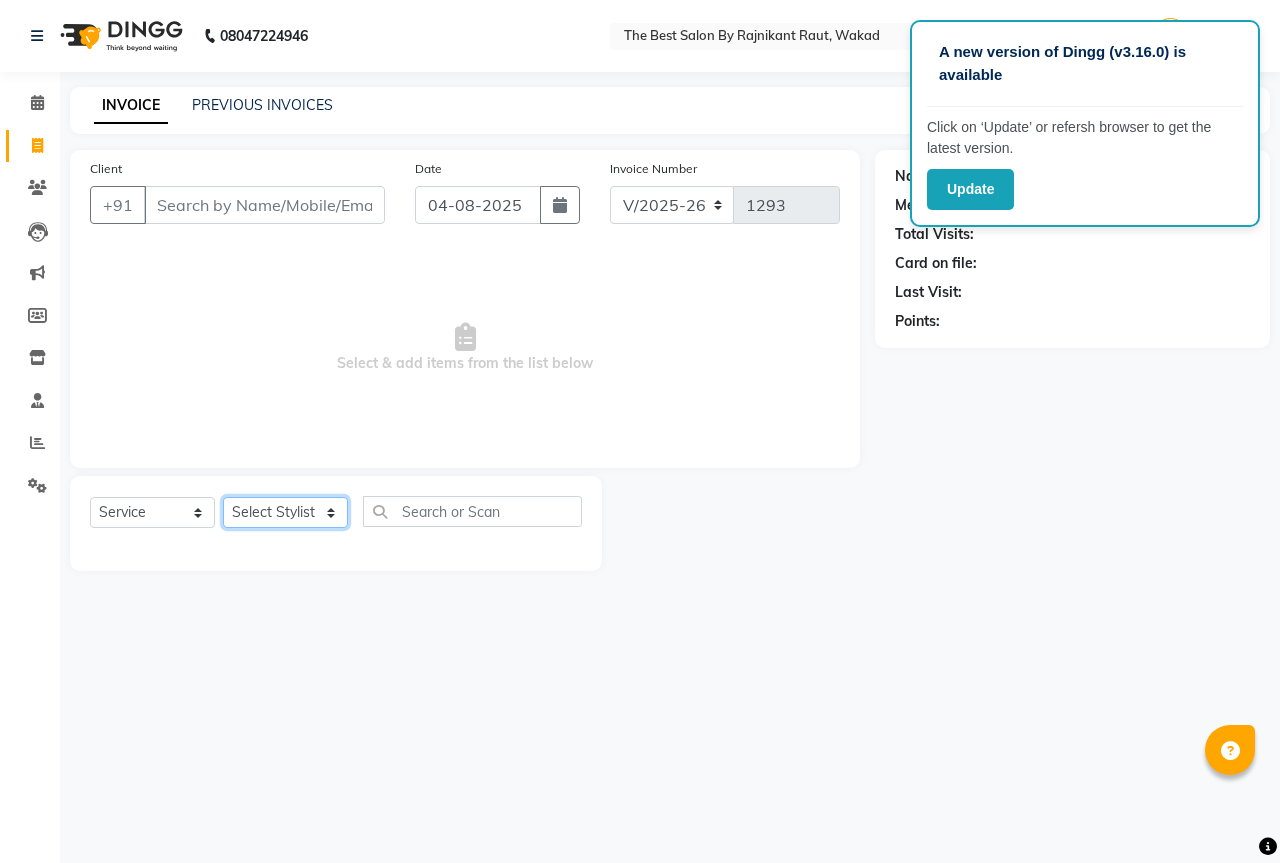 click on "Select Stylist" 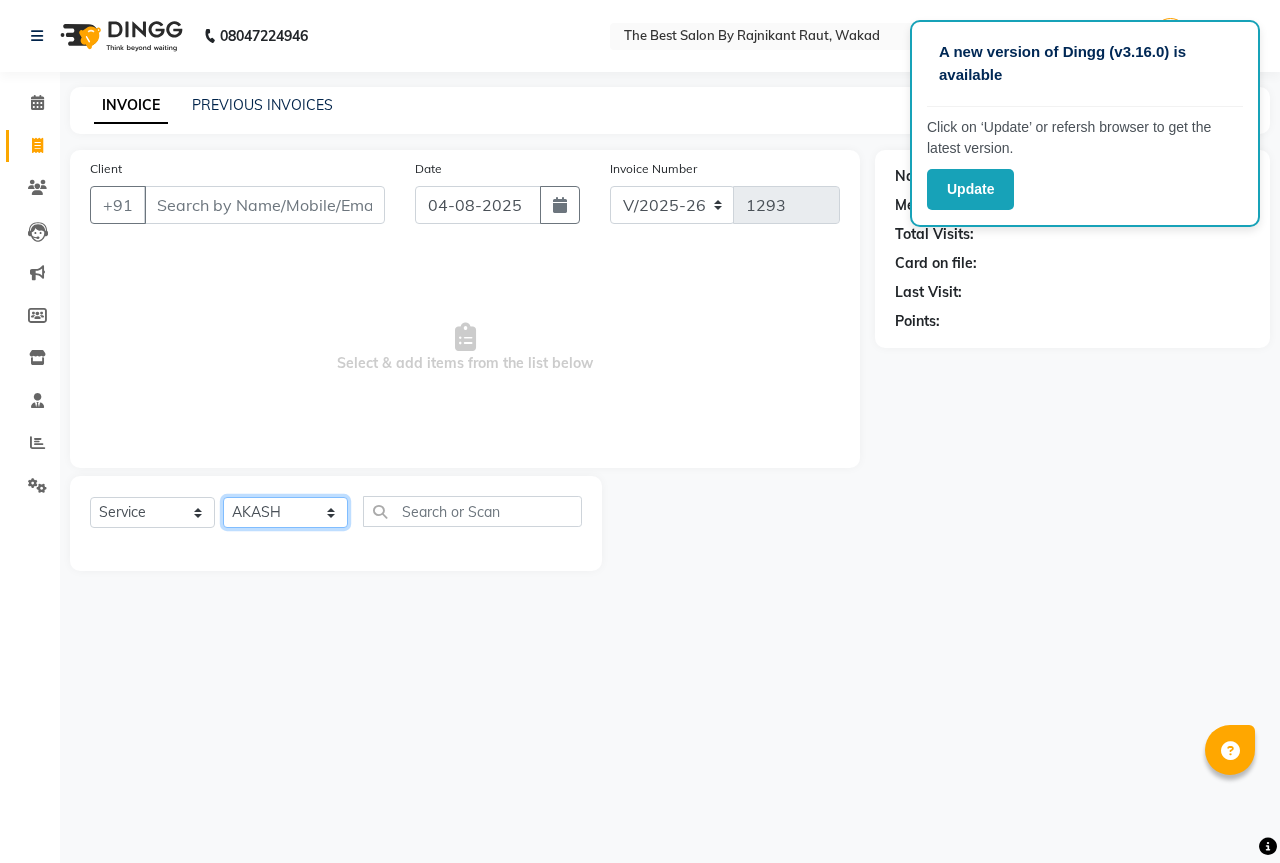 click on "Select Stylist AKASH KAJAL PAYAL RAJ RUTUJA SAHIL" 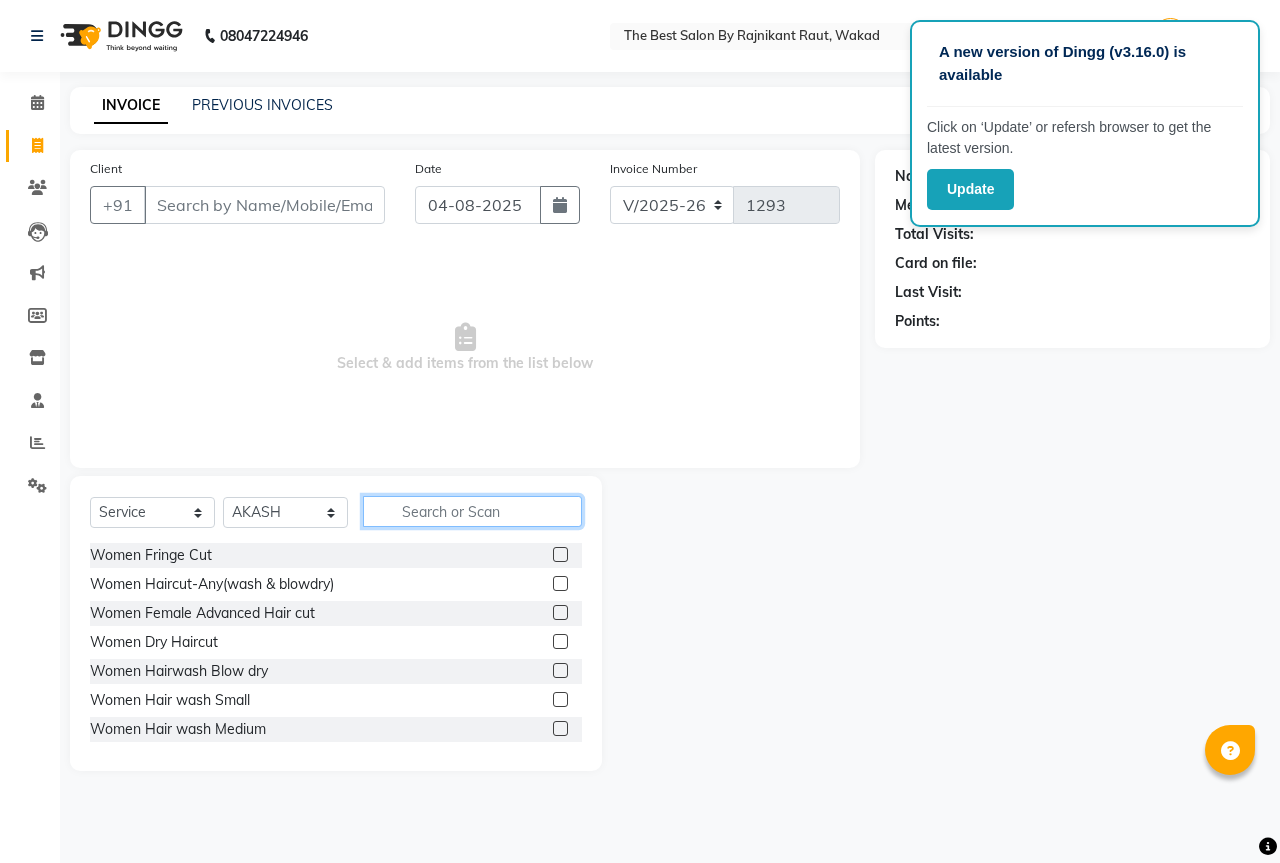 click 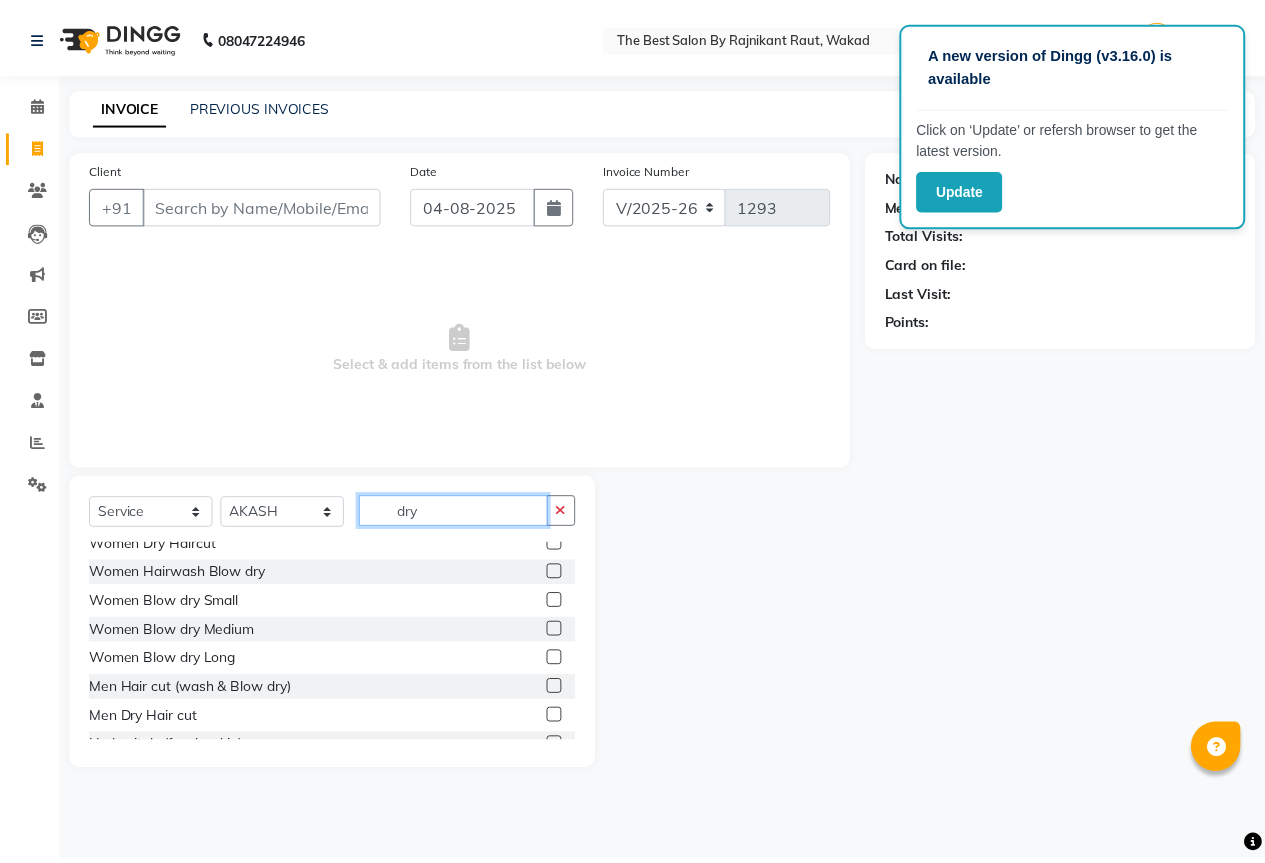 scroll, scrollTop: 61, scrollLeft: 0, axis: vertical 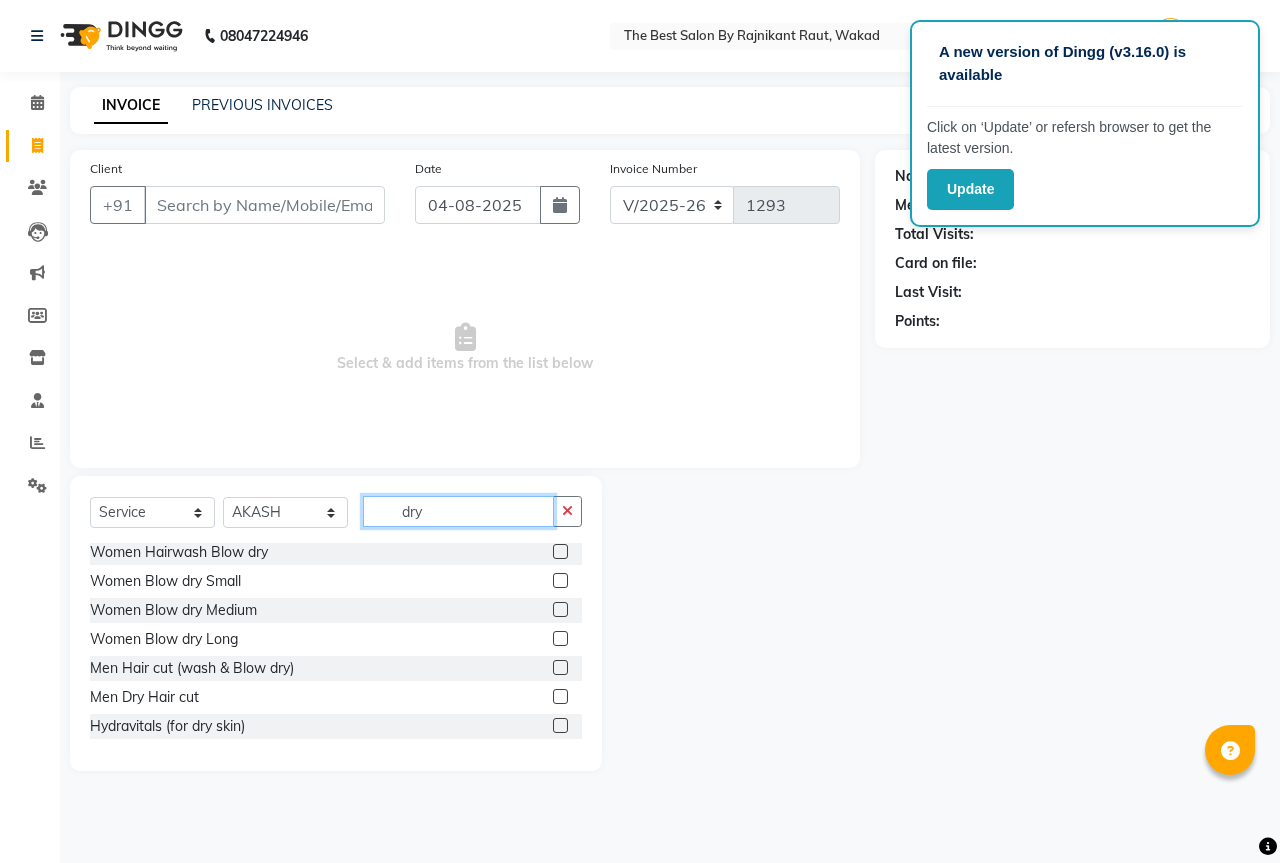 type on "dry" 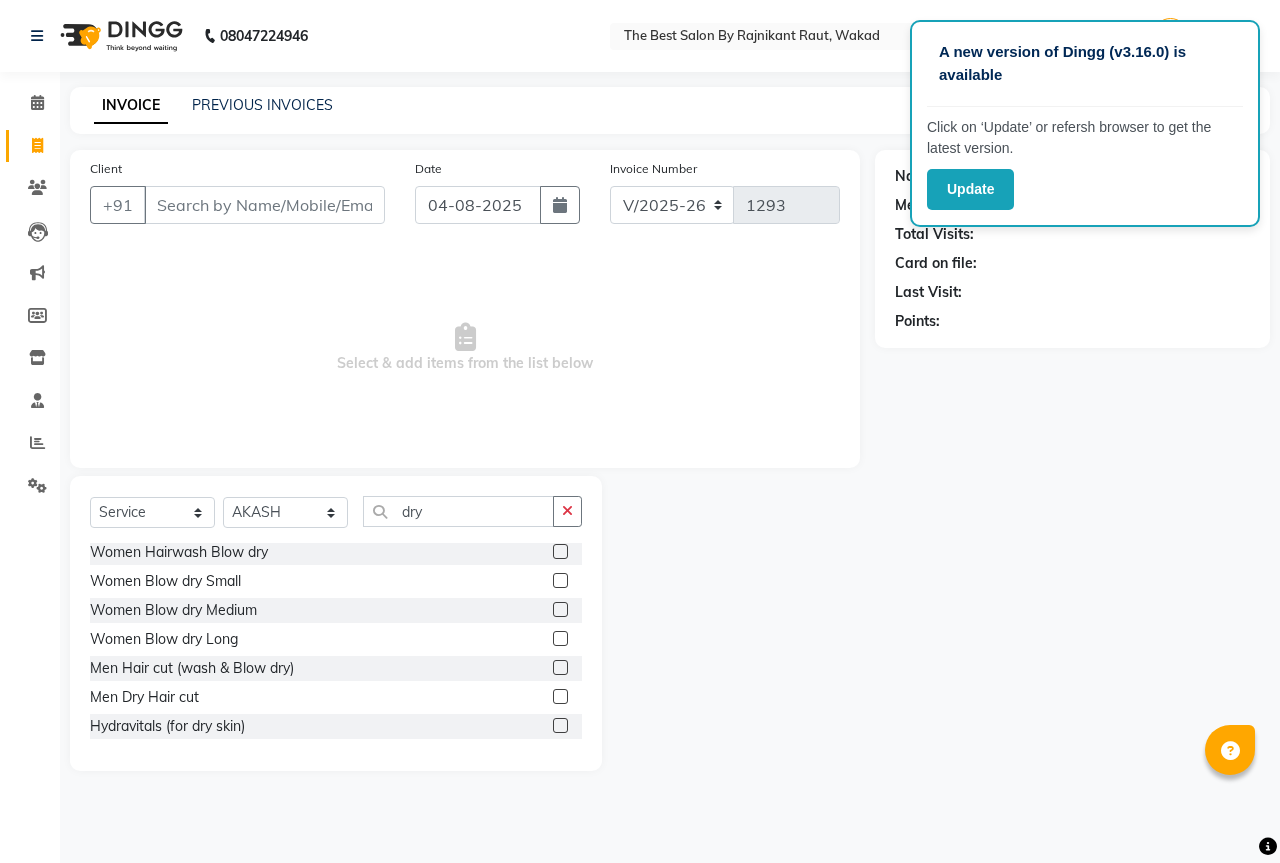 click 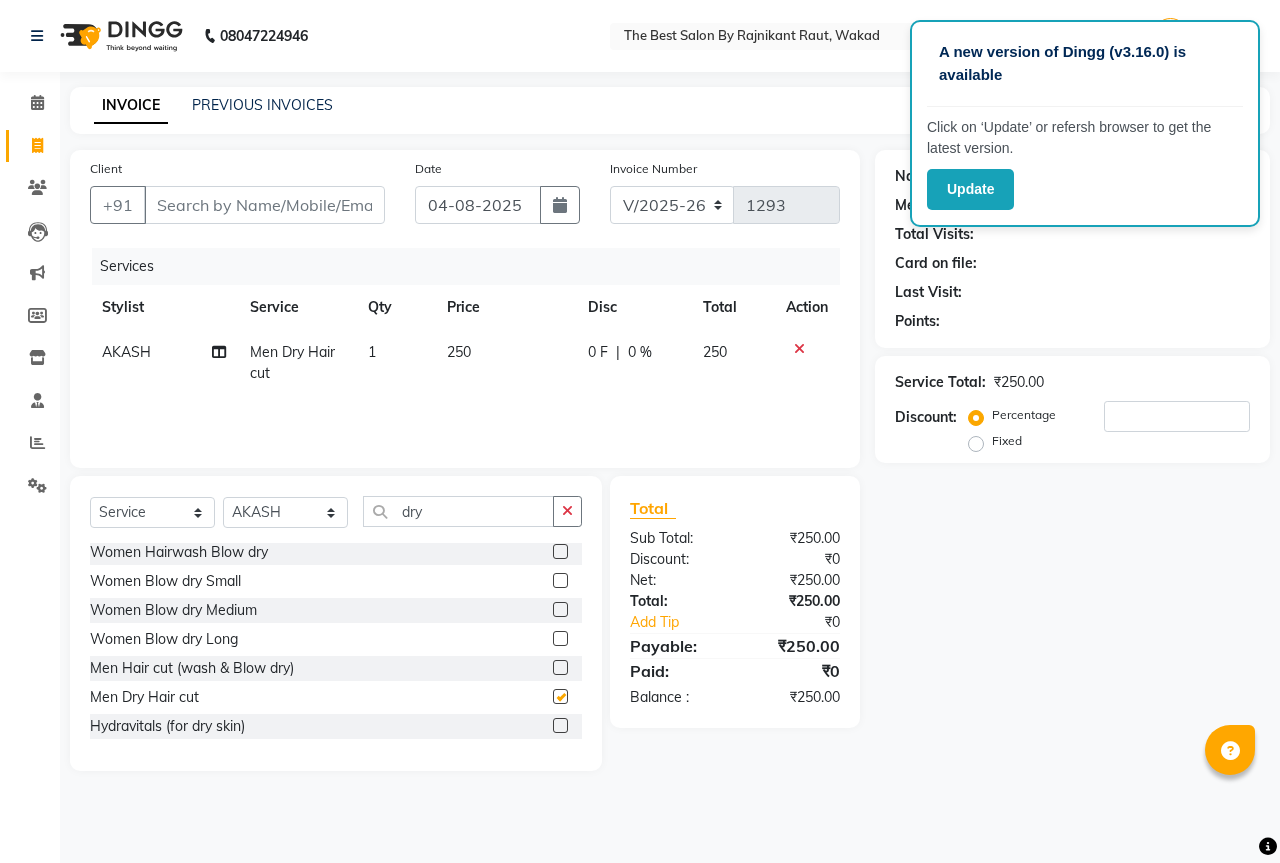 checkbox on "false" 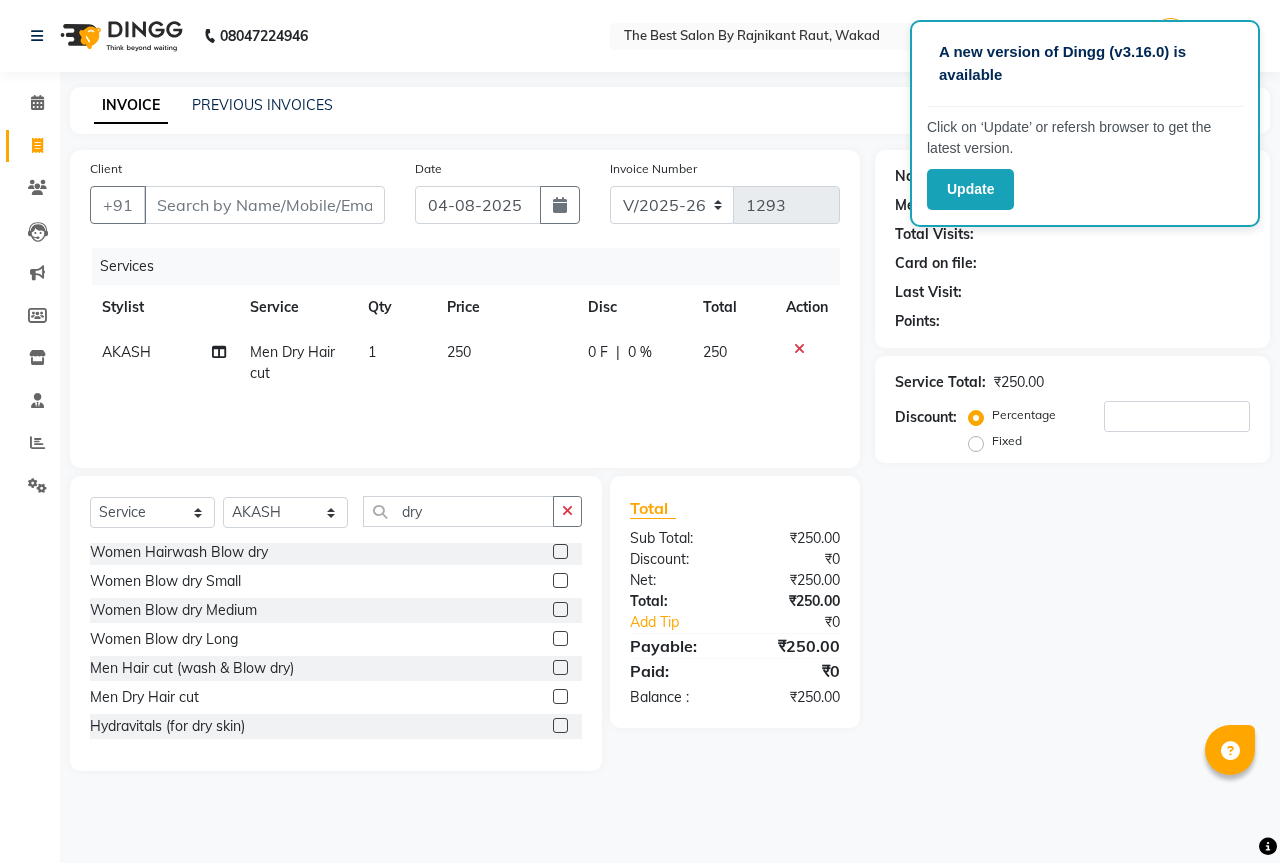 click on "Fixed" 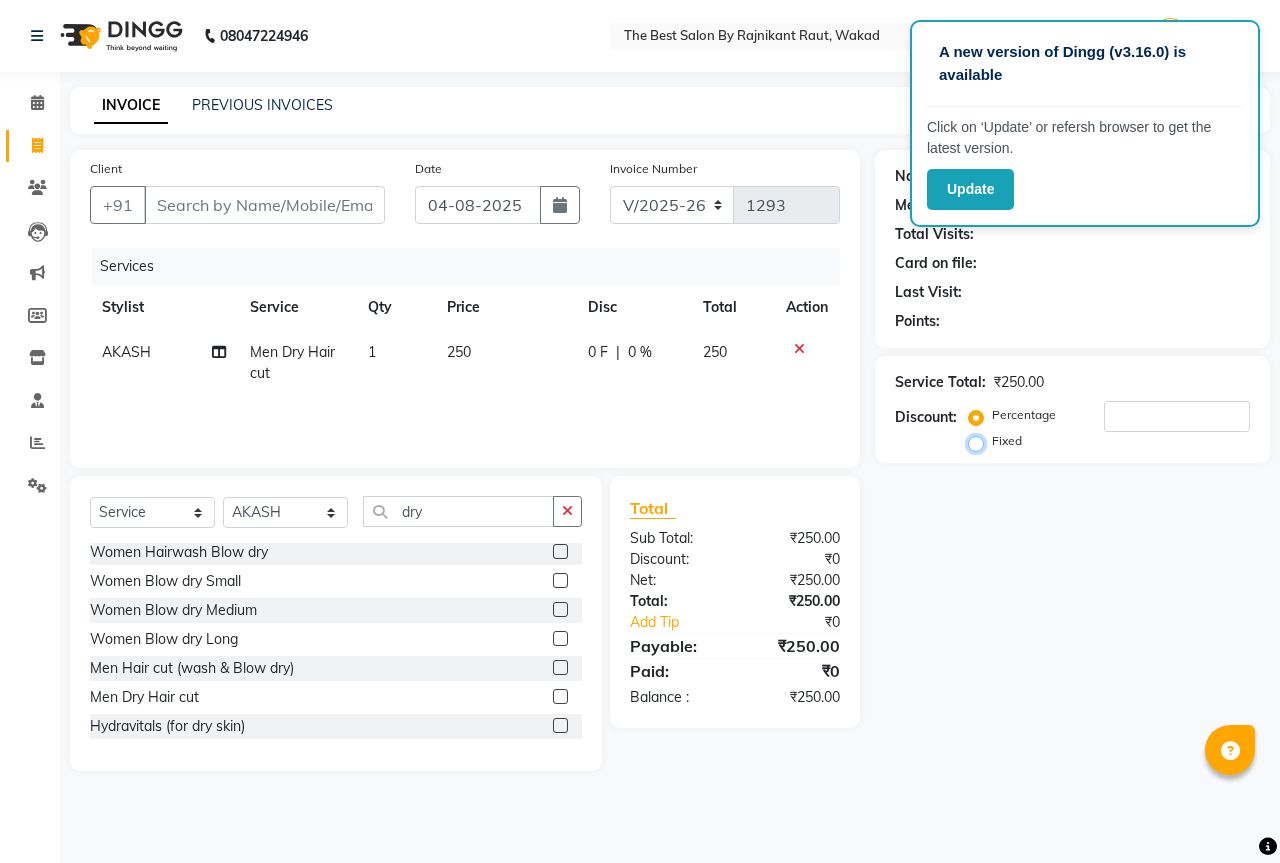 click on "Fixed" at bounding box center [980, 441] 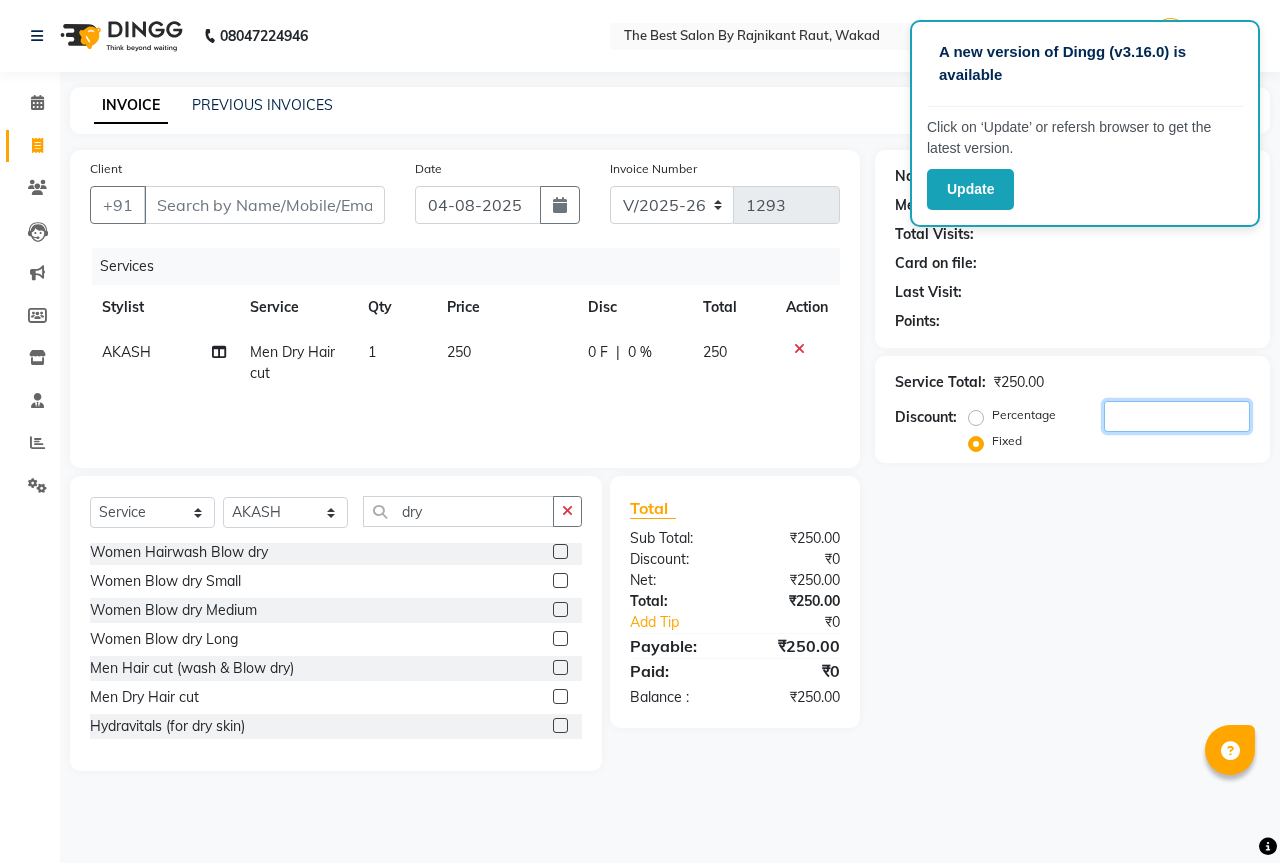 click 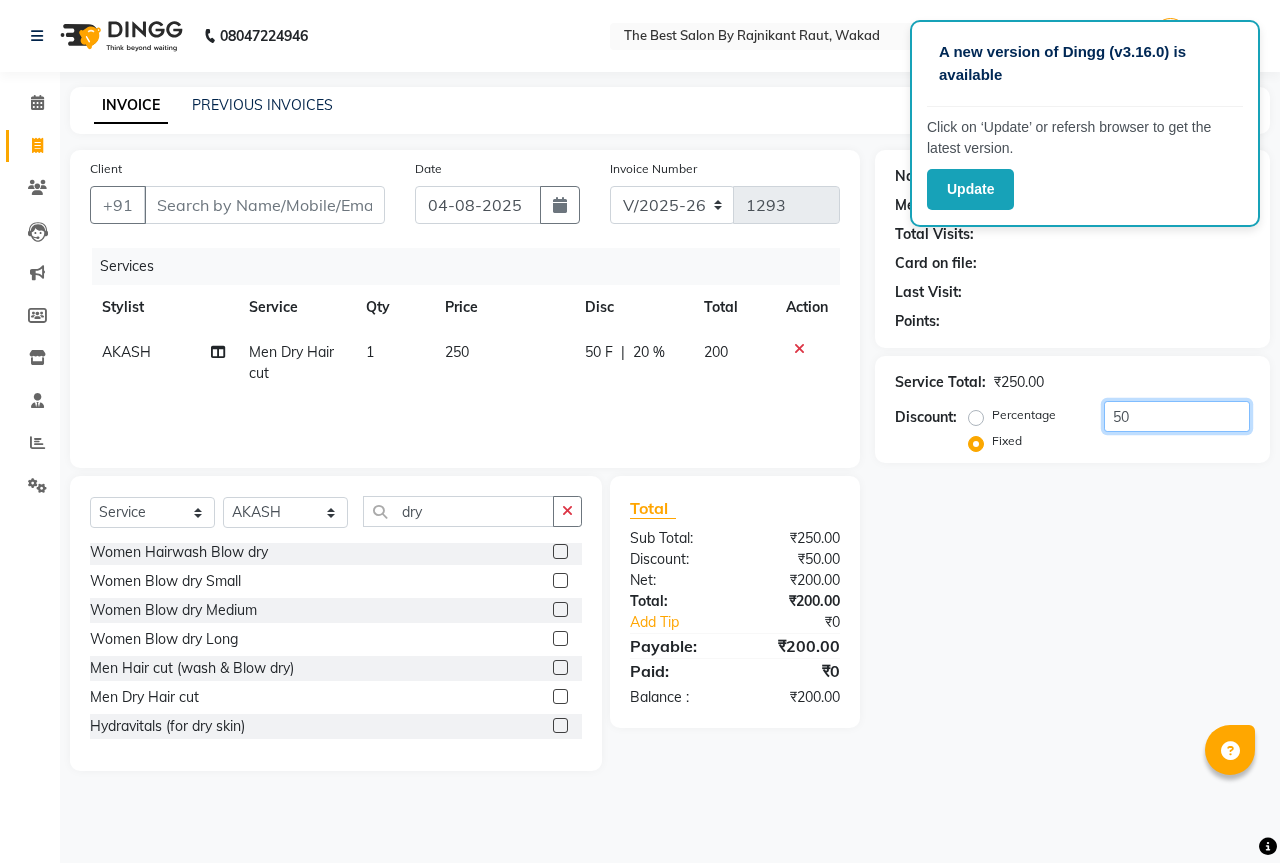 type on "50" 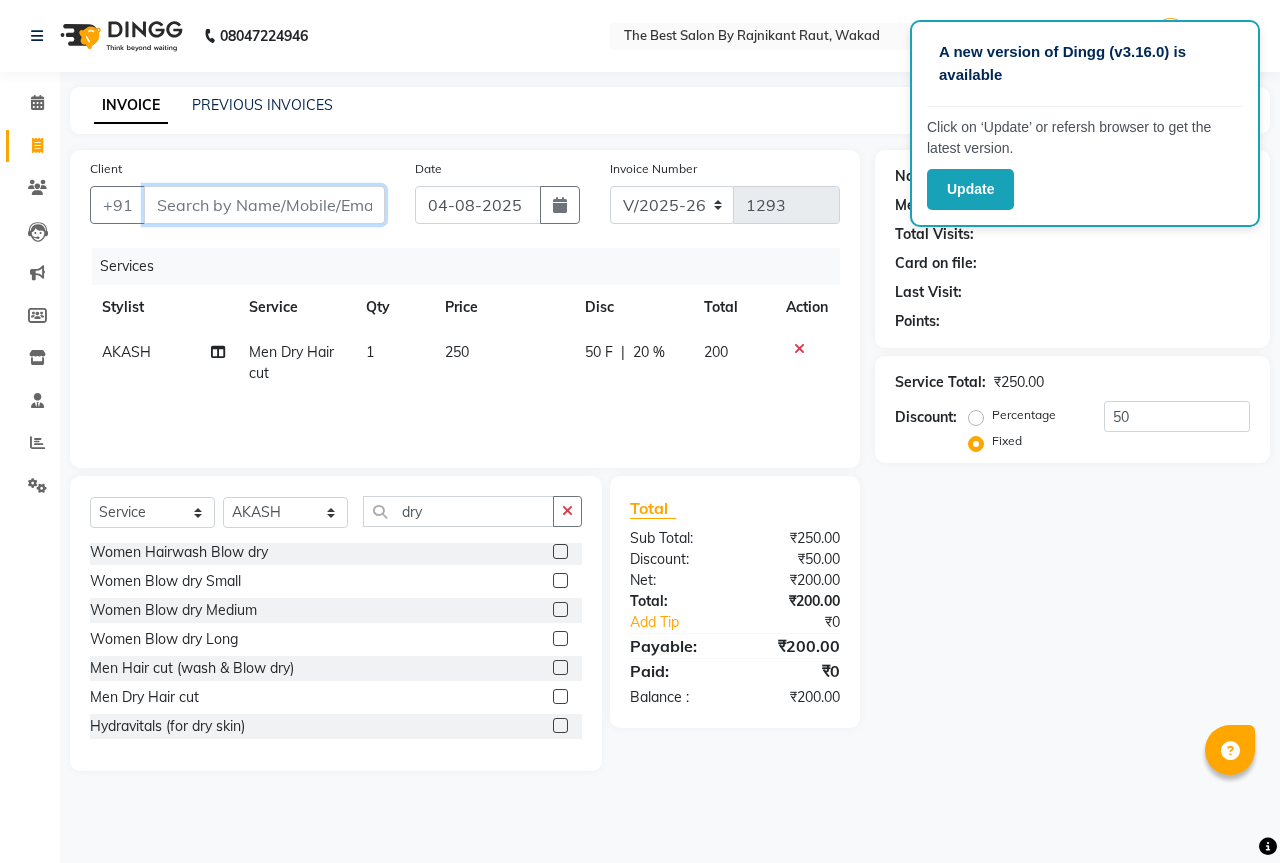 click on "Client" at bounding box center [264, 205] 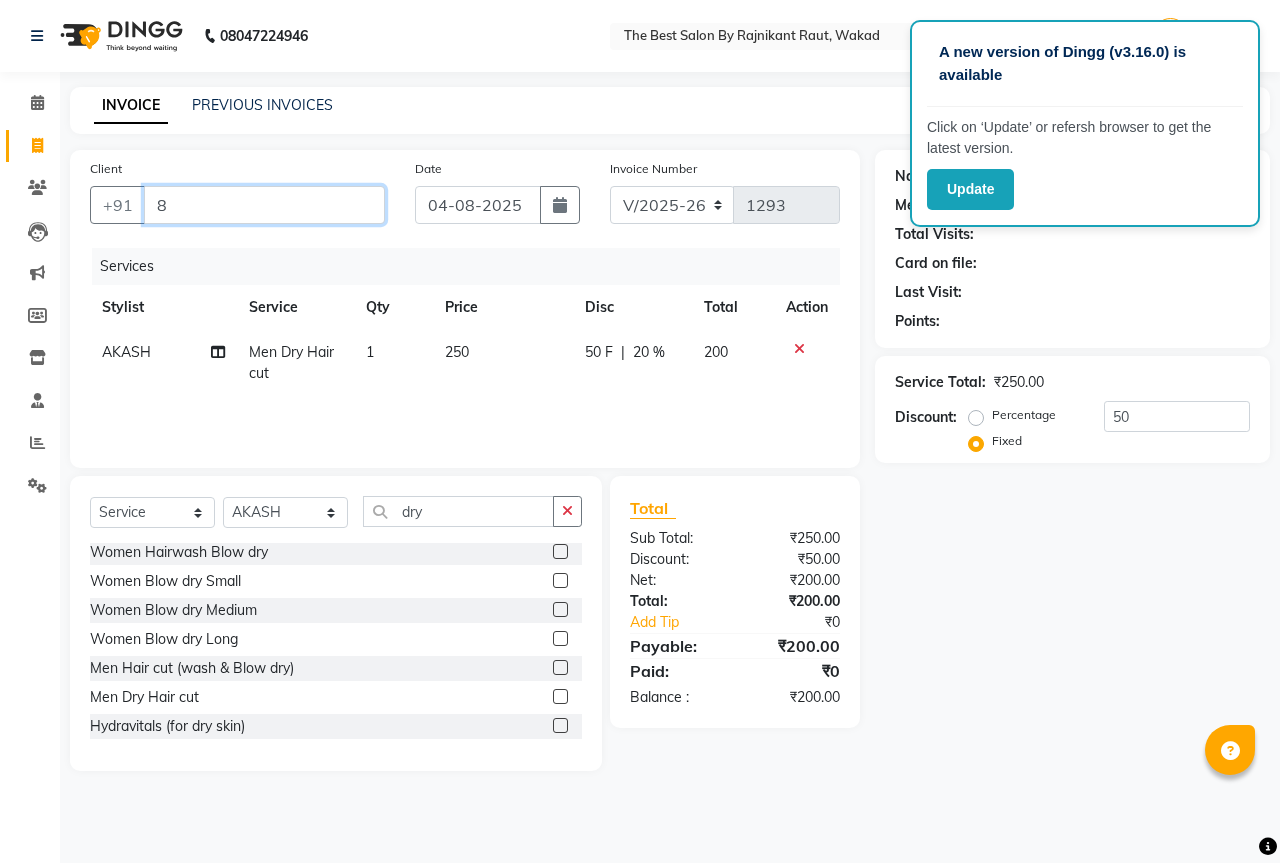 radio on "true" 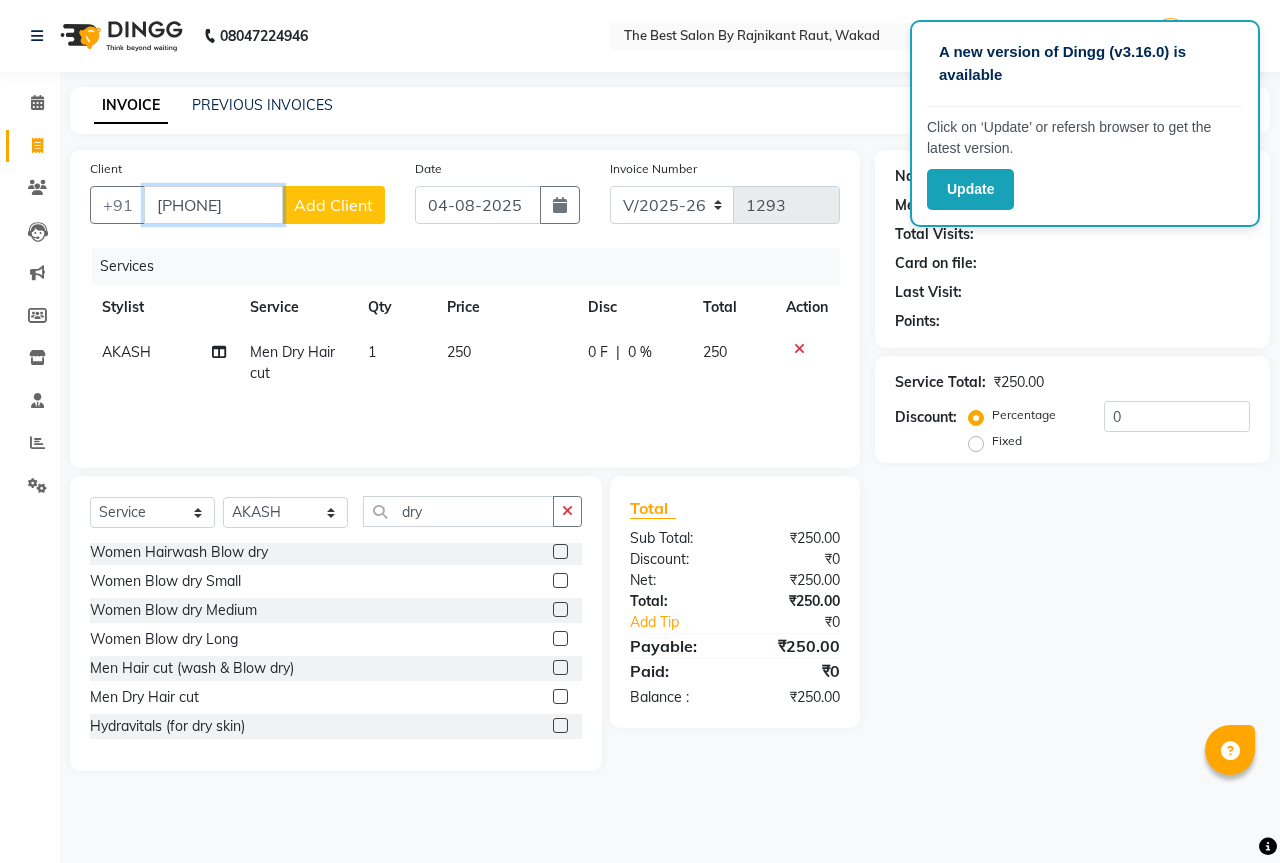 type on "[PHONE]" 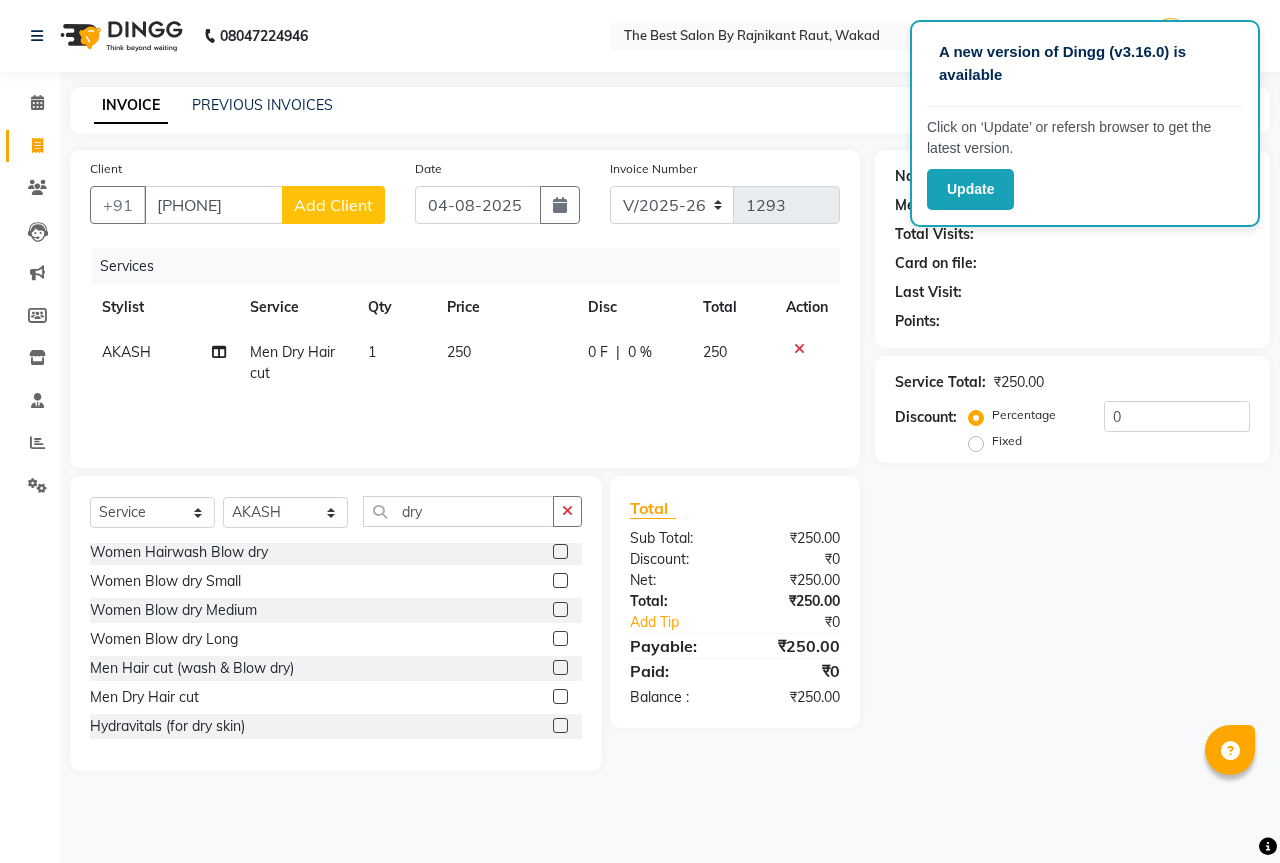 click on "Add Client" 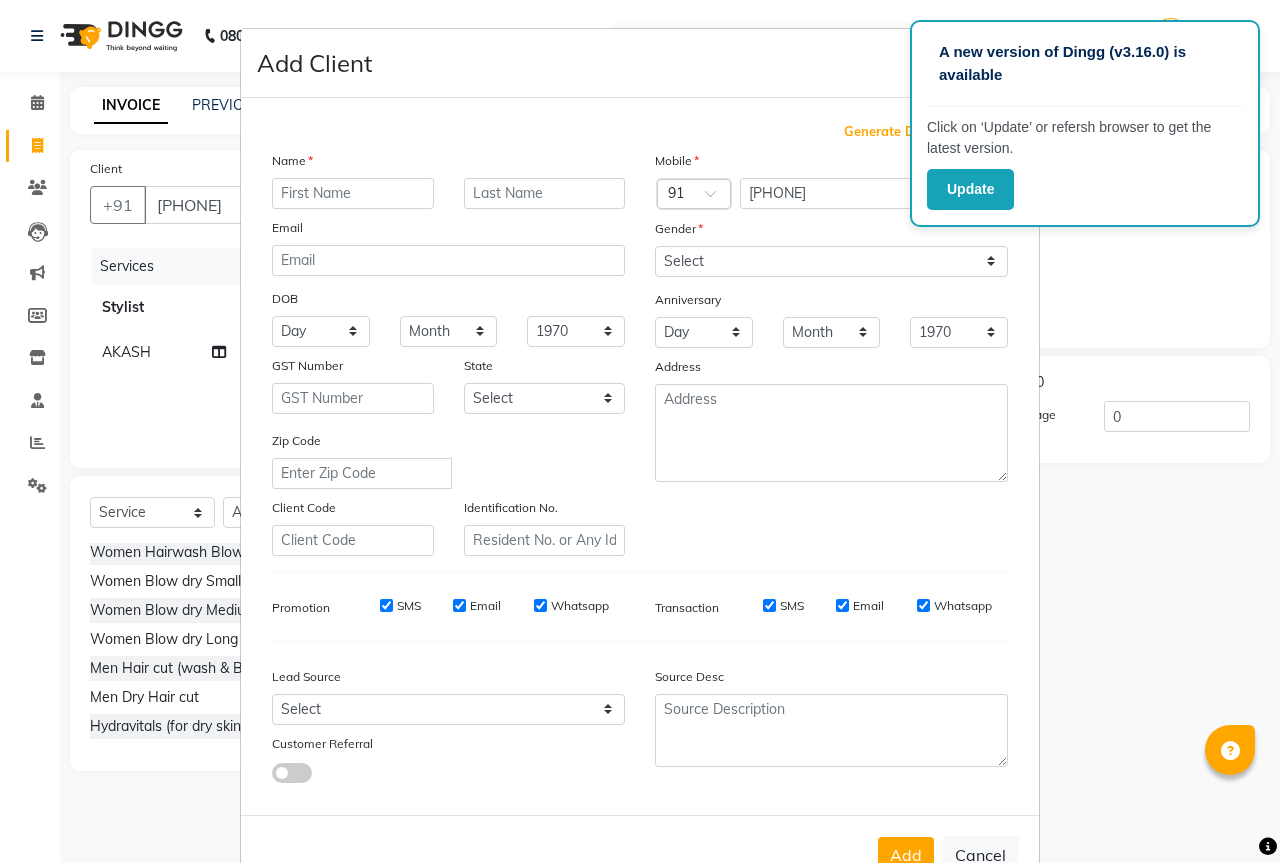 click at bounding box center (353, 193) 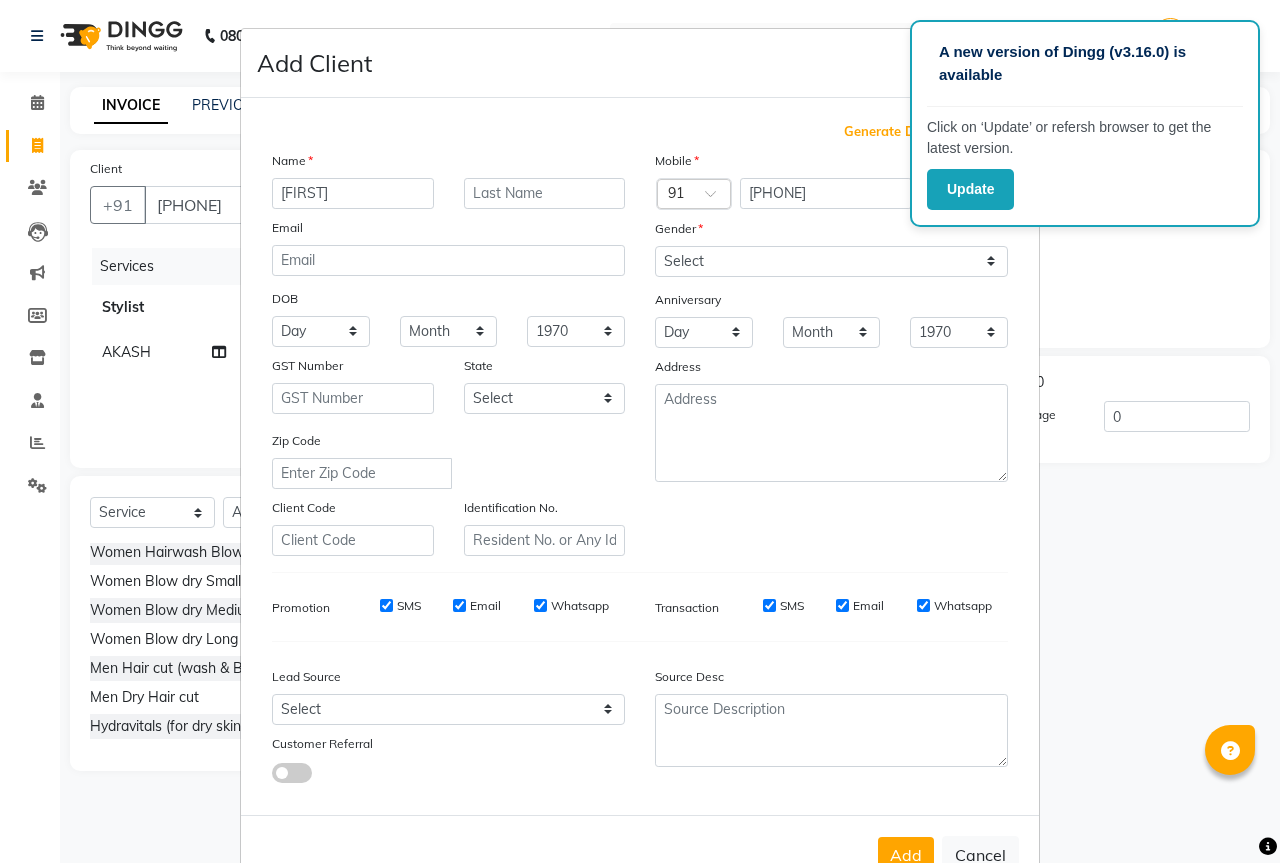type on "[FIRST]" 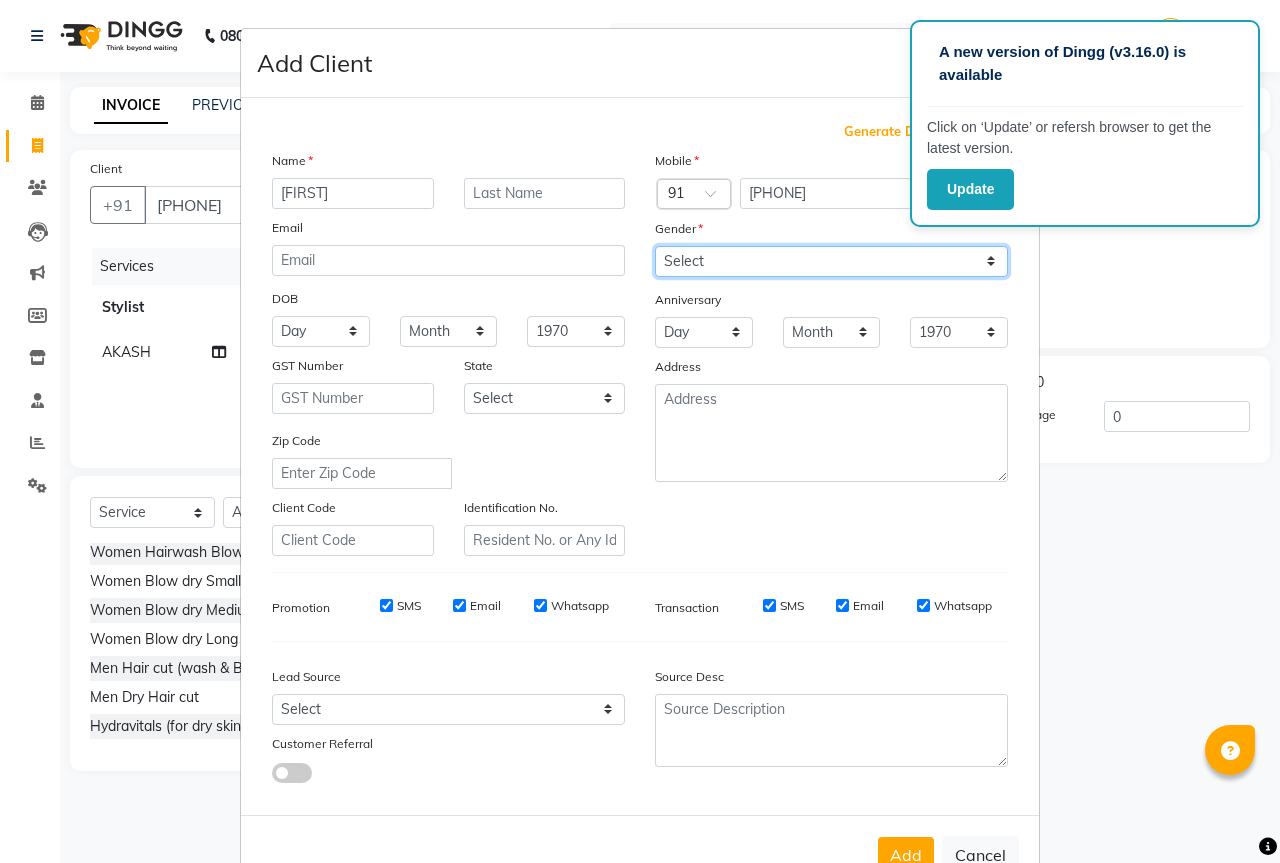 click on "Select Male Female Other Prefer Not To Say" at bounding box center (831, 261) 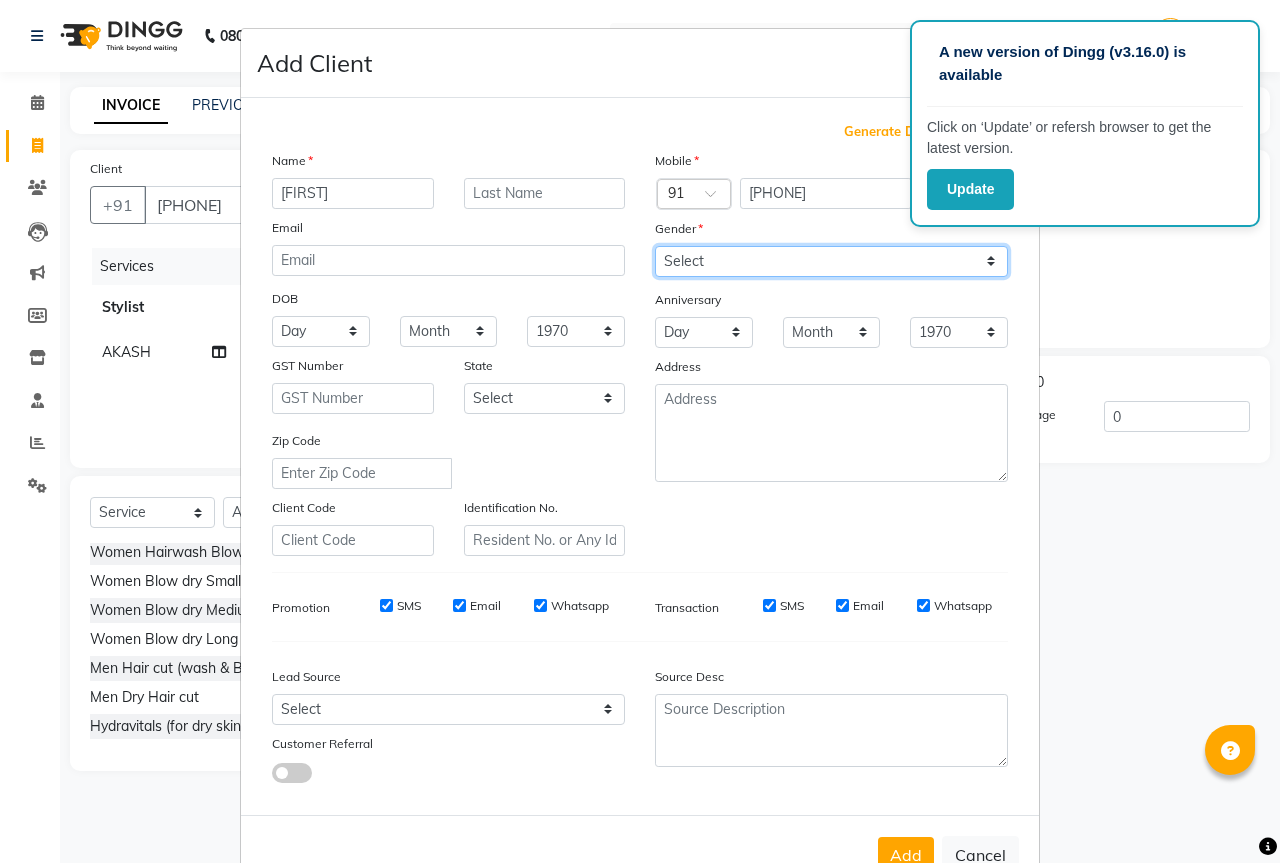 select on "male" 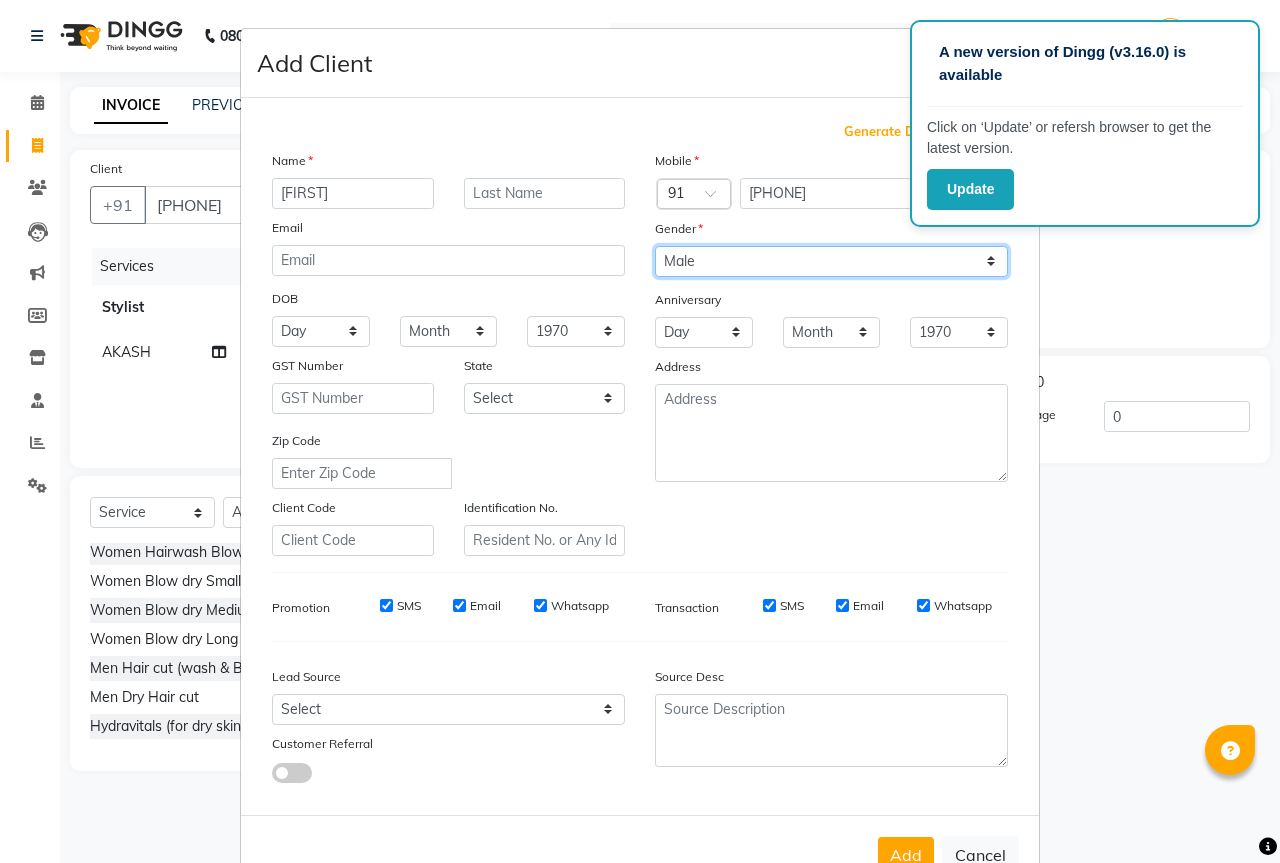 click on "Select Male Female Other Prefer Not To Say" at bounding box center (831, 261) 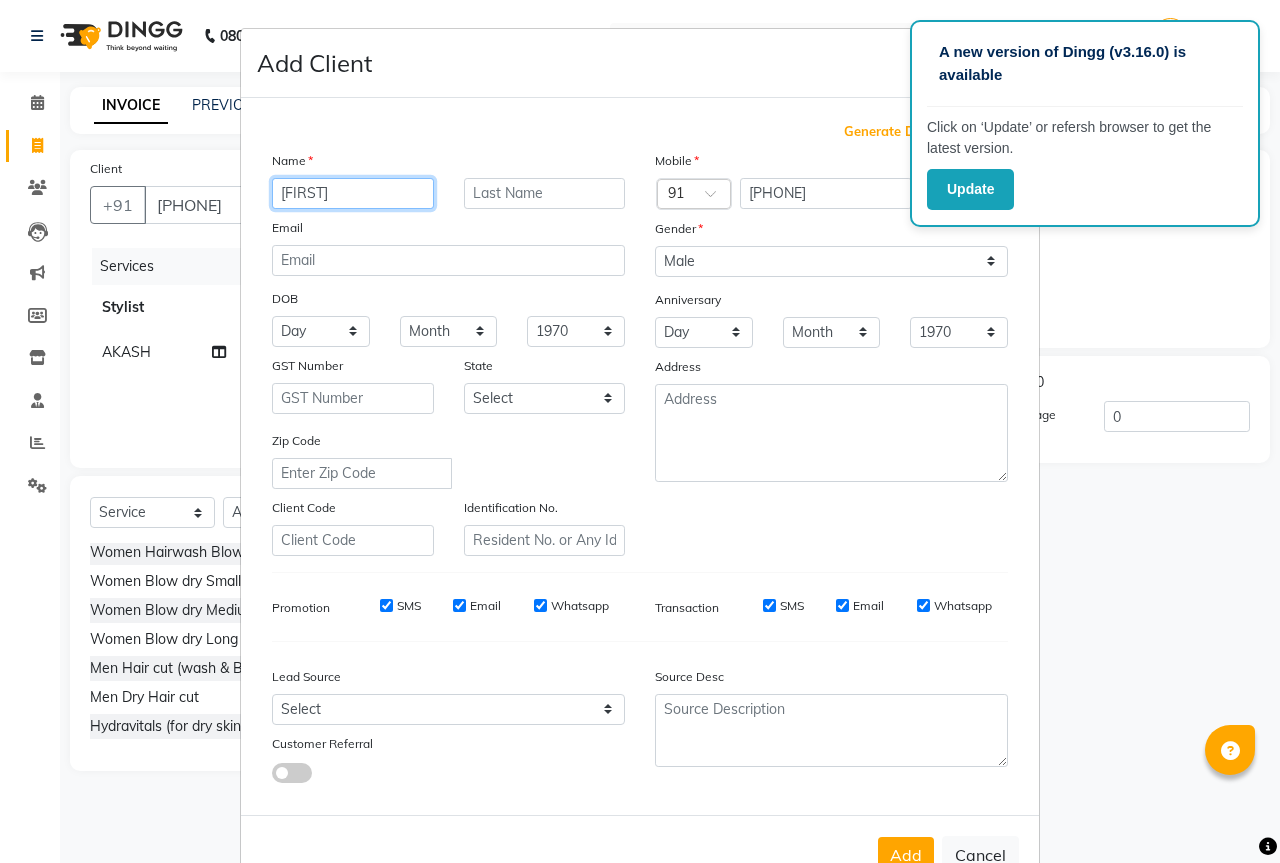 click on "[FIRST]" at bounding box center [353, 193] 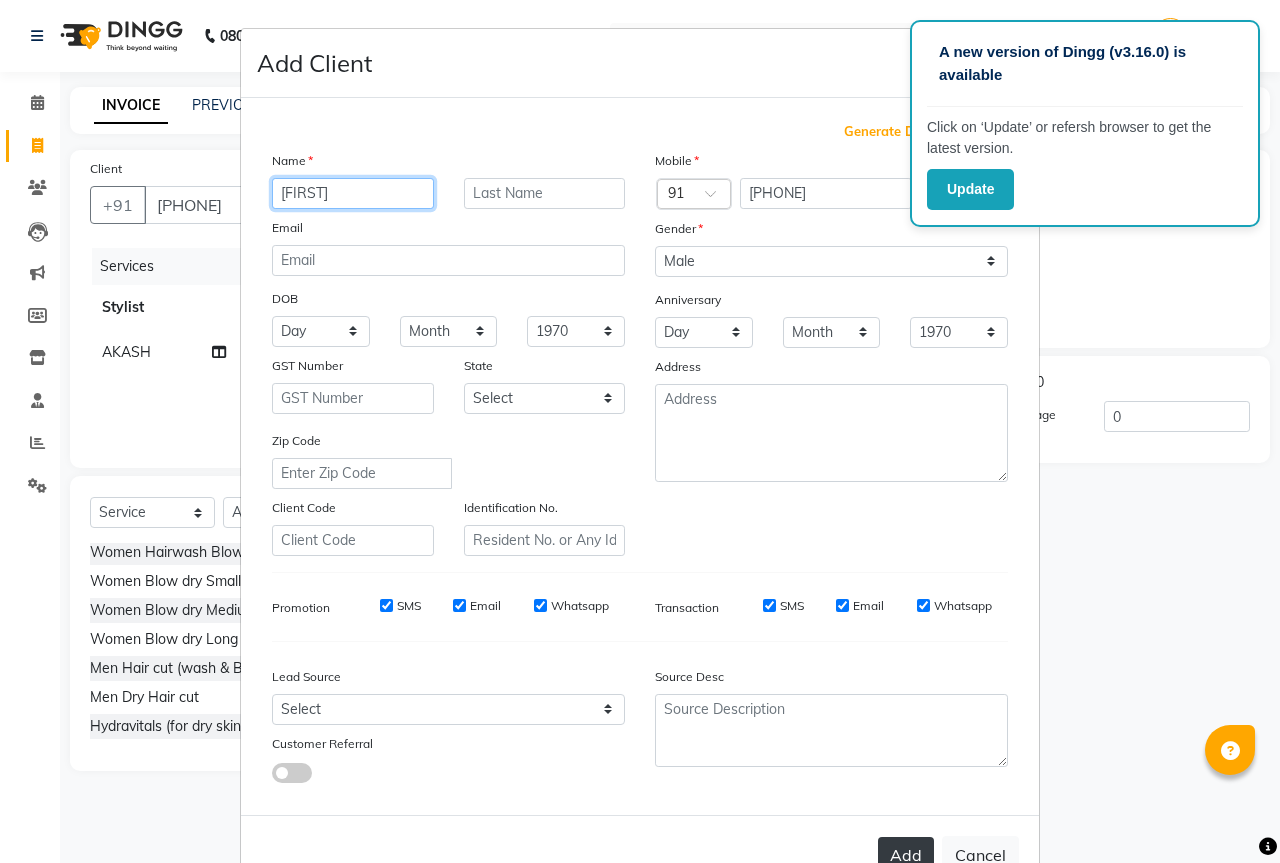 type on "[FIRST]" 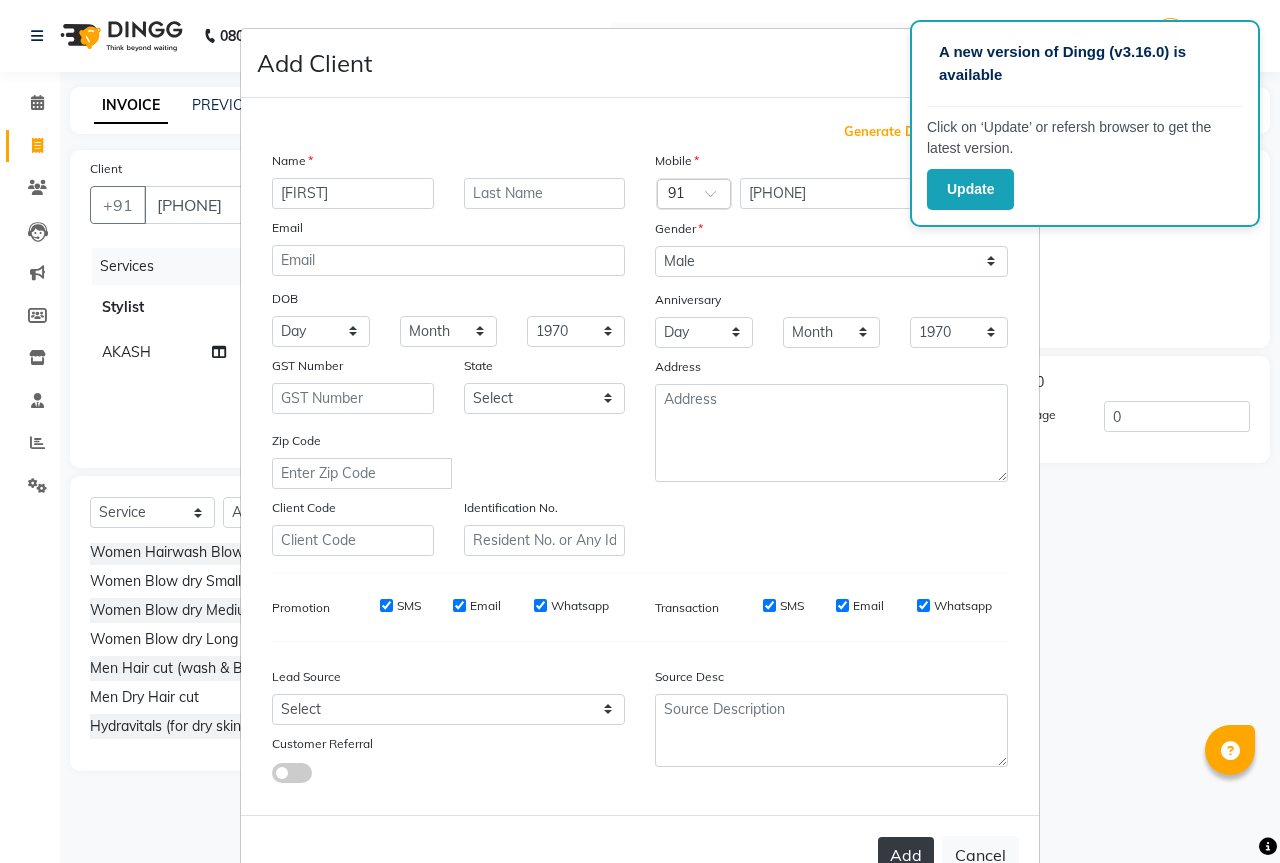 click on "Add" at bounding box center (906, 855) 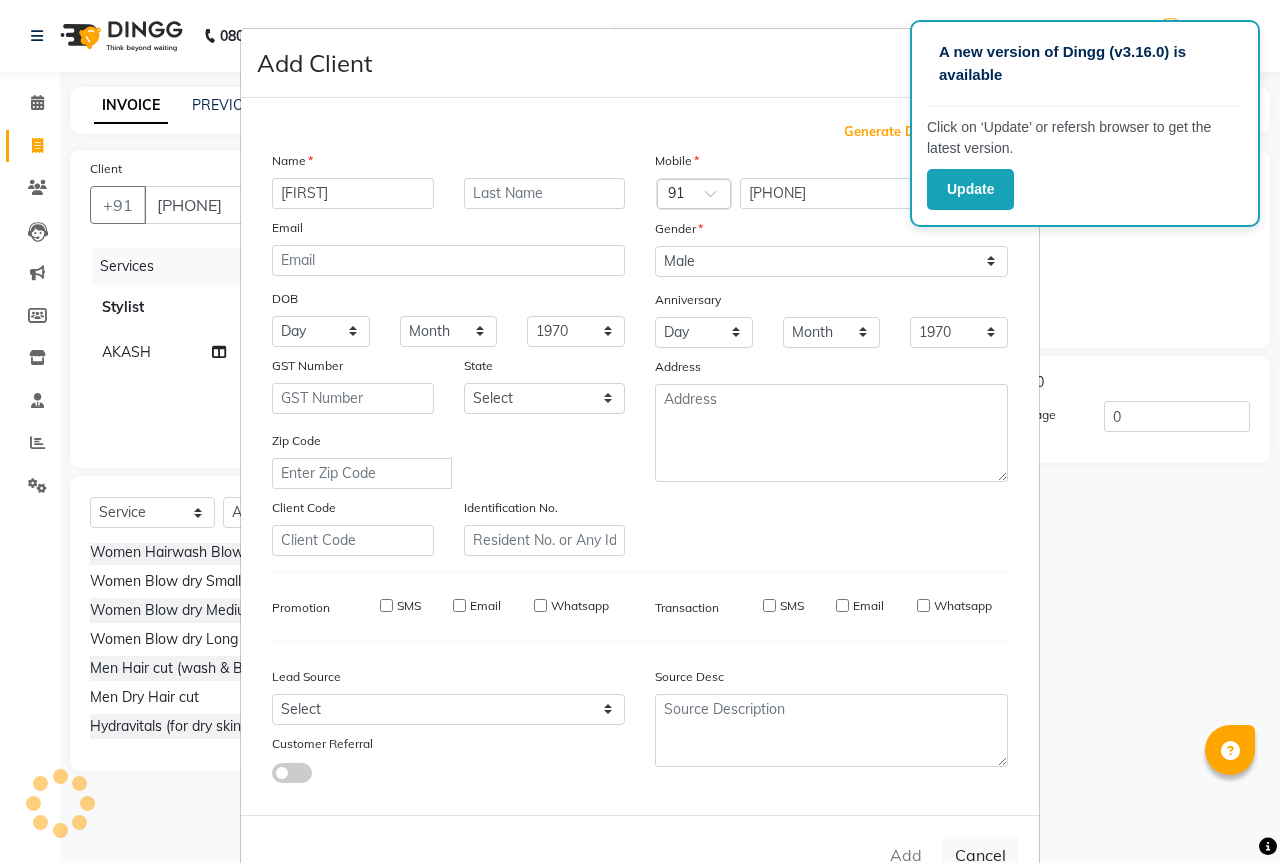 type 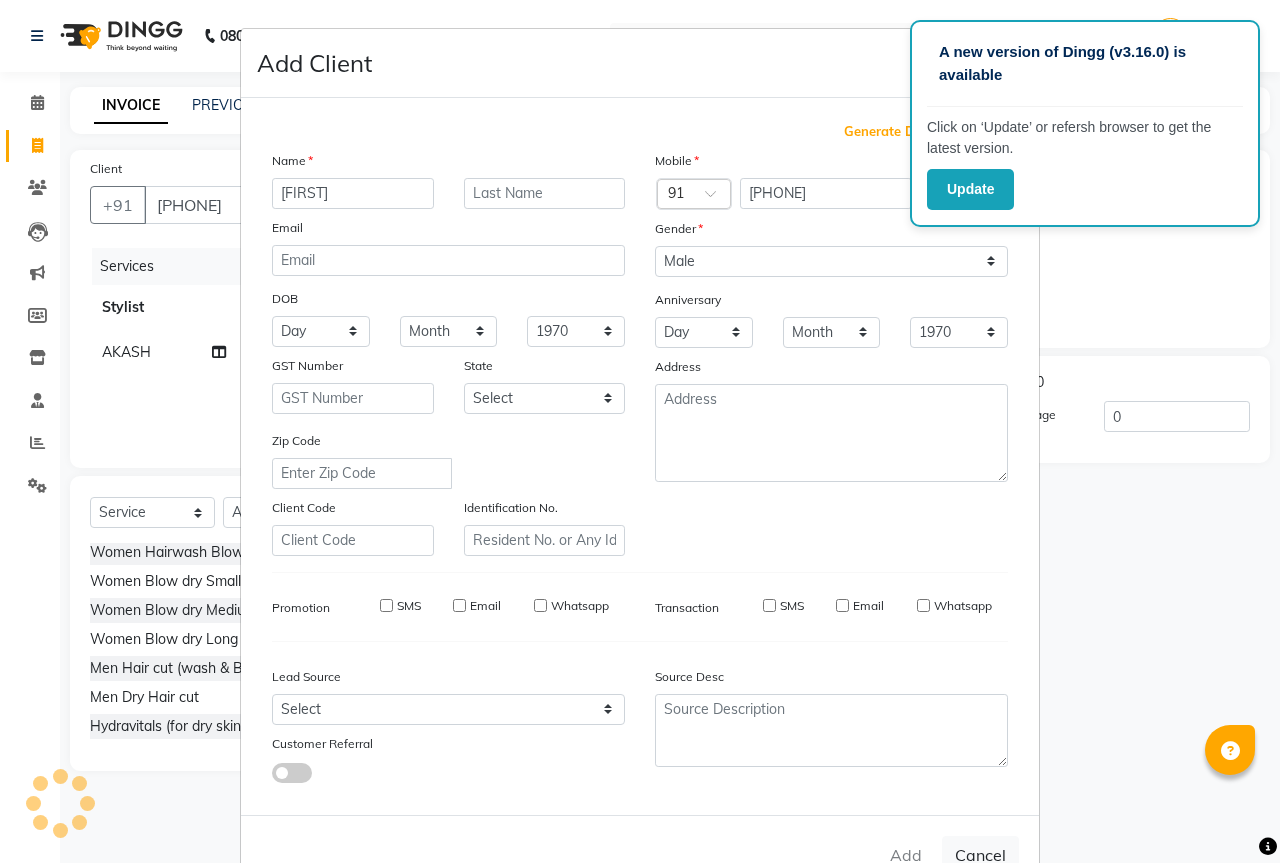 select 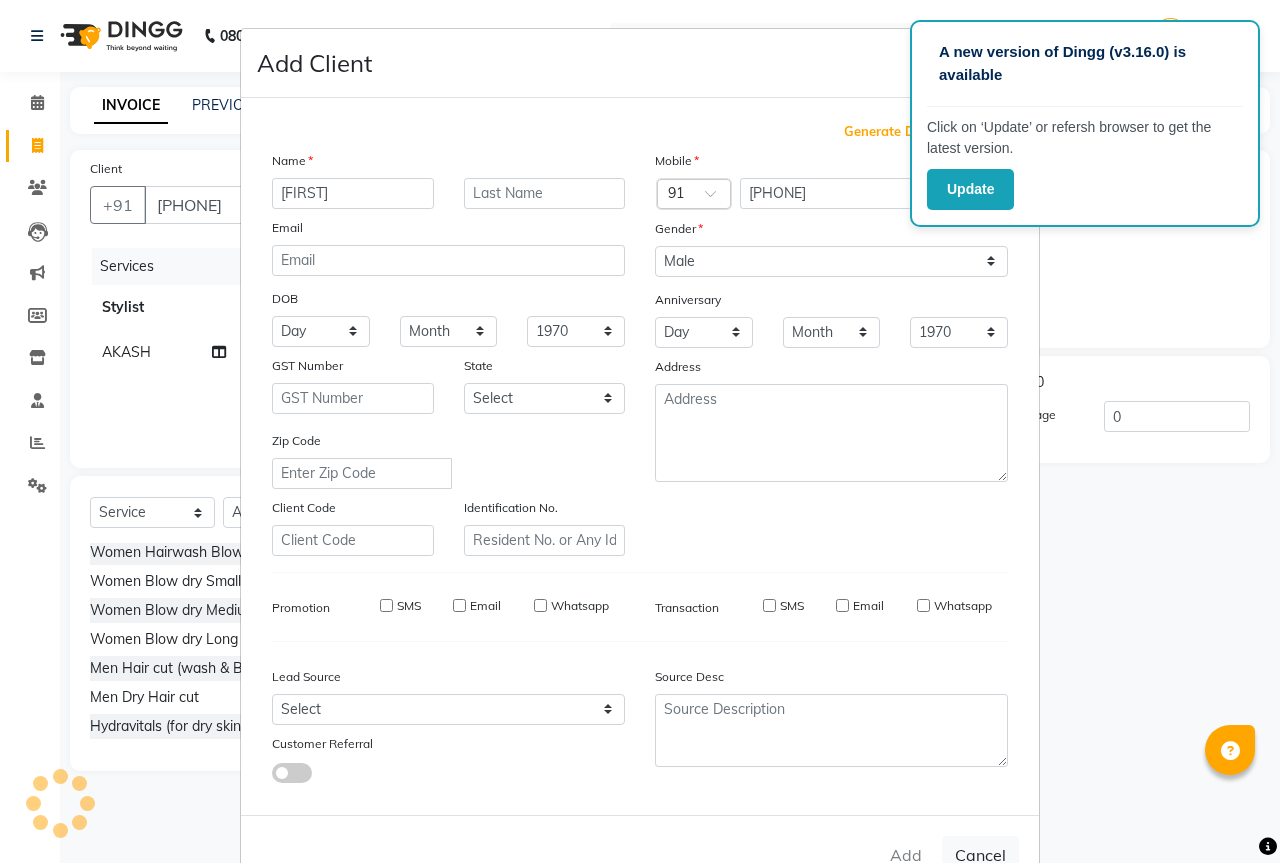 select 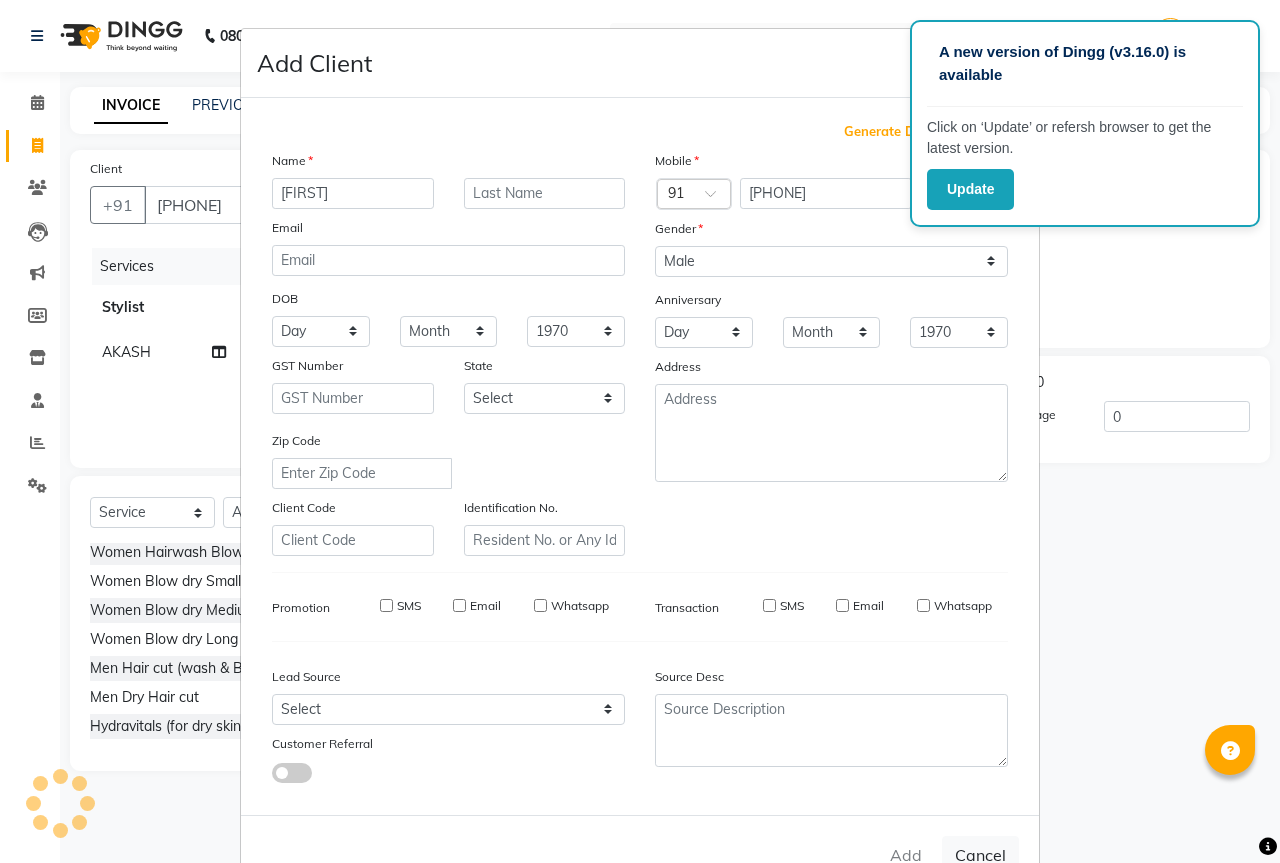 type 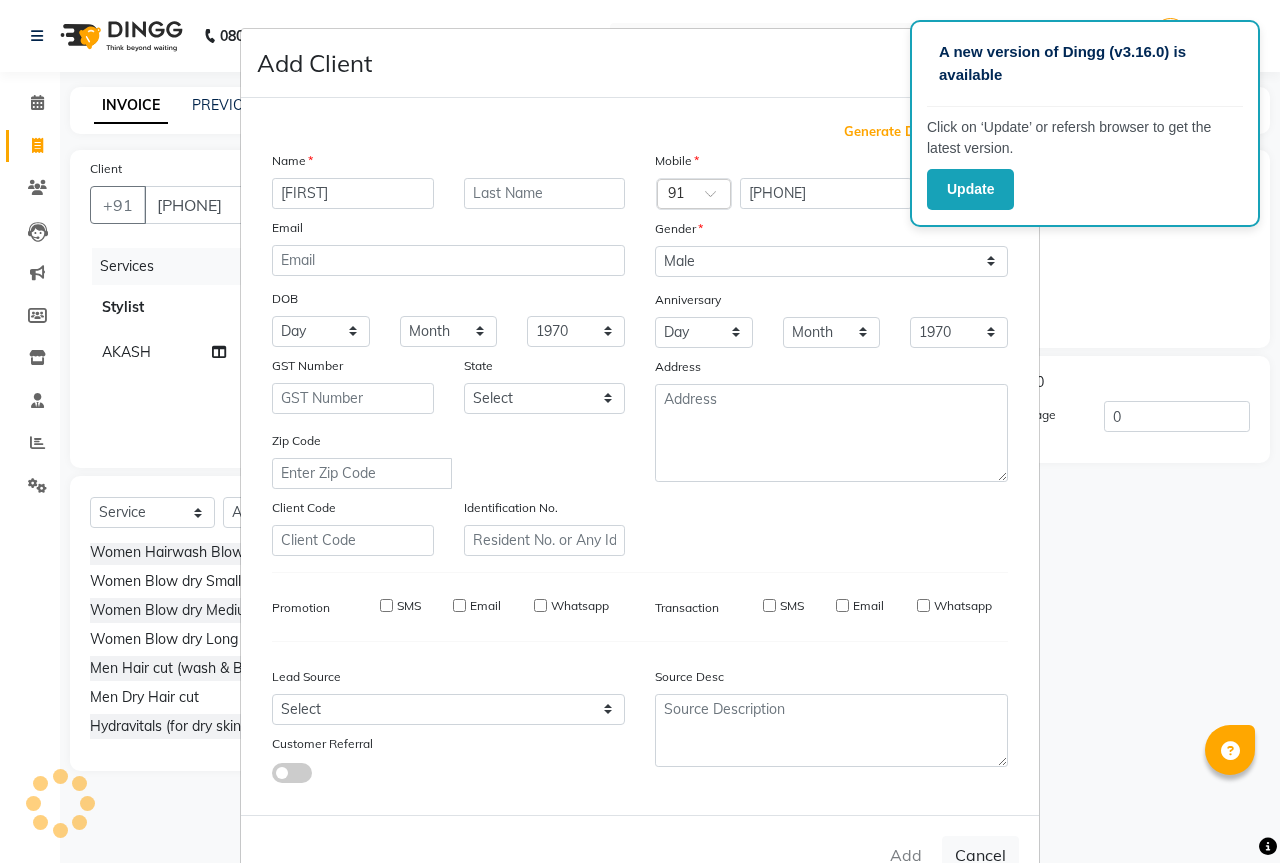 select 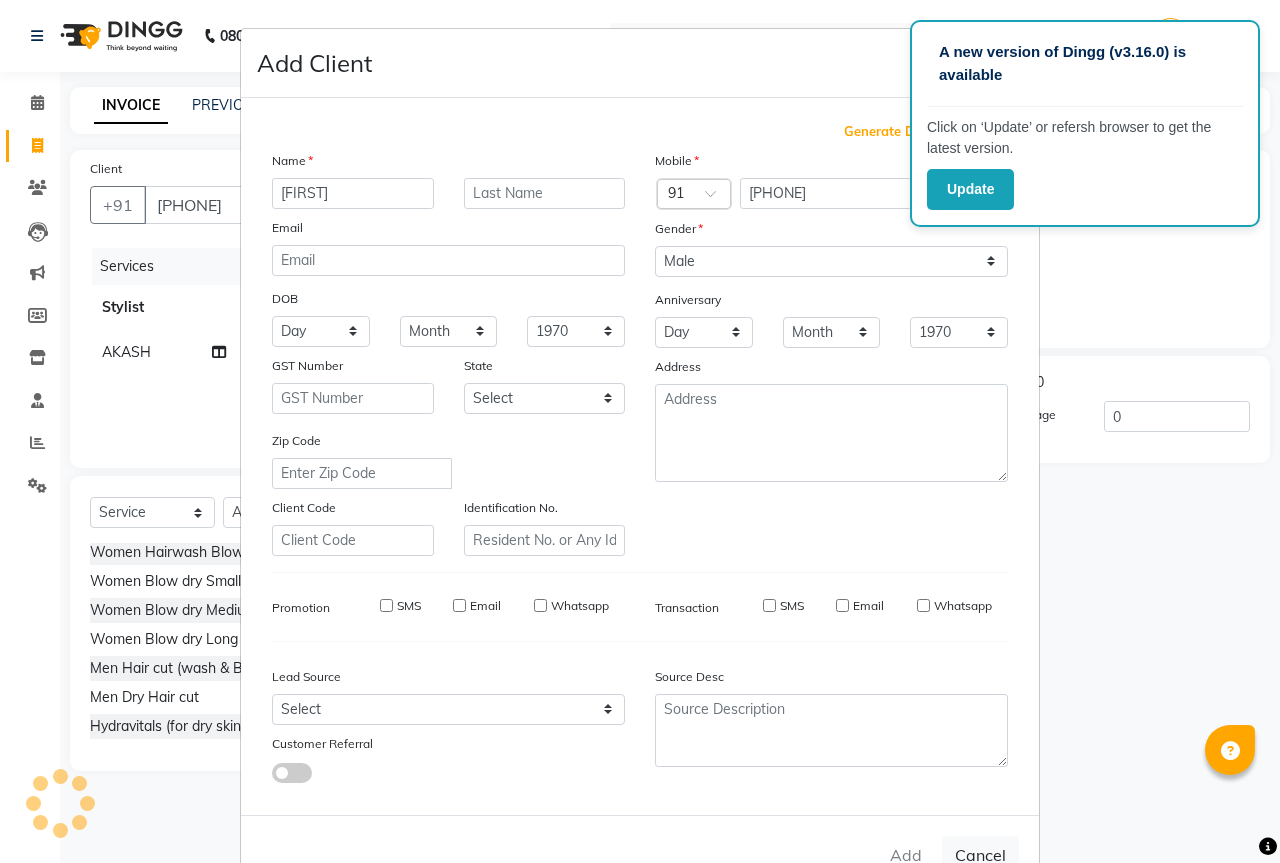 select 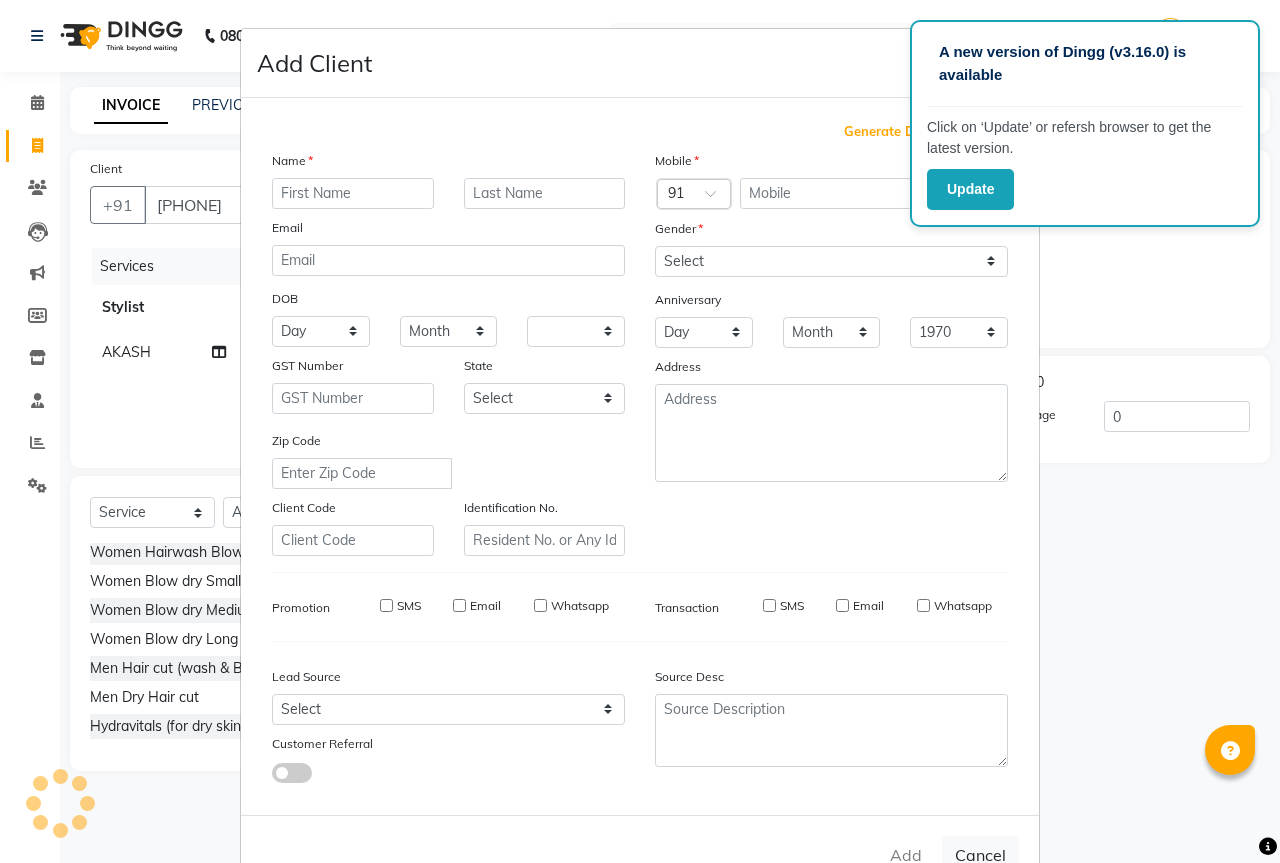 select 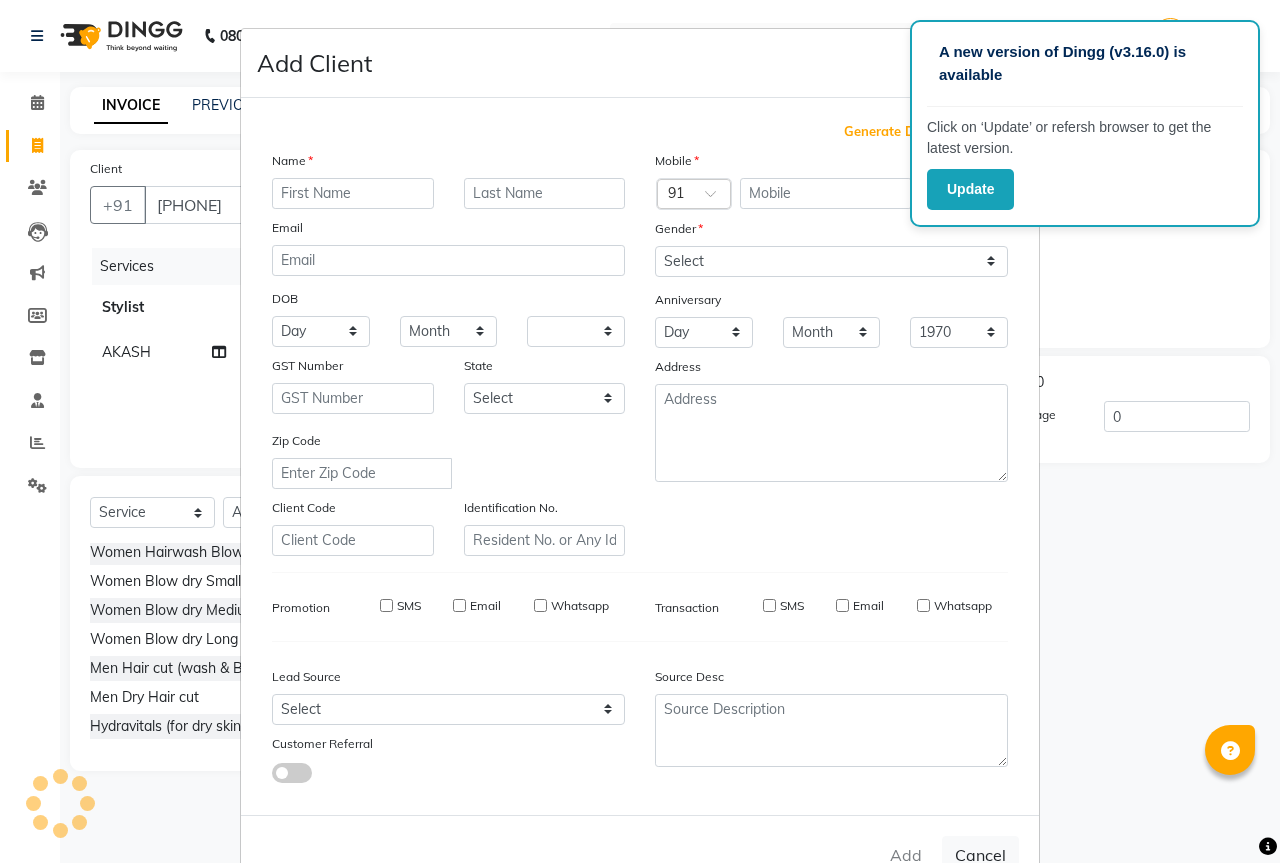 checkbox on "false" 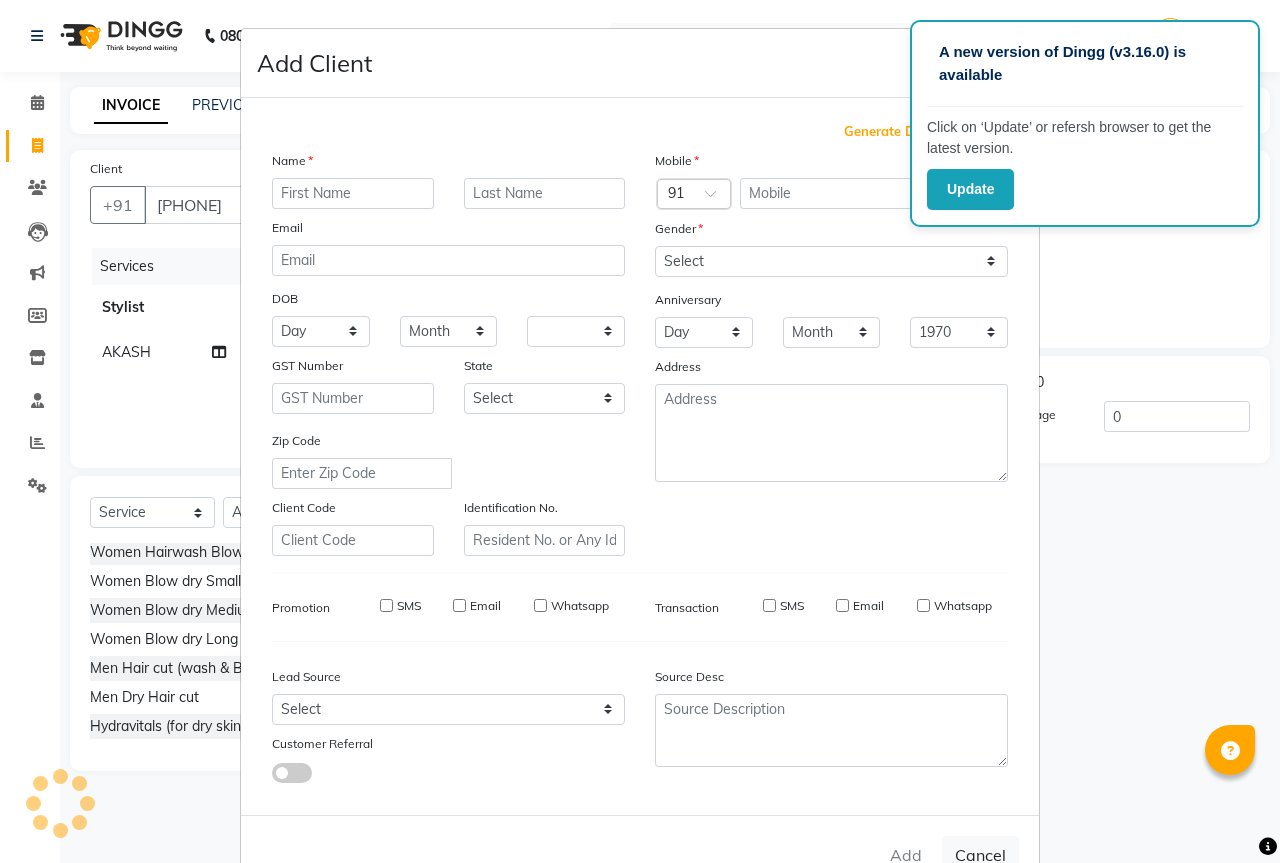 checkbox on "false" 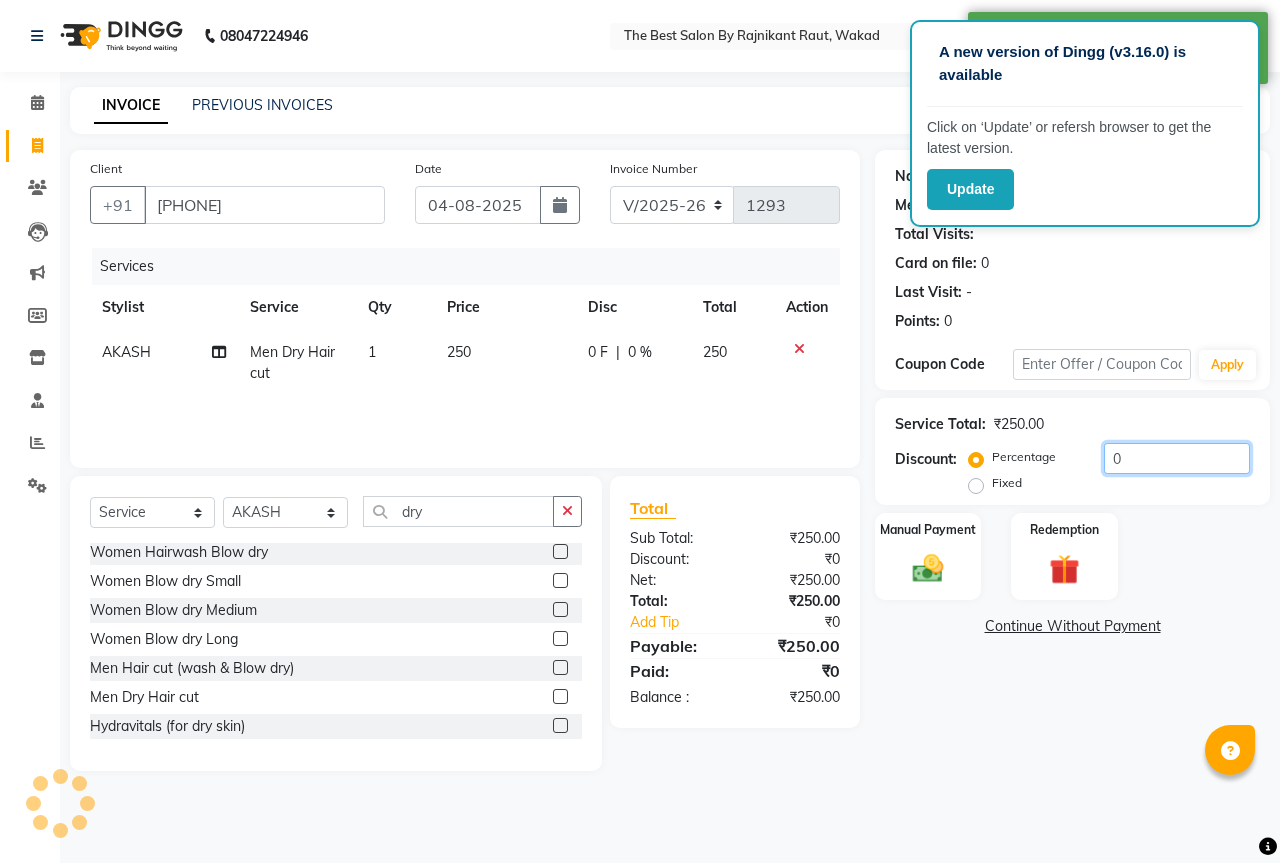 click on "0" 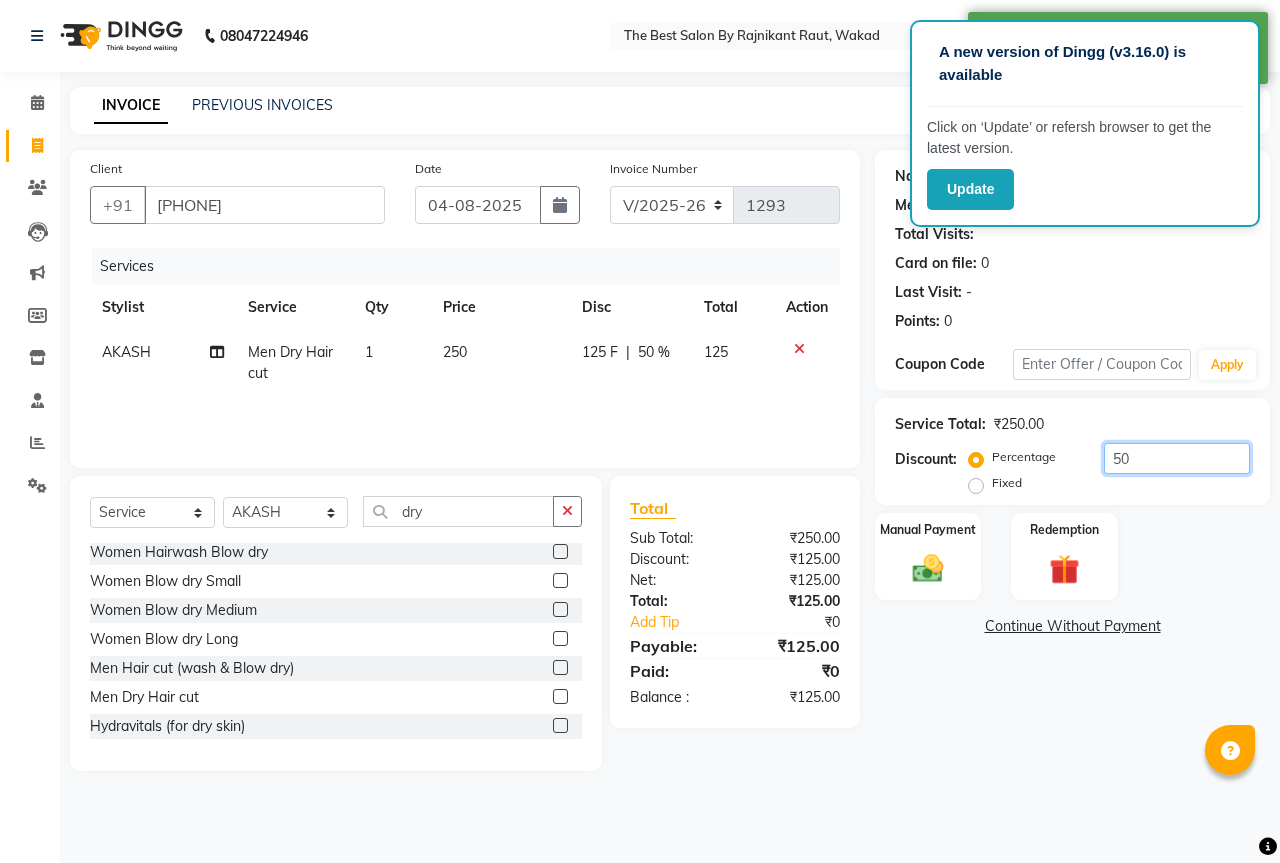 type on "50" 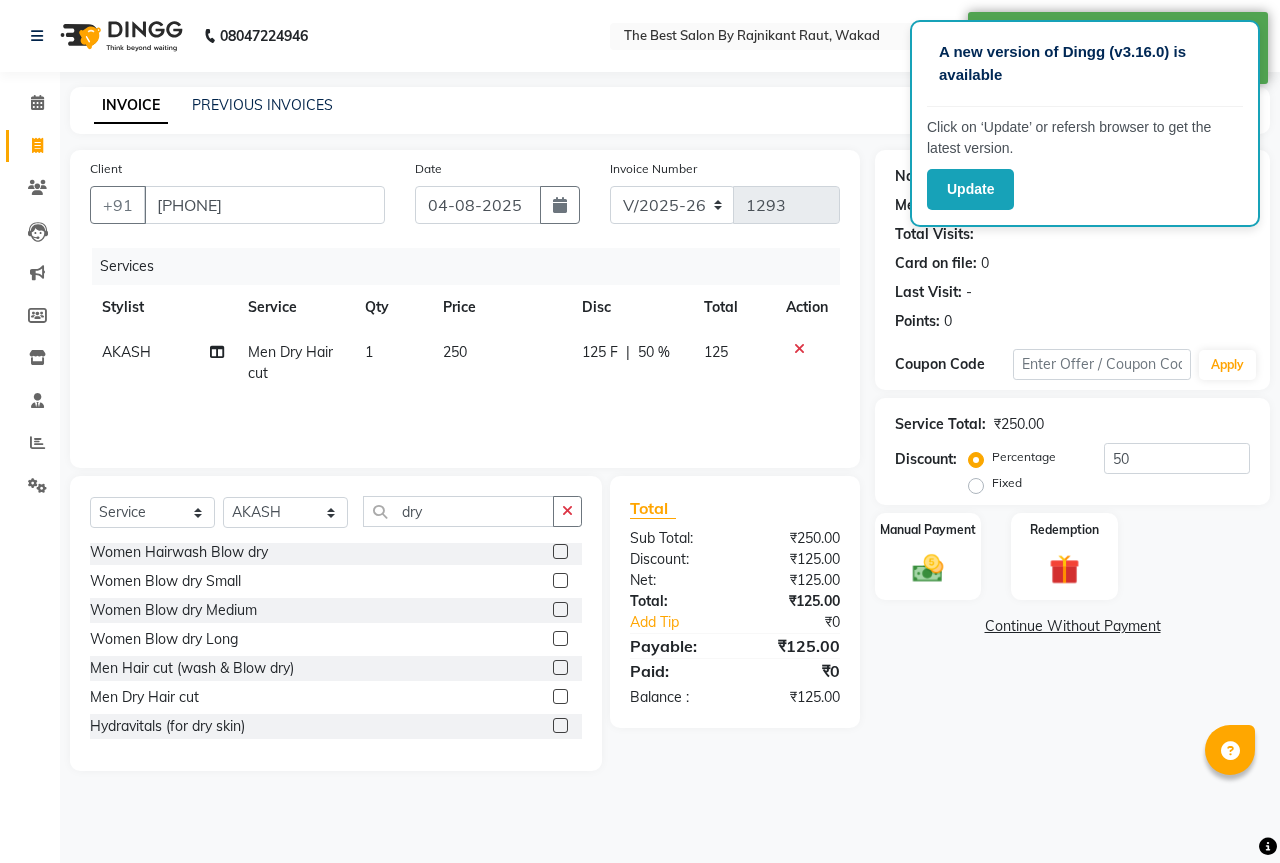 click on "125 F" 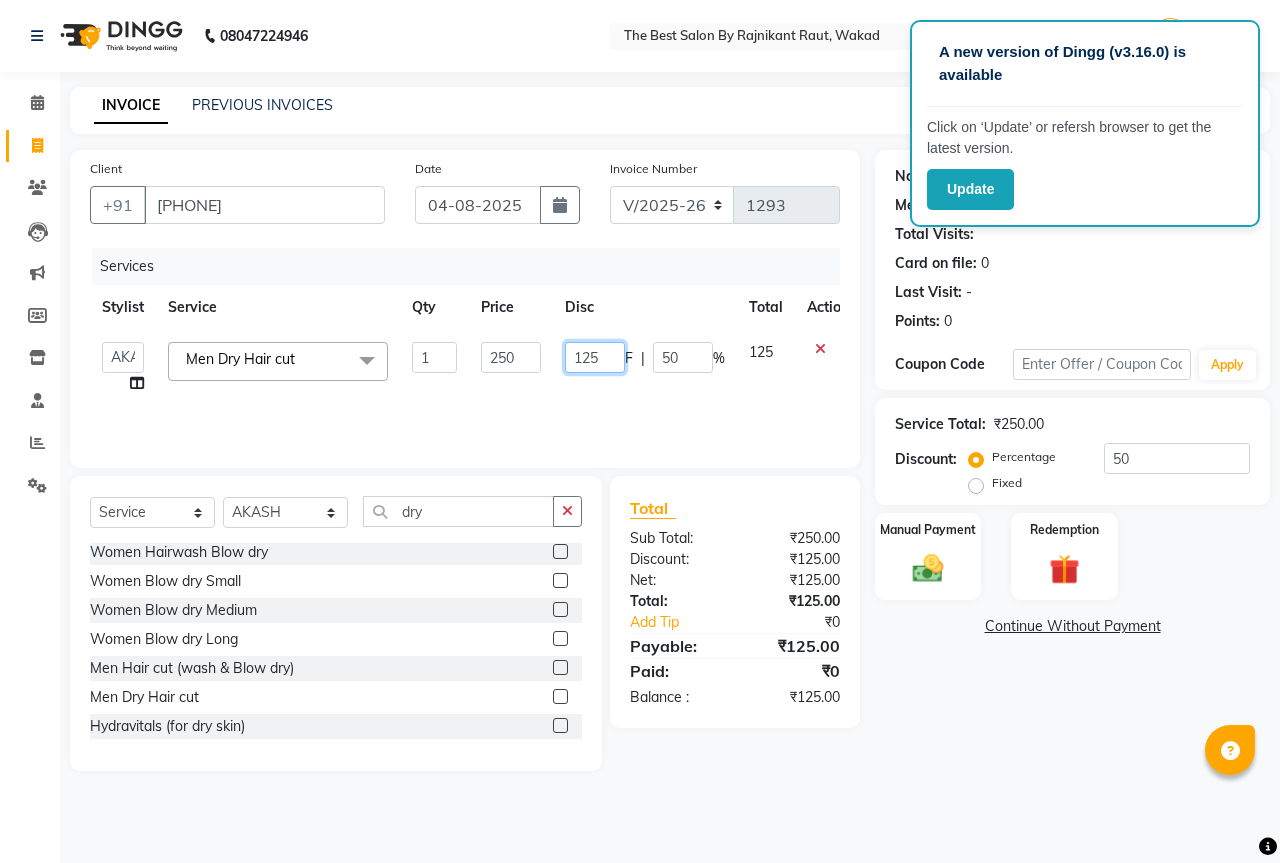 click on "125" 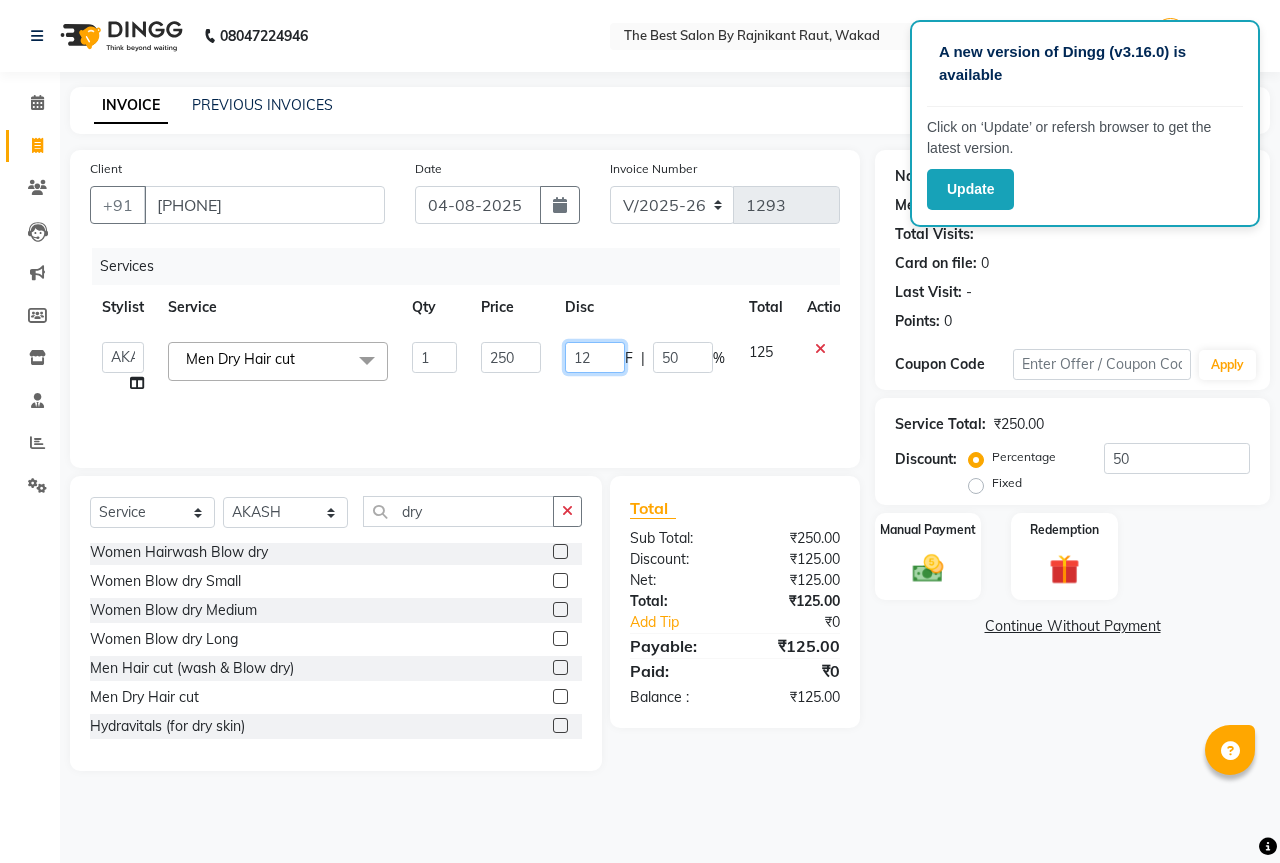 type on "1" 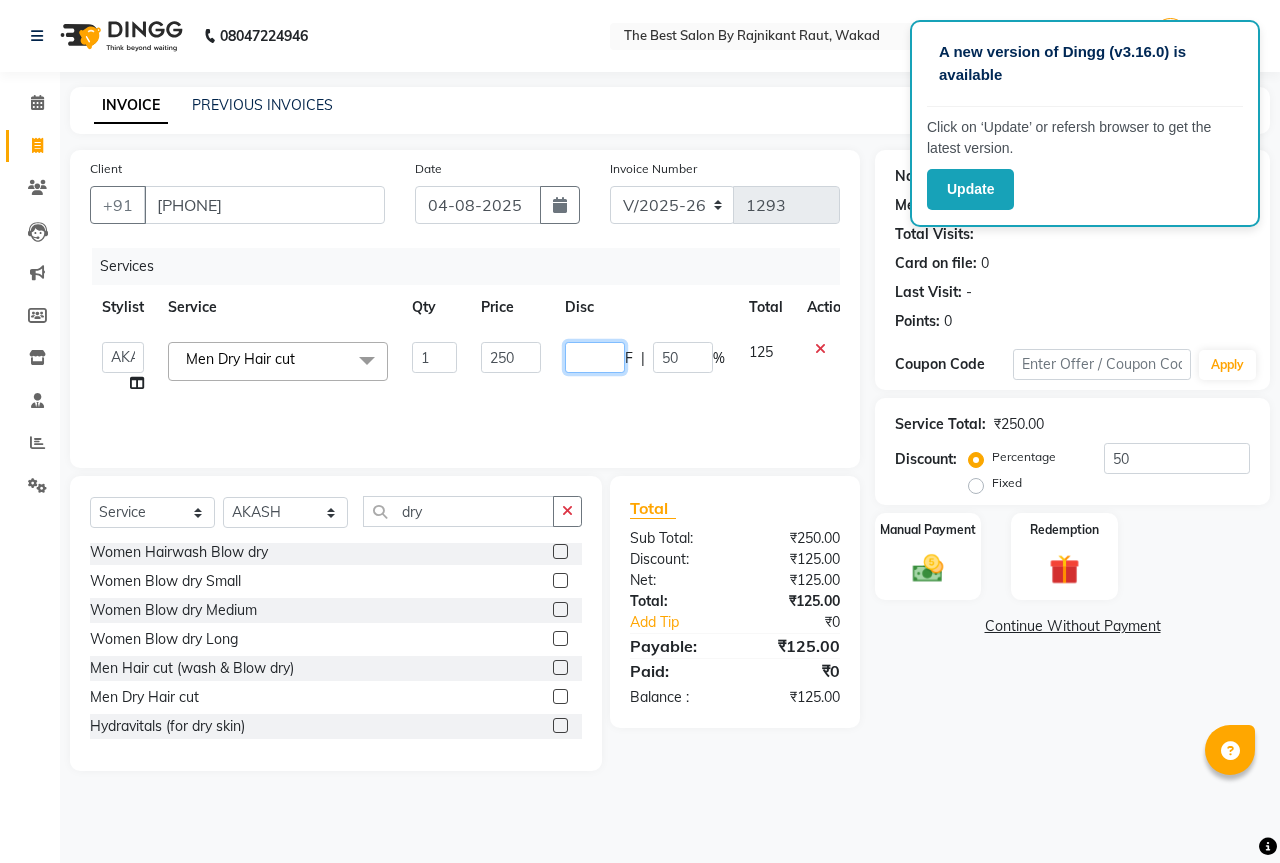 type on "0" 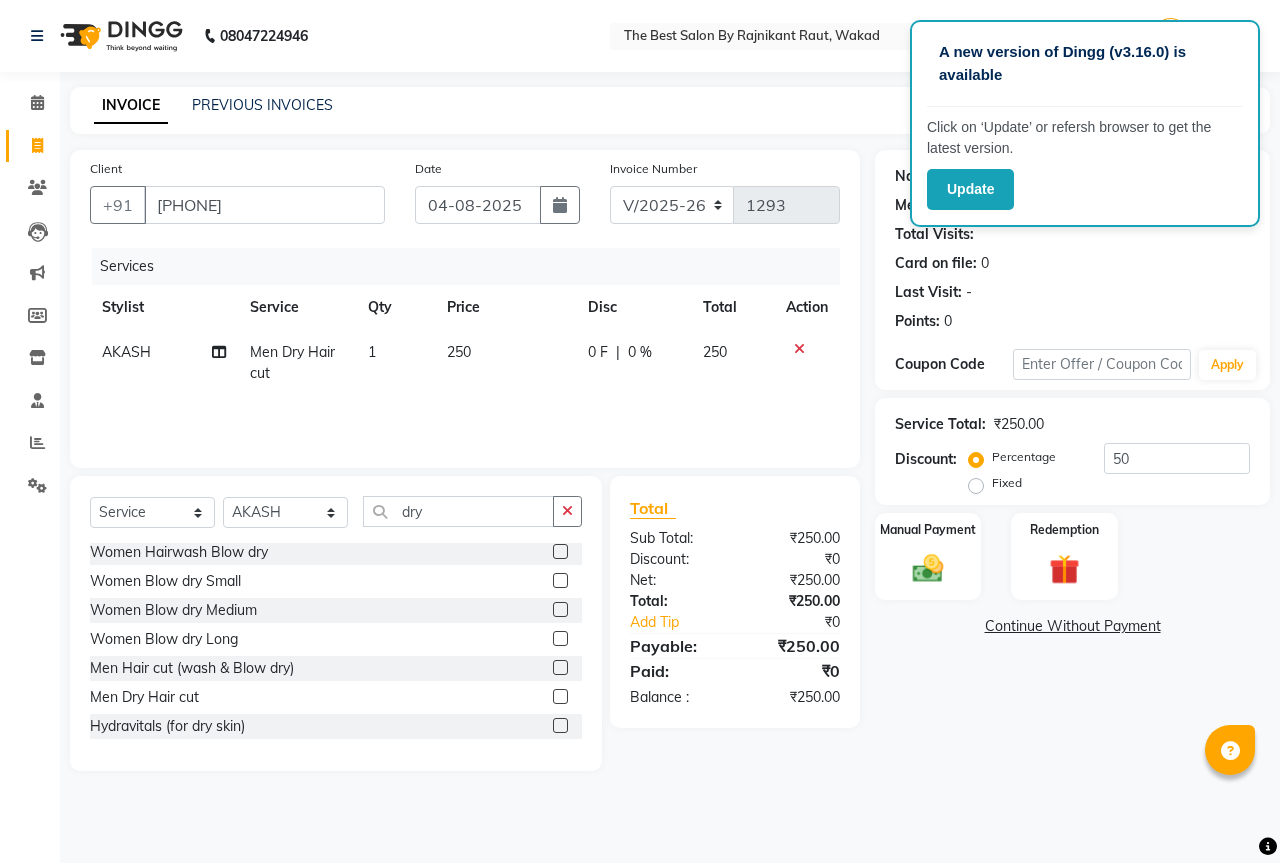 click on "Fixed" 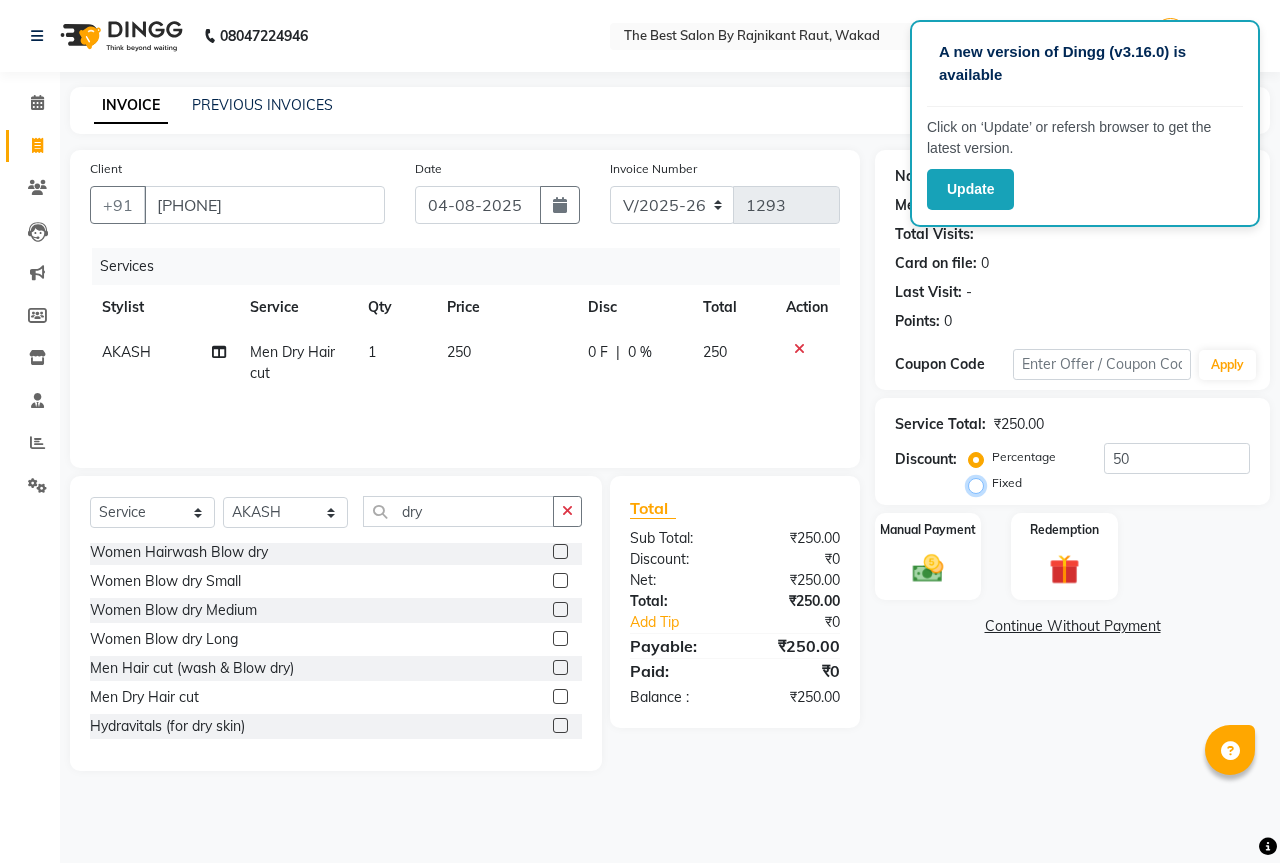 click on "Fixed" at bounding box center (980, 483) 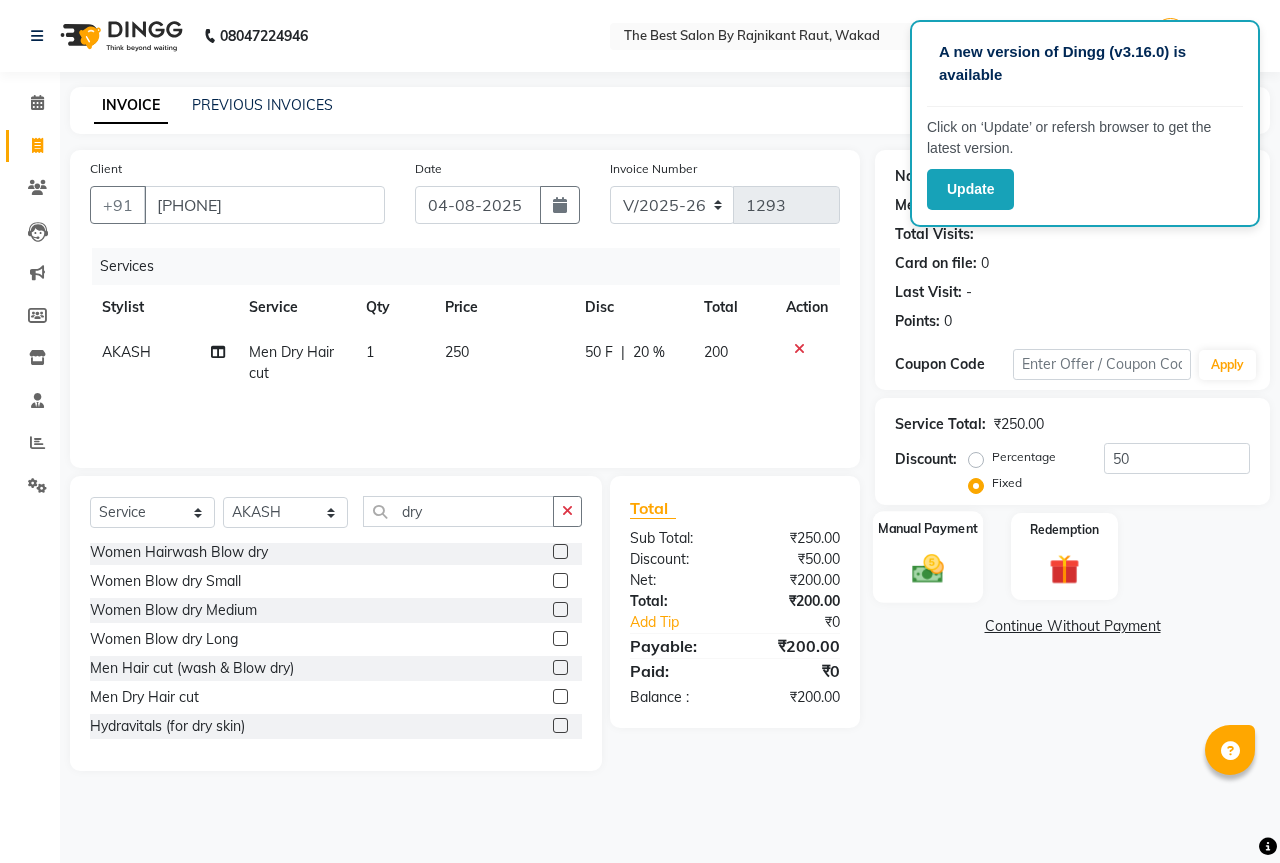 click on "Manual Payment" 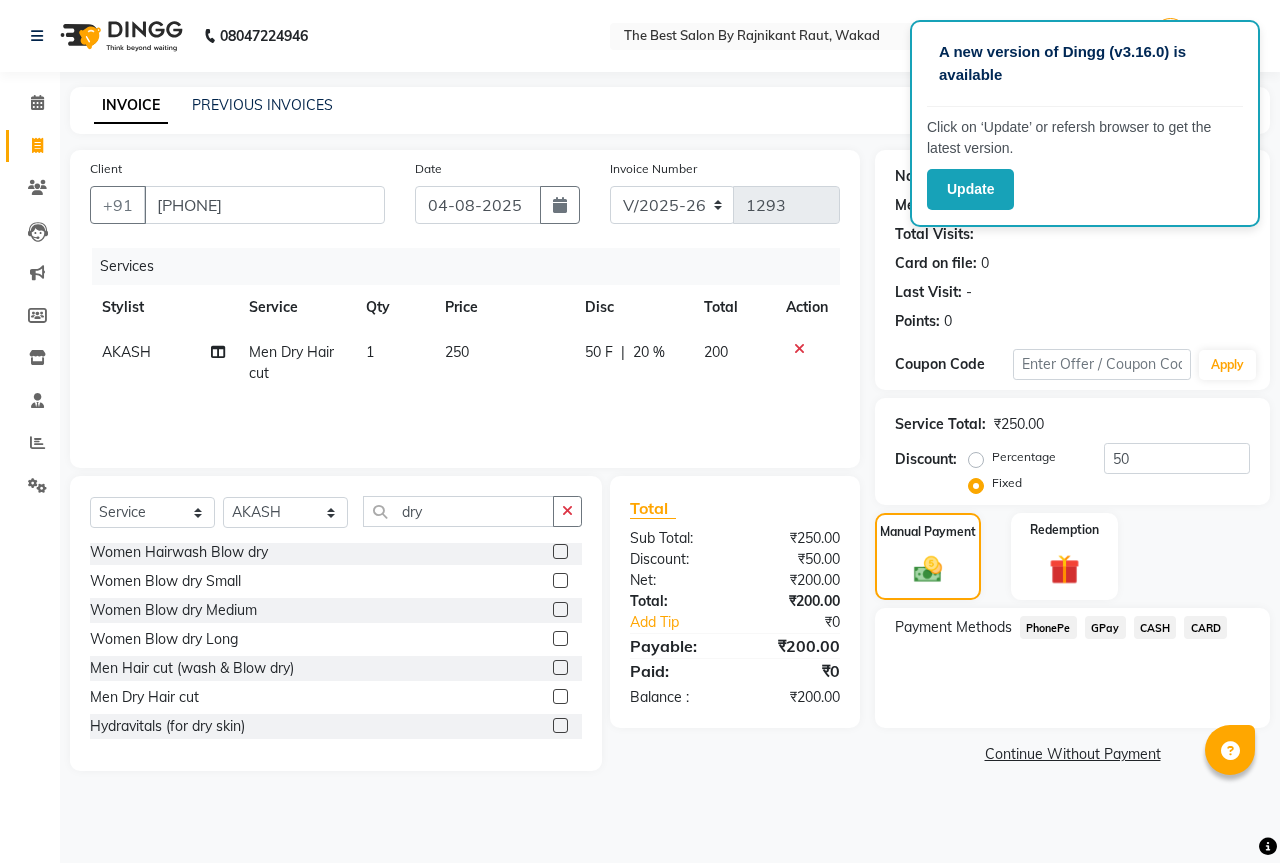click on "GPay" 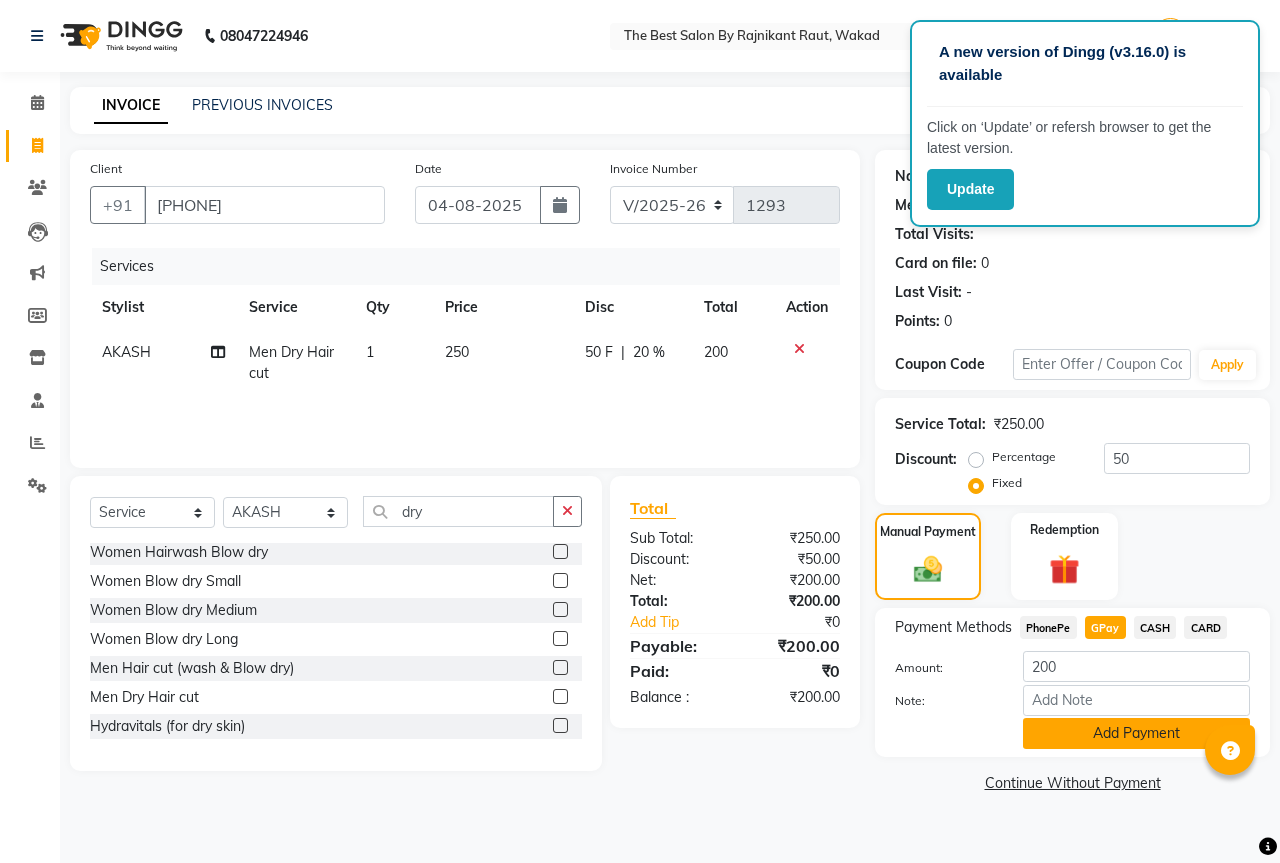 click on "Add Payment" 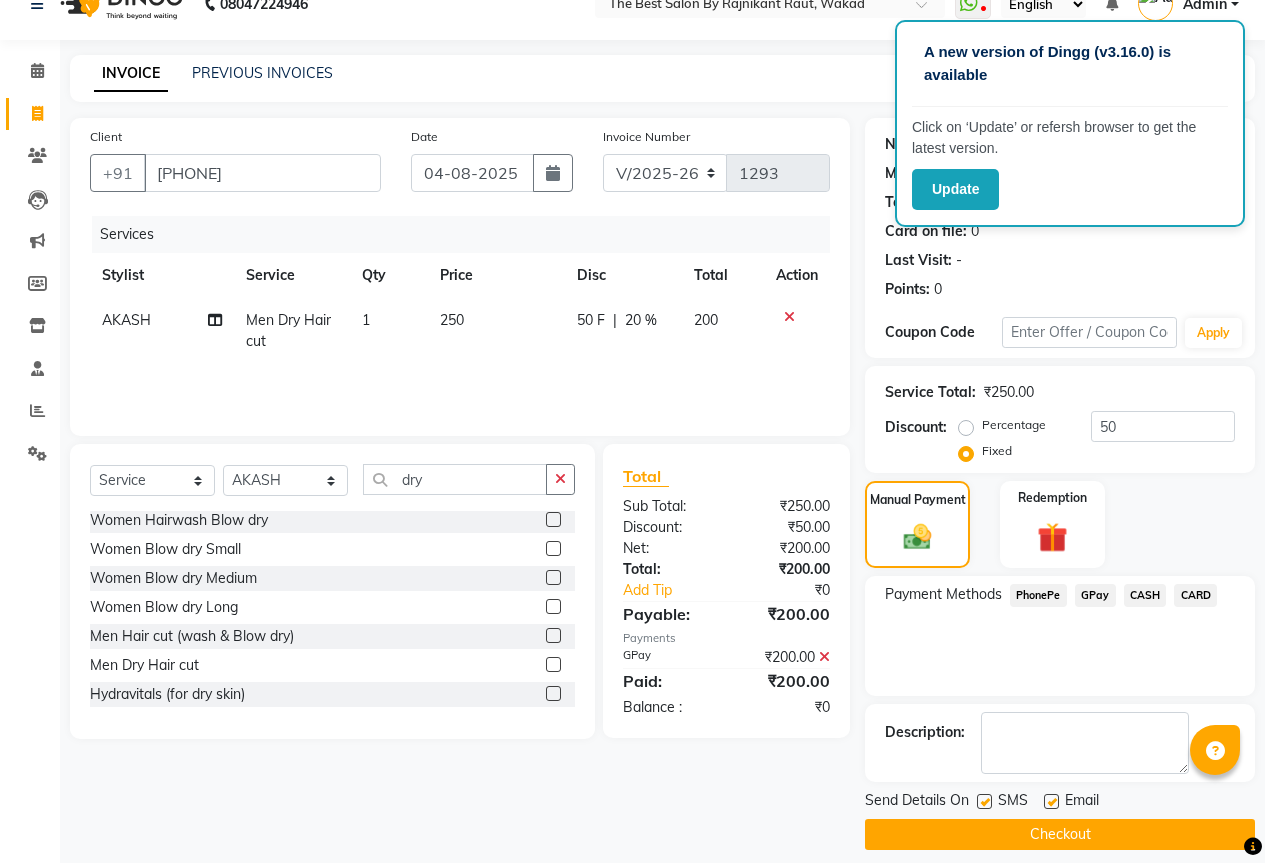 scroll, scrollTop: 49, scrollLeft: 0, axis: vertical 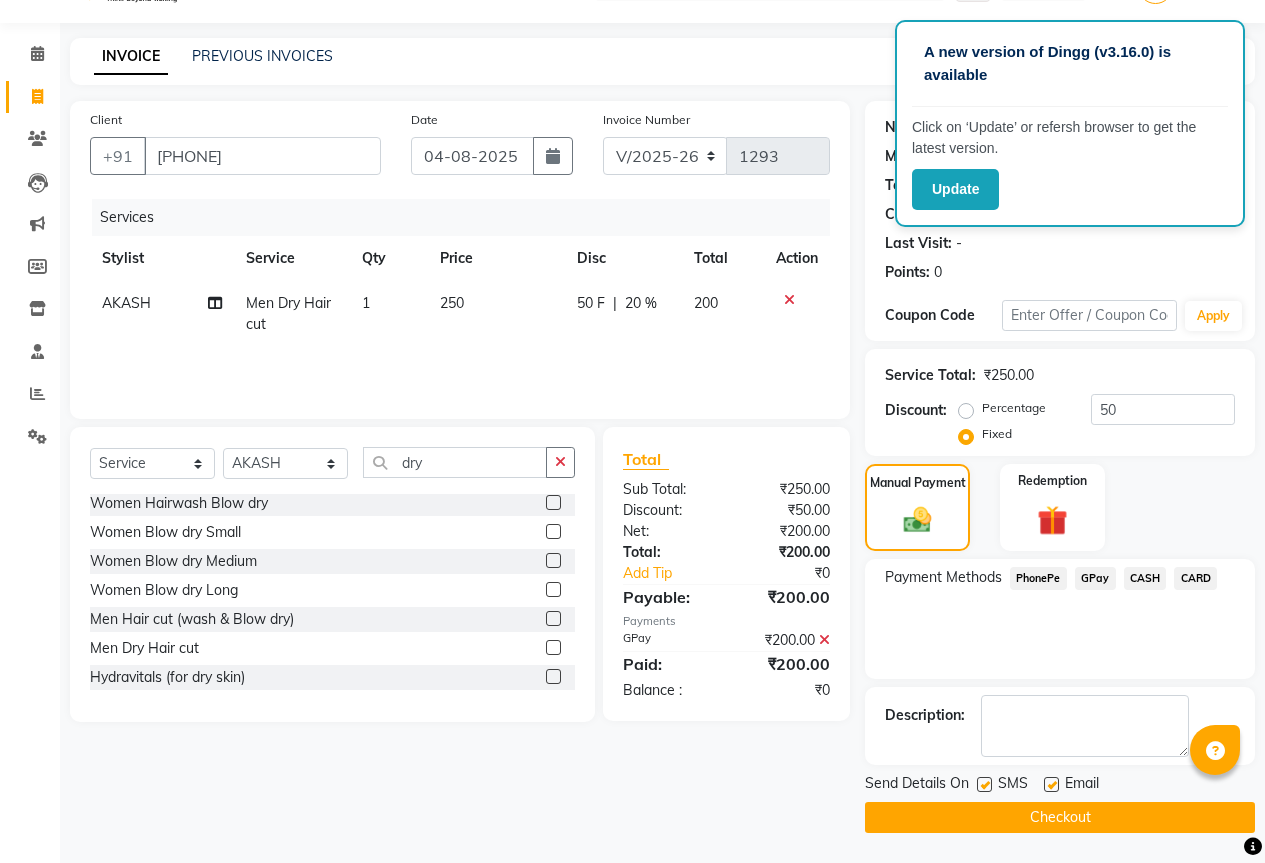 click on "Checkout" 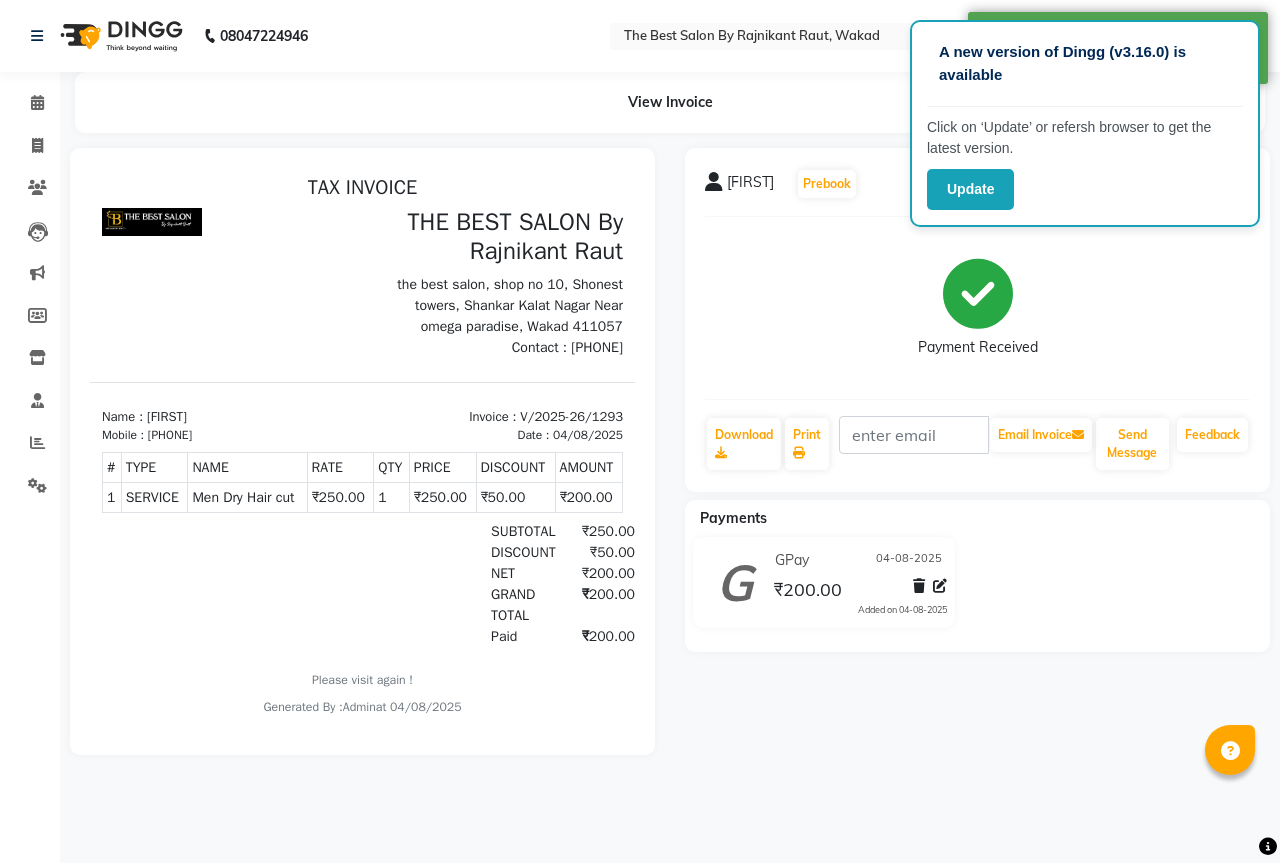 scroll, scrollTop: 0, scrollLeft: 0, axis: both 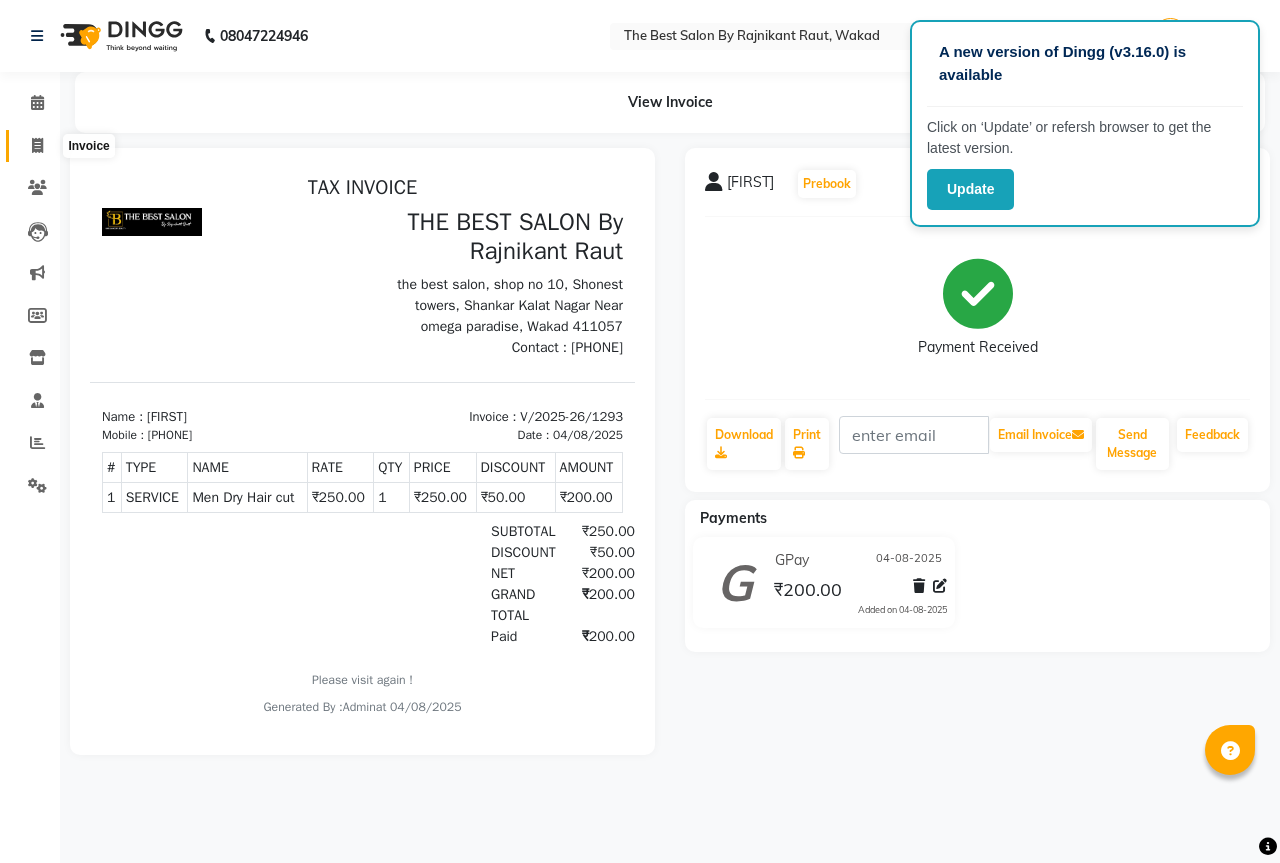 click 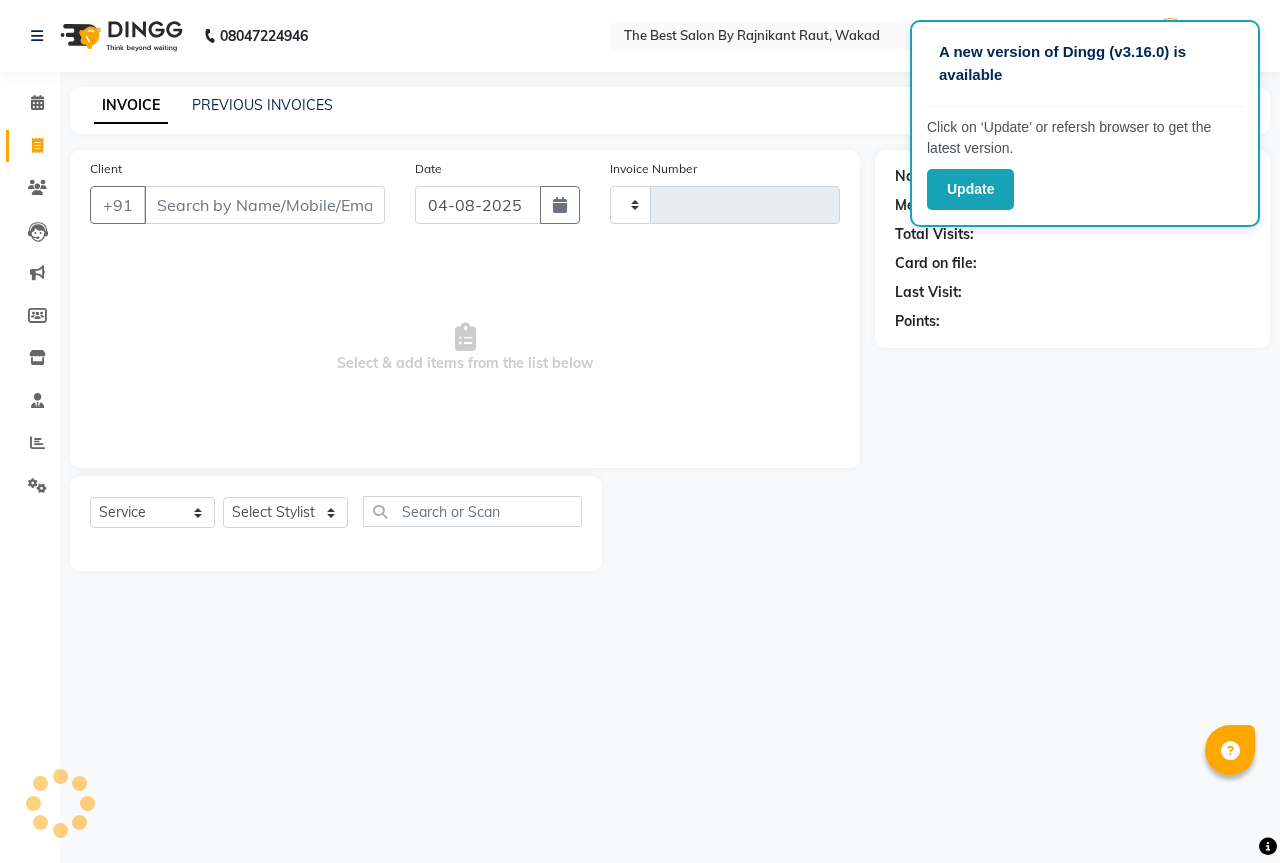 type on "1294" 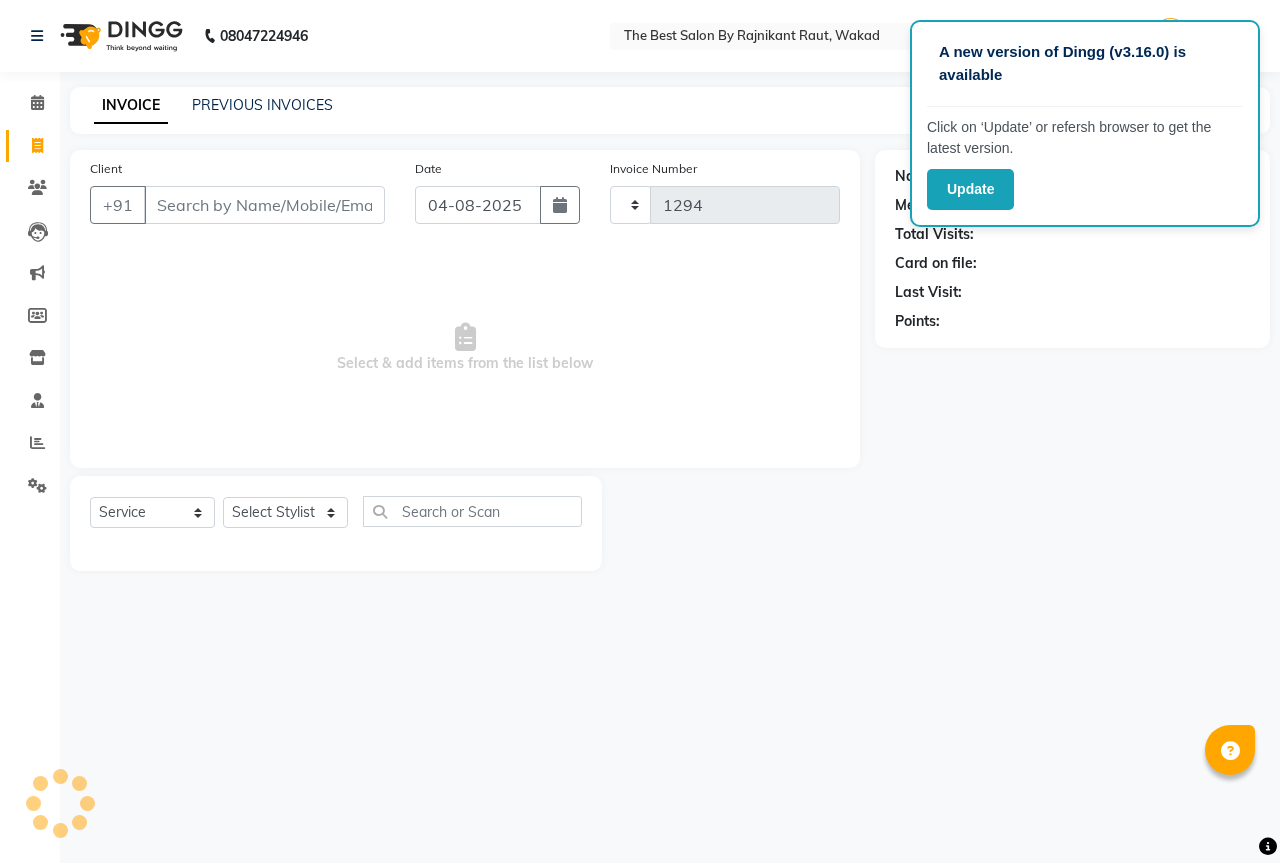 select on "7209" 